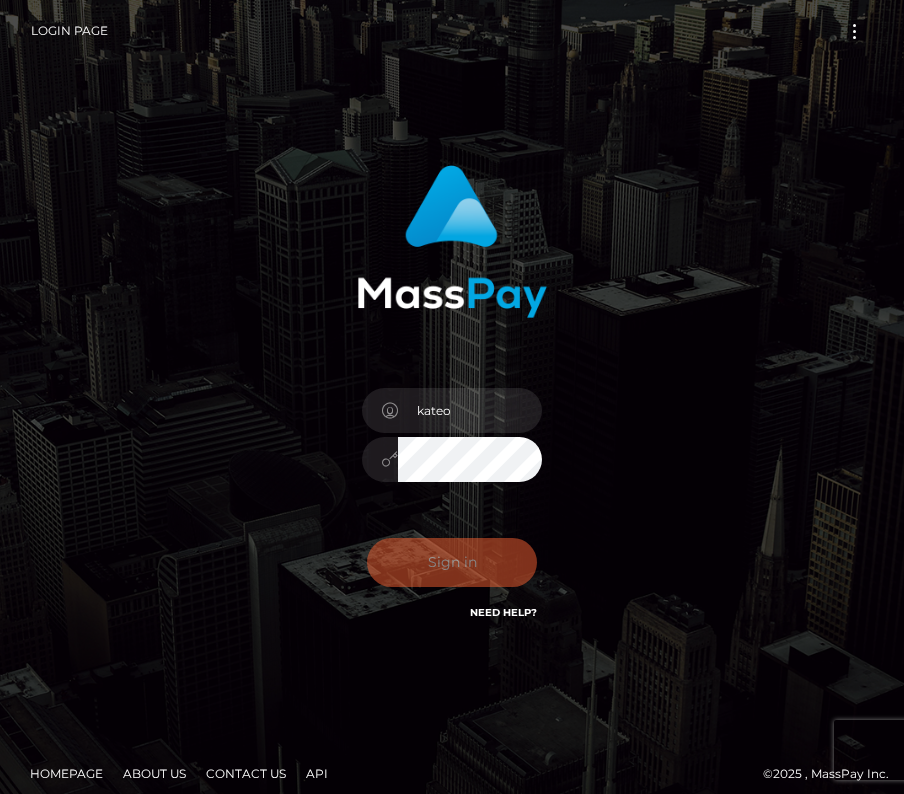 scroll, scrollTop: 0, scrollLeft: 0, axis: both 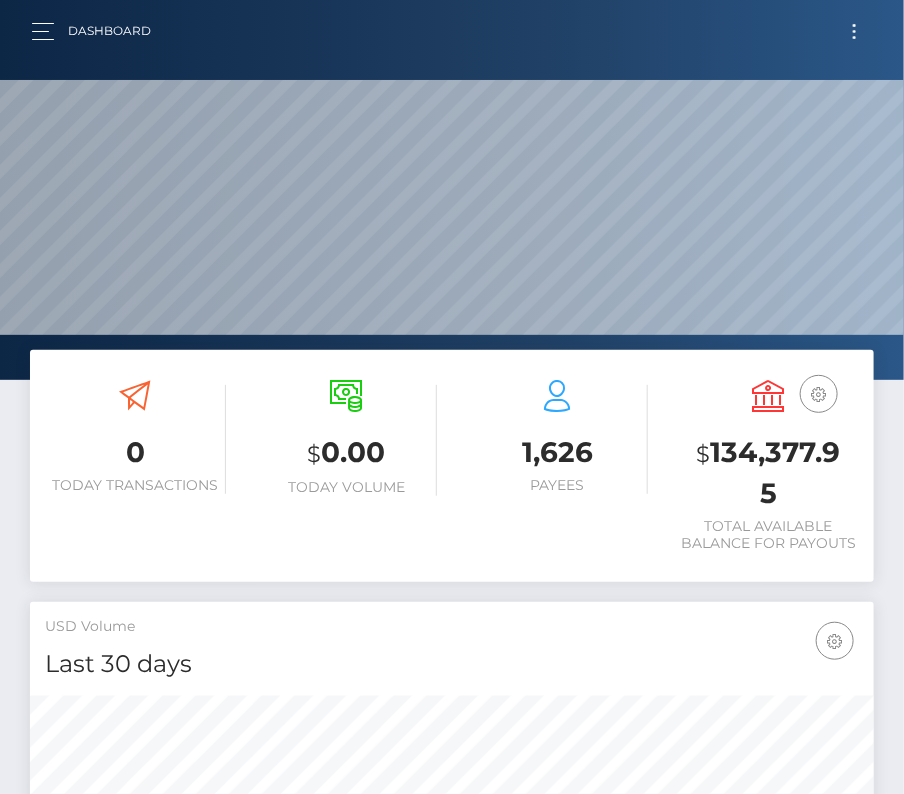 click at bounding box center [854, 31] 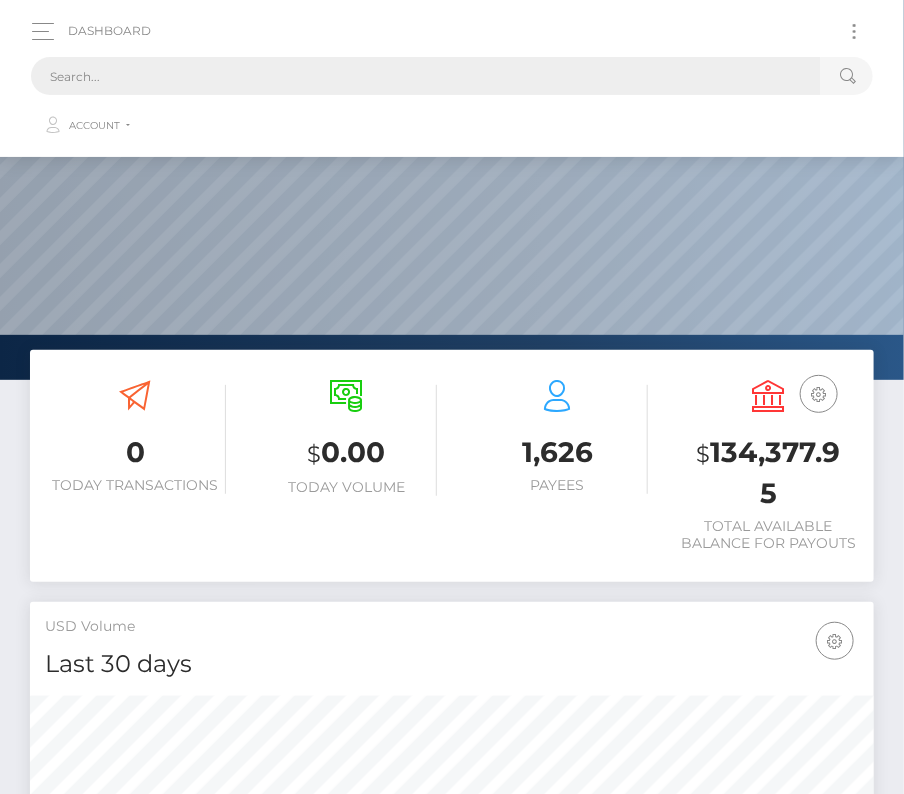 click at bounding box center [426, 76] 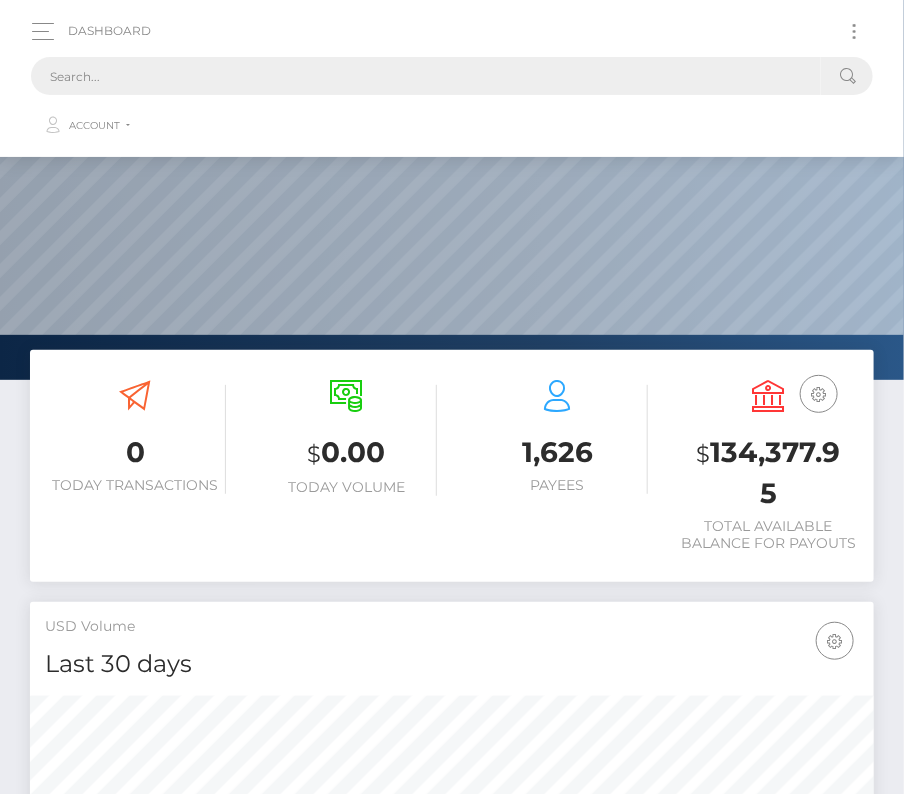 paste on "12154" 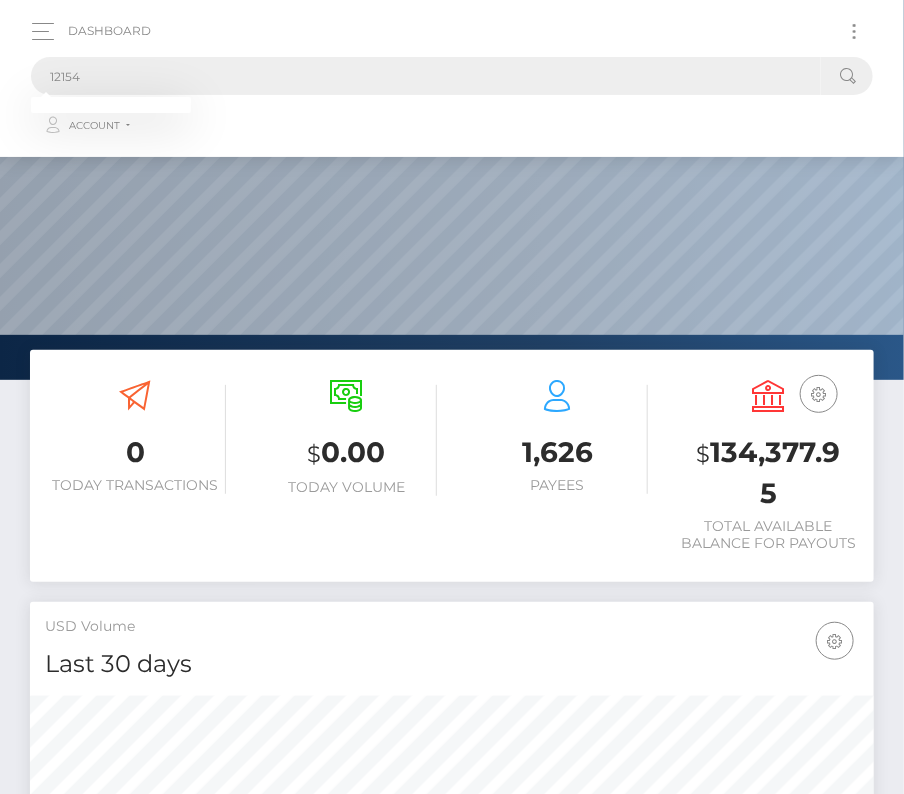 type on "12154" 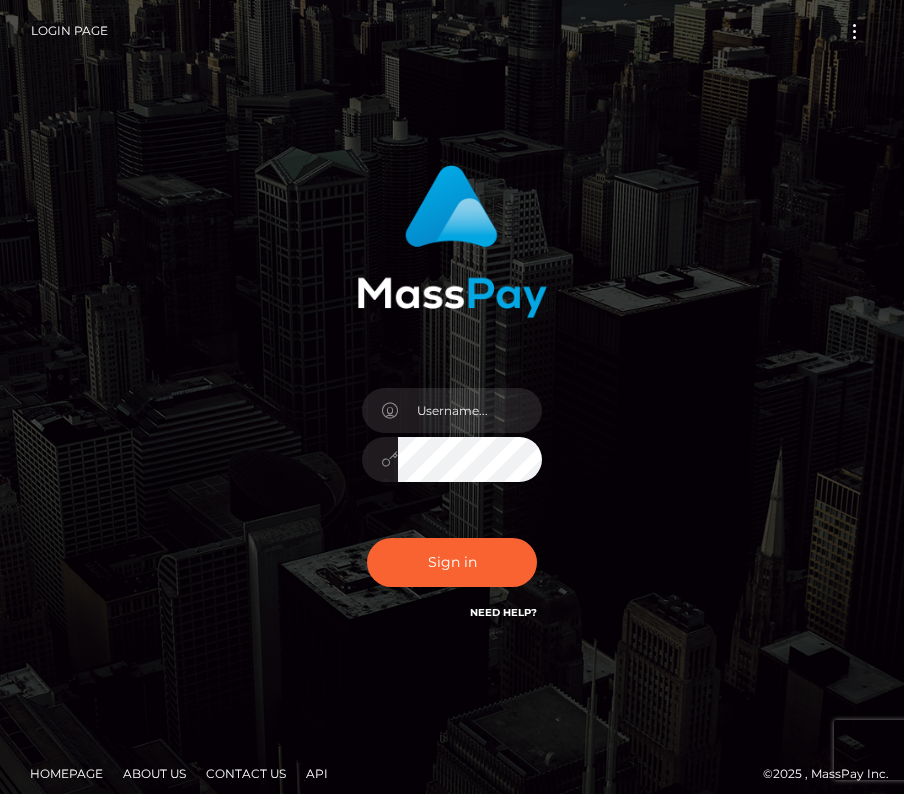 scroll, scrollTop: 0, scrollLeft: 0, axis: both 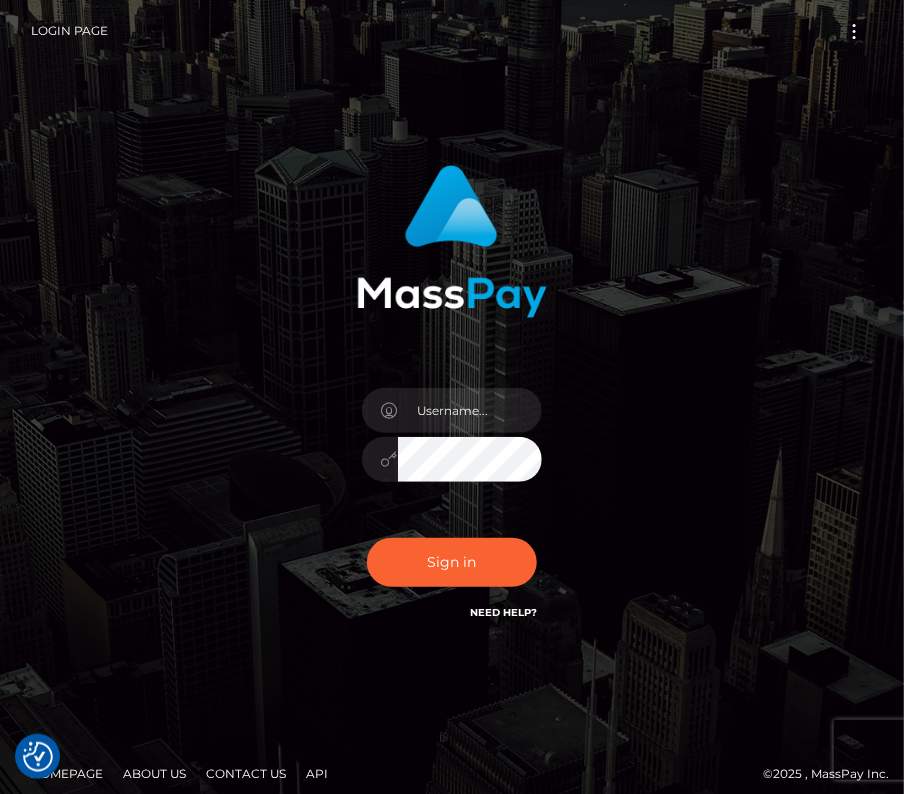 type on "kateo" 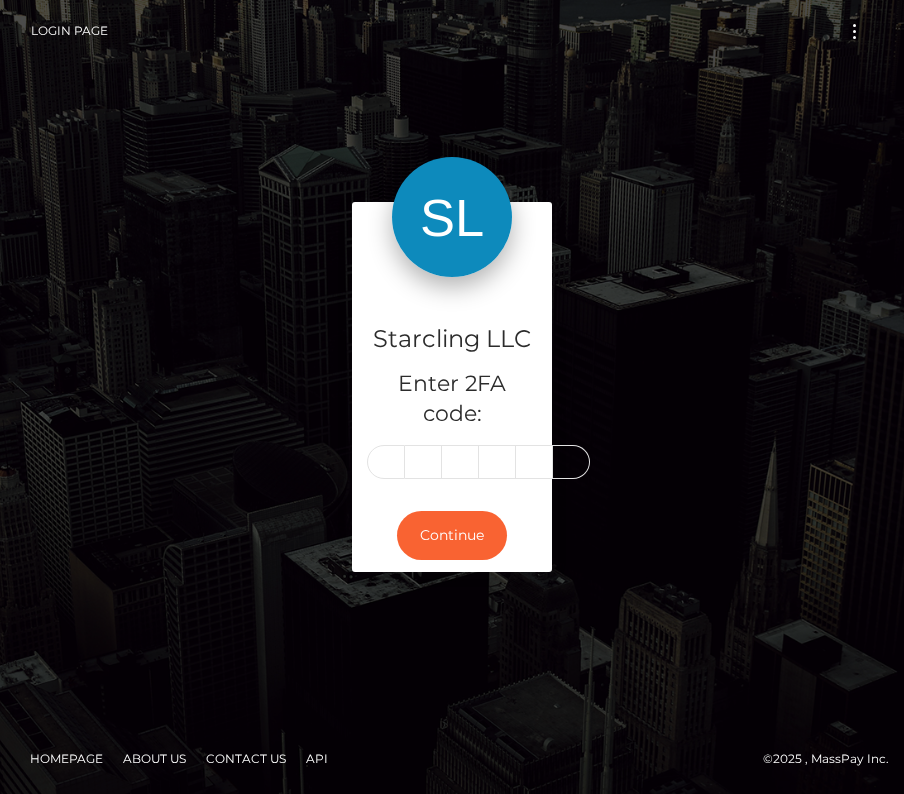 type on "8" 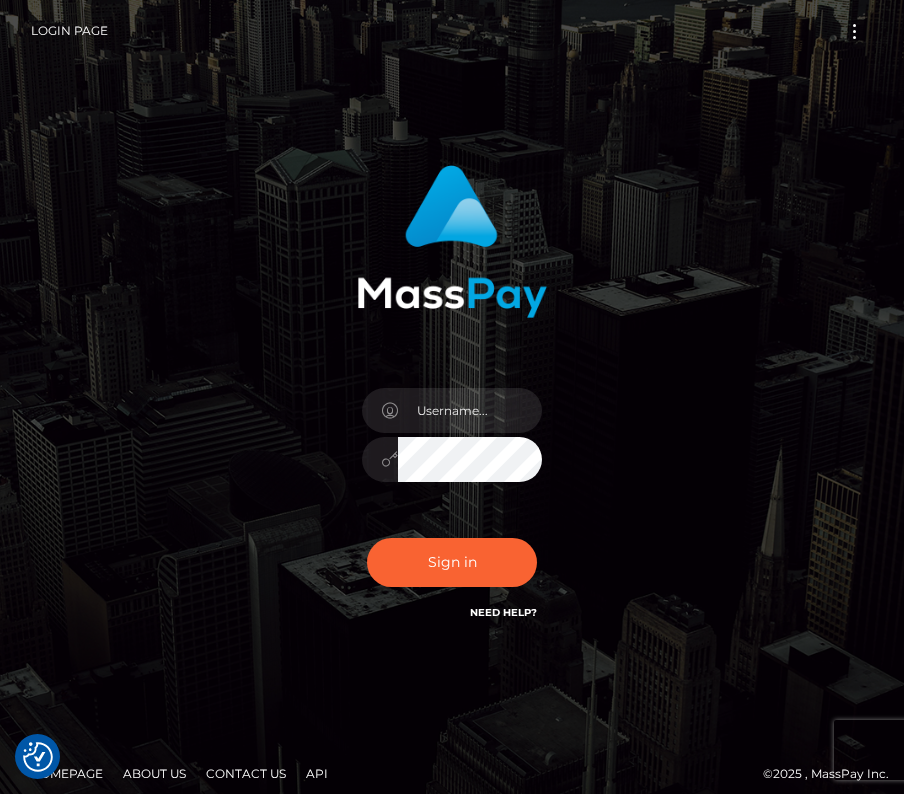 scroll, scrollTop: 0, scrollLeft: 0, axis: both 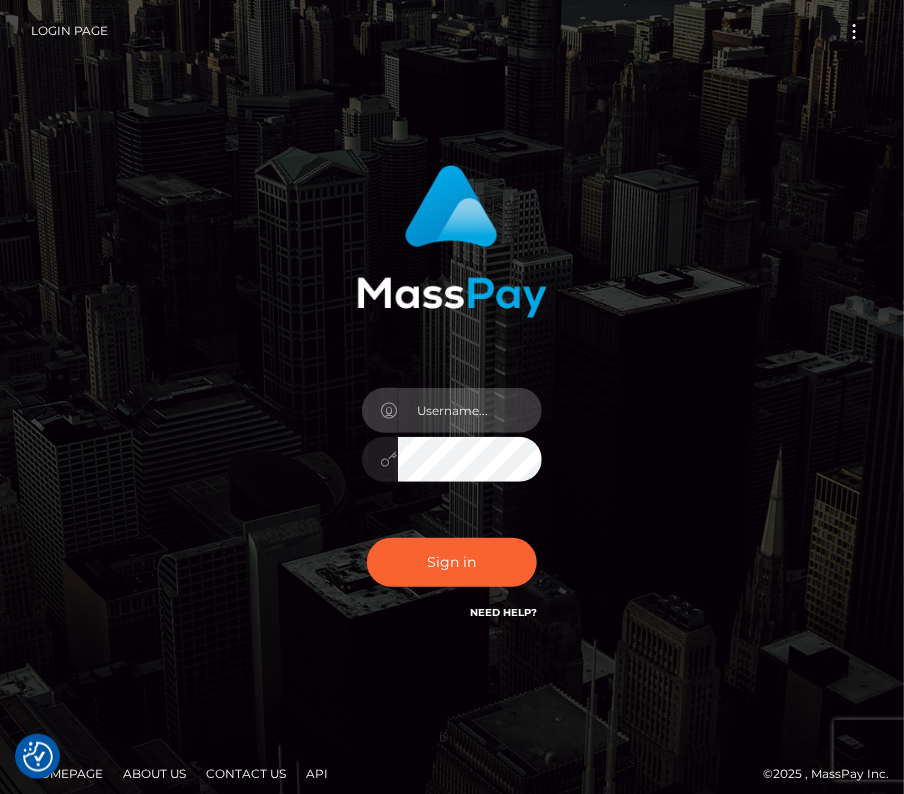 click at bounding box center (470, 410) 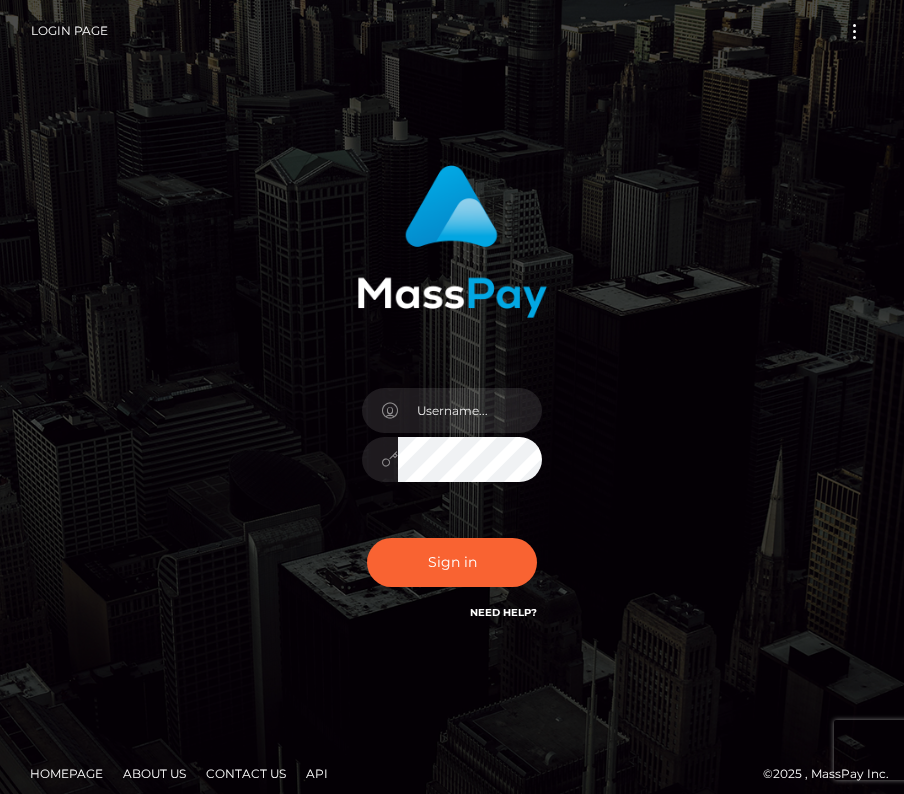 scroll, scrollTop: 0, scrollLeft: 0, axis: both 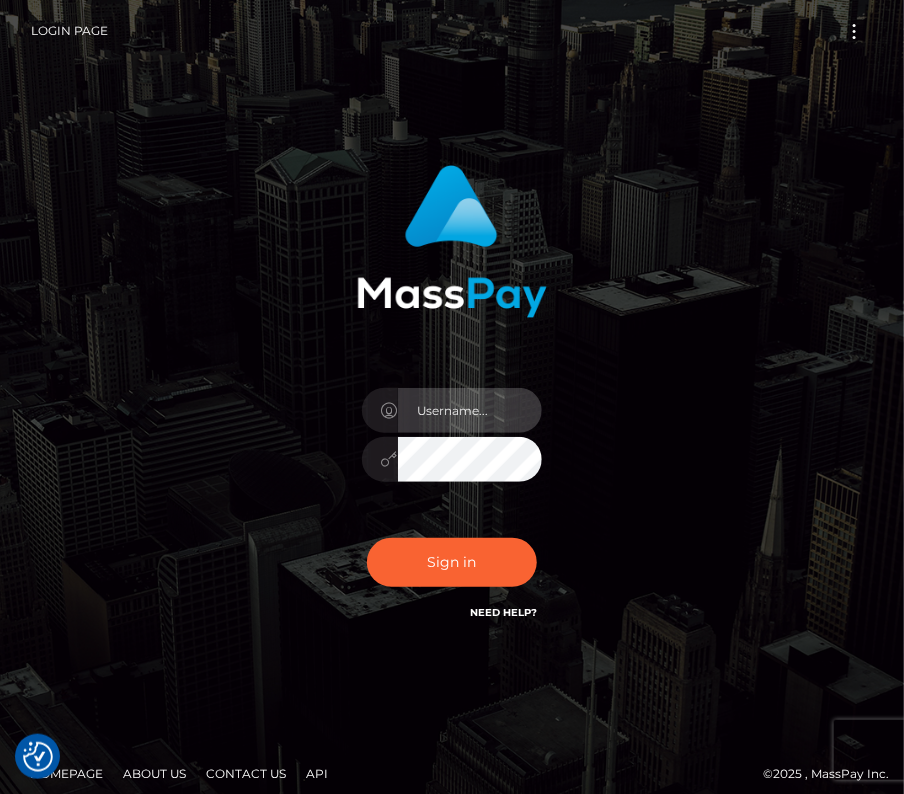 click at bounding box center (470, 410) 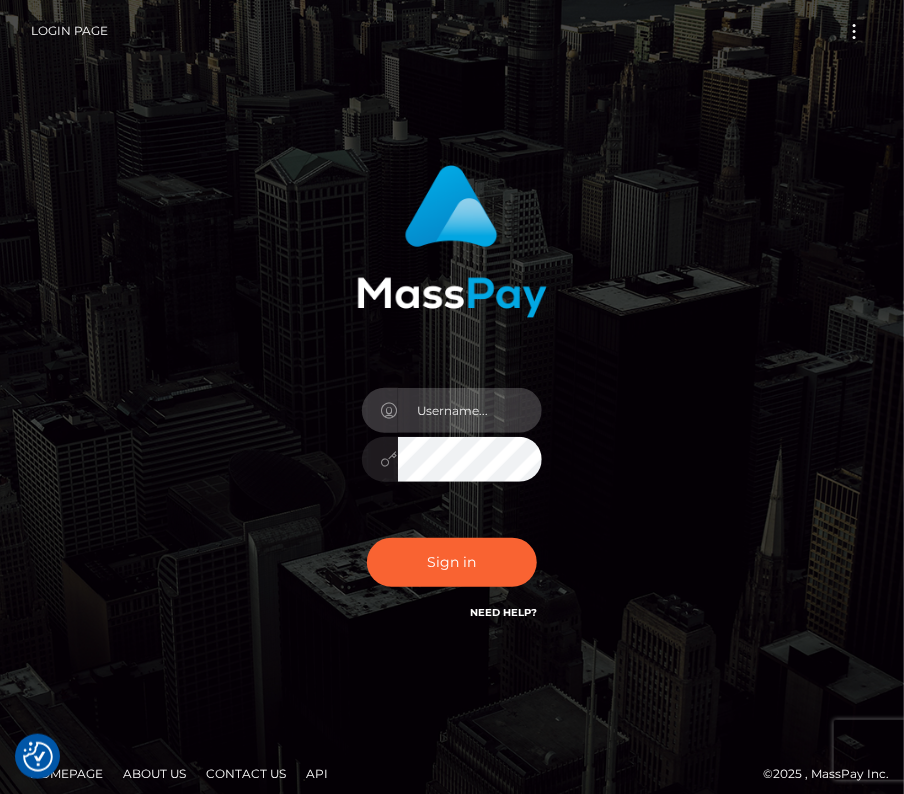 type on "kateo" 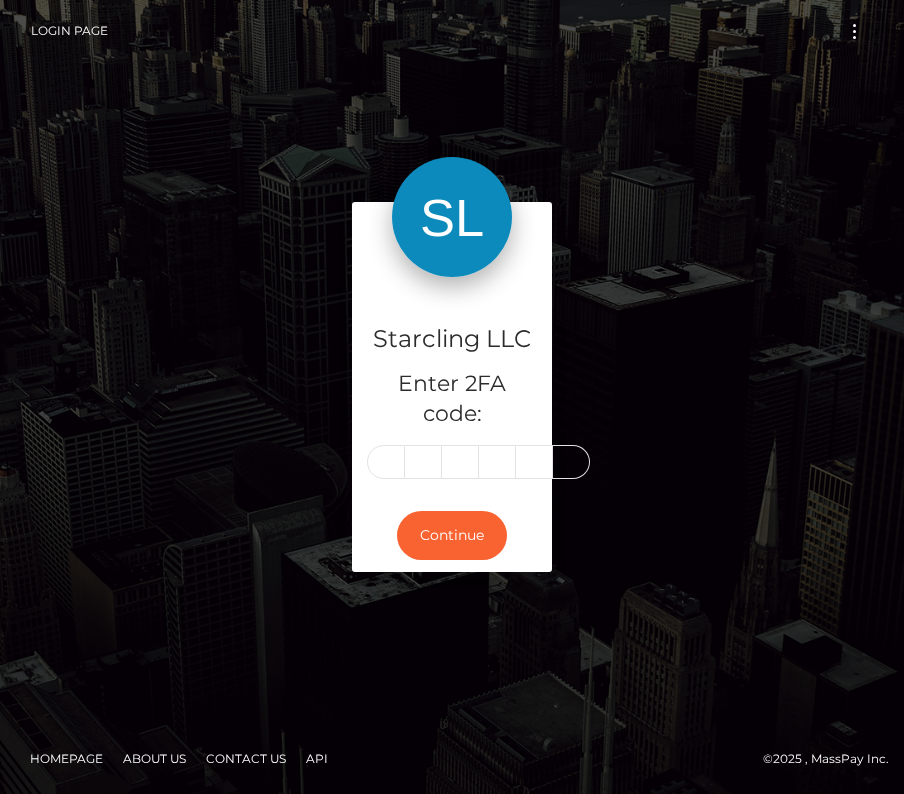 scroll, scrollTop: 0, scrollLeft: 0, axis: both 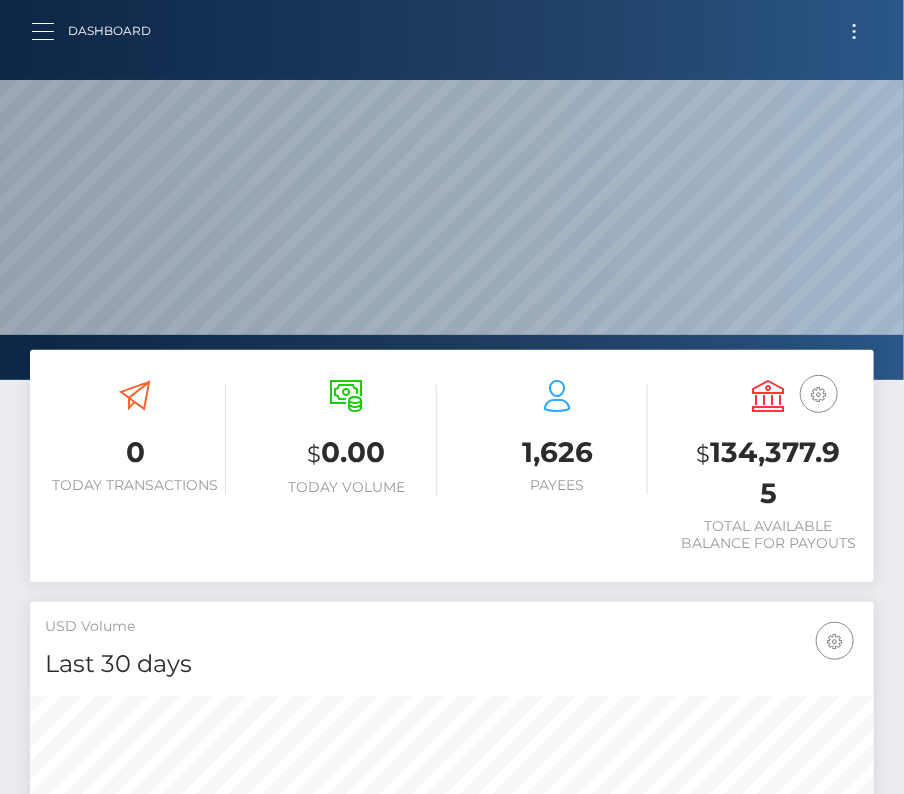 click at bounding box center (49, 31) 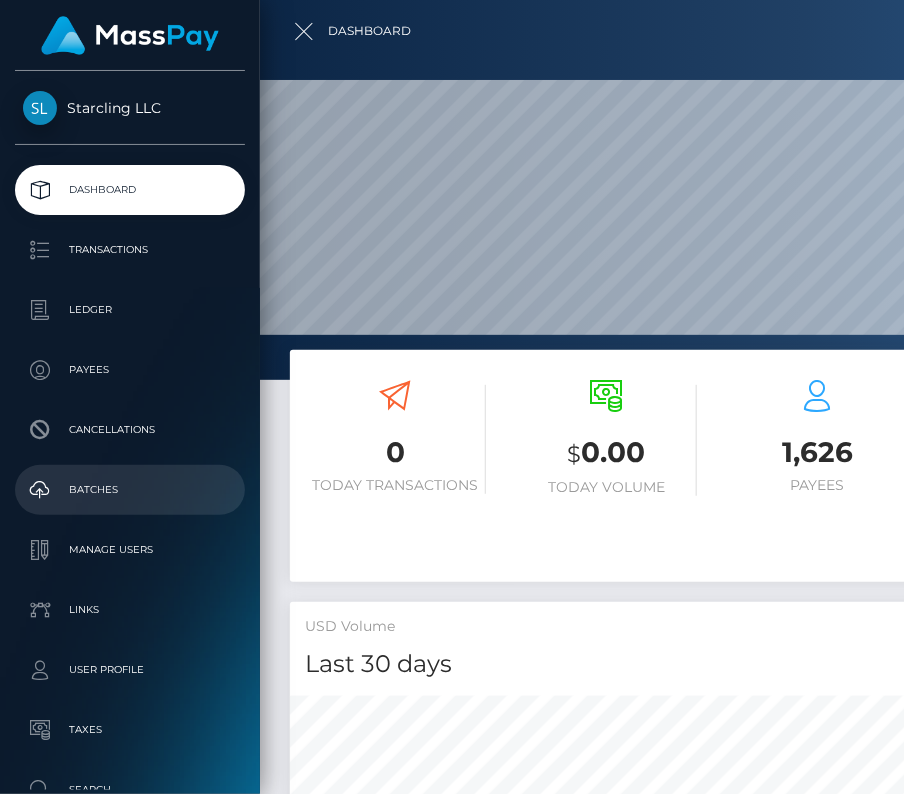 click on "Batches" at bounding box center (130, 490) 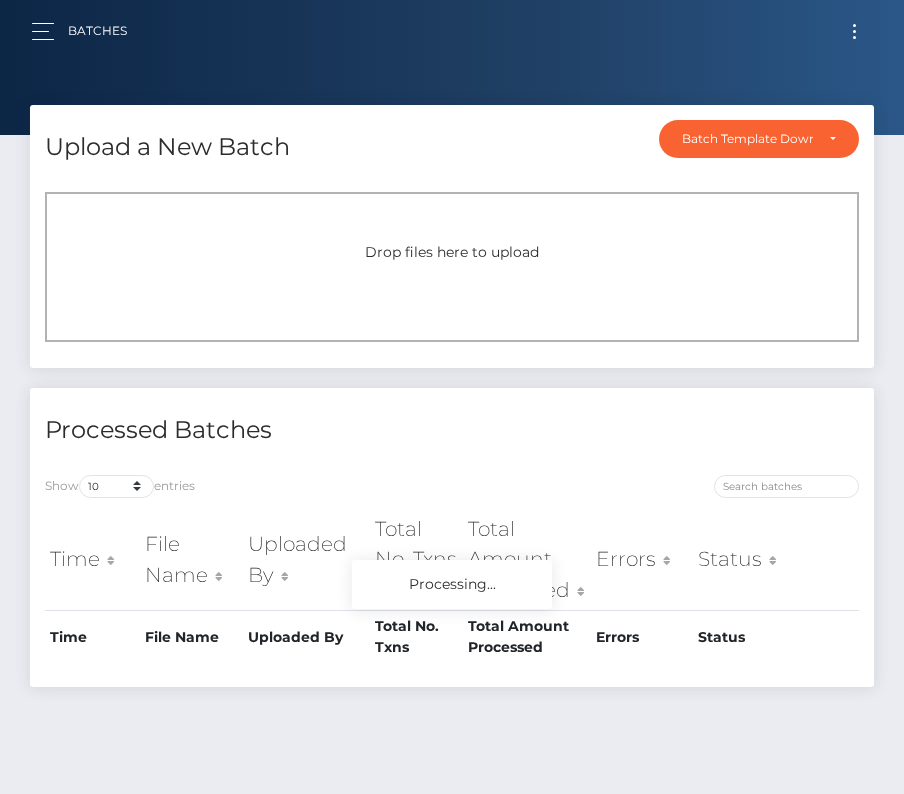 scroll, scrollTop: 0, scrollLeft: 0, axis: both 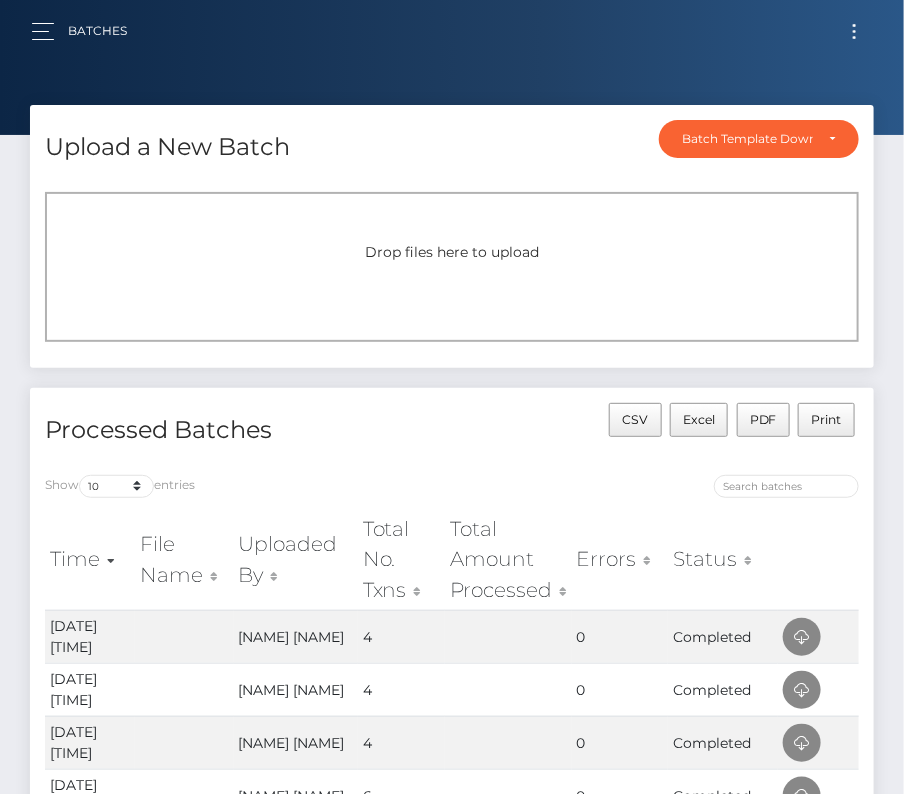 click at bounding box center (854, 31) 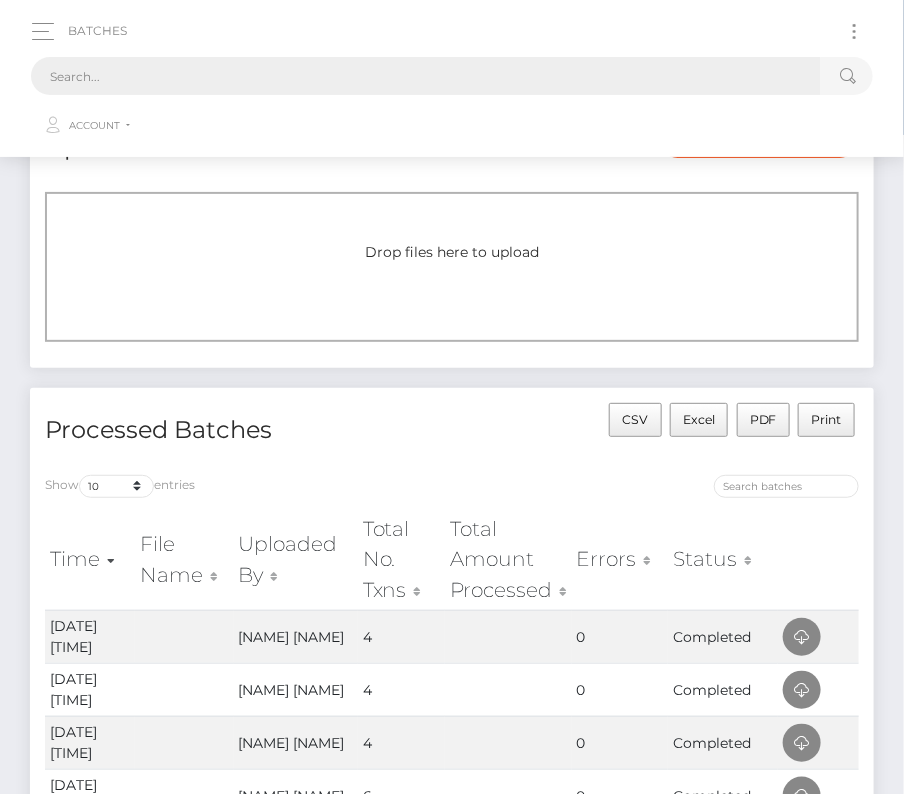 click at bounding box center [426, 76] 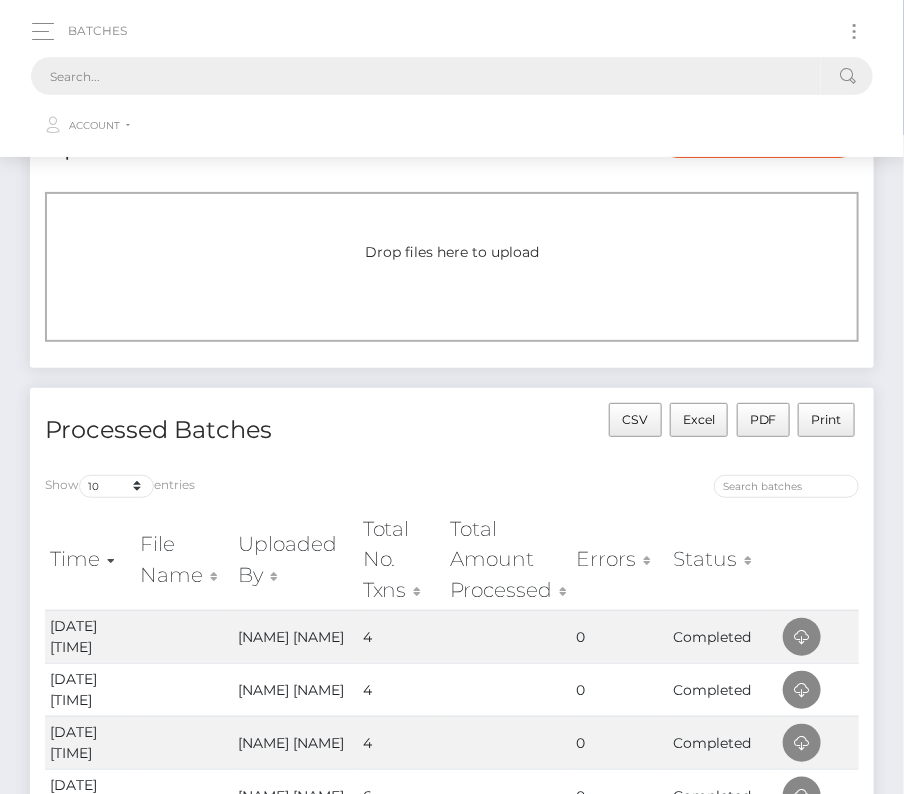 paste on "86641" 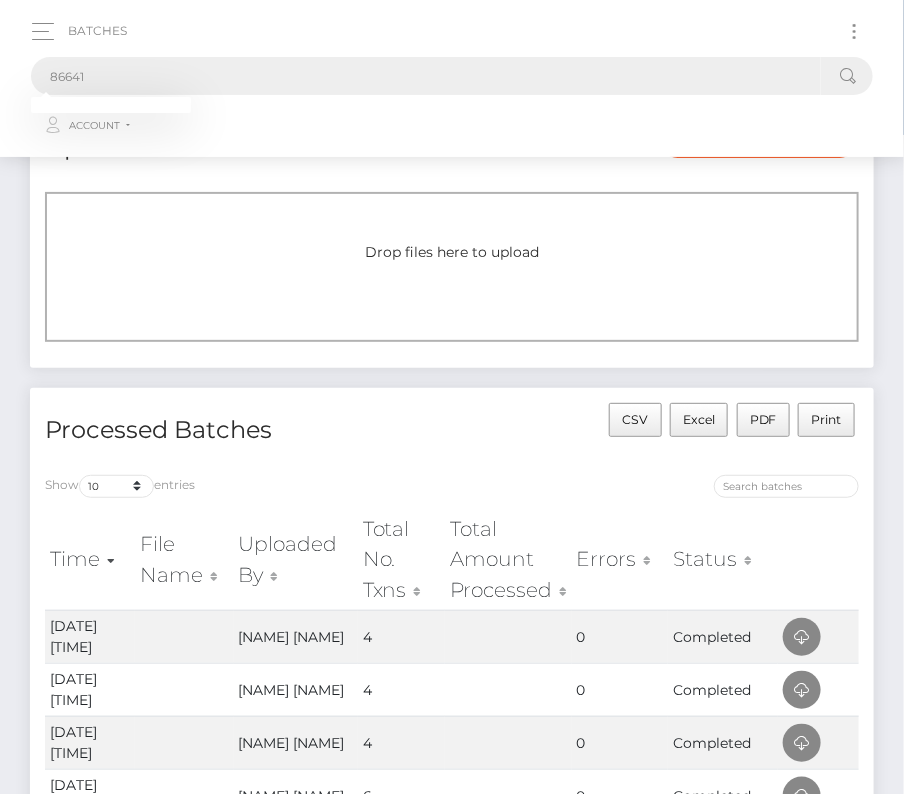 type on "86641" 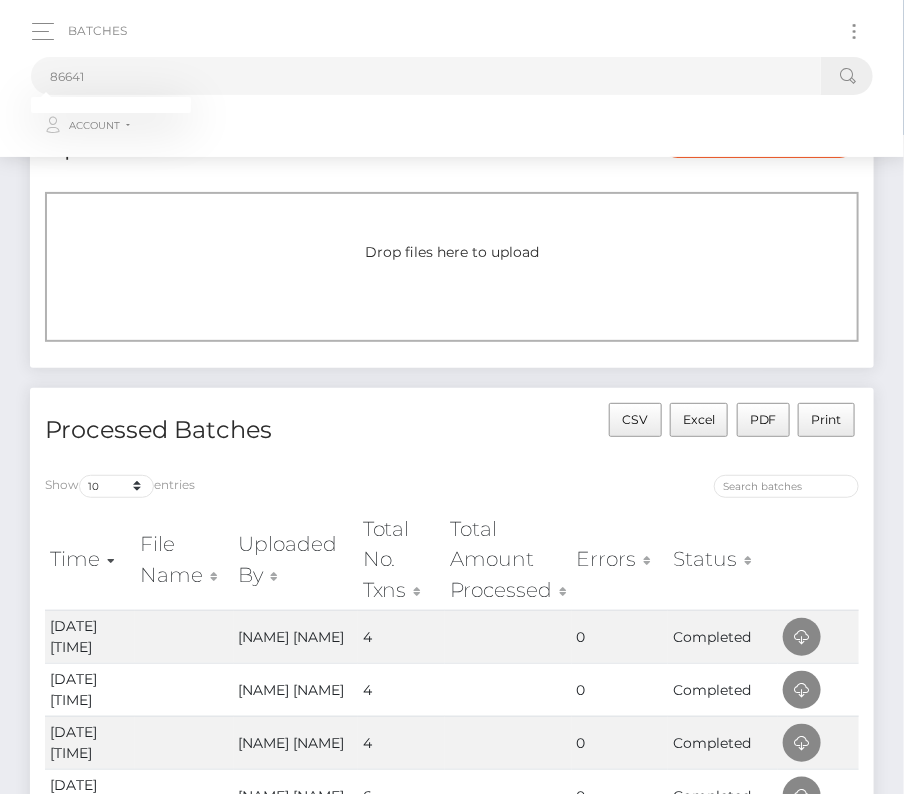 click on "Show  10 25 50 All  entries" at bounding box center (241, 489) 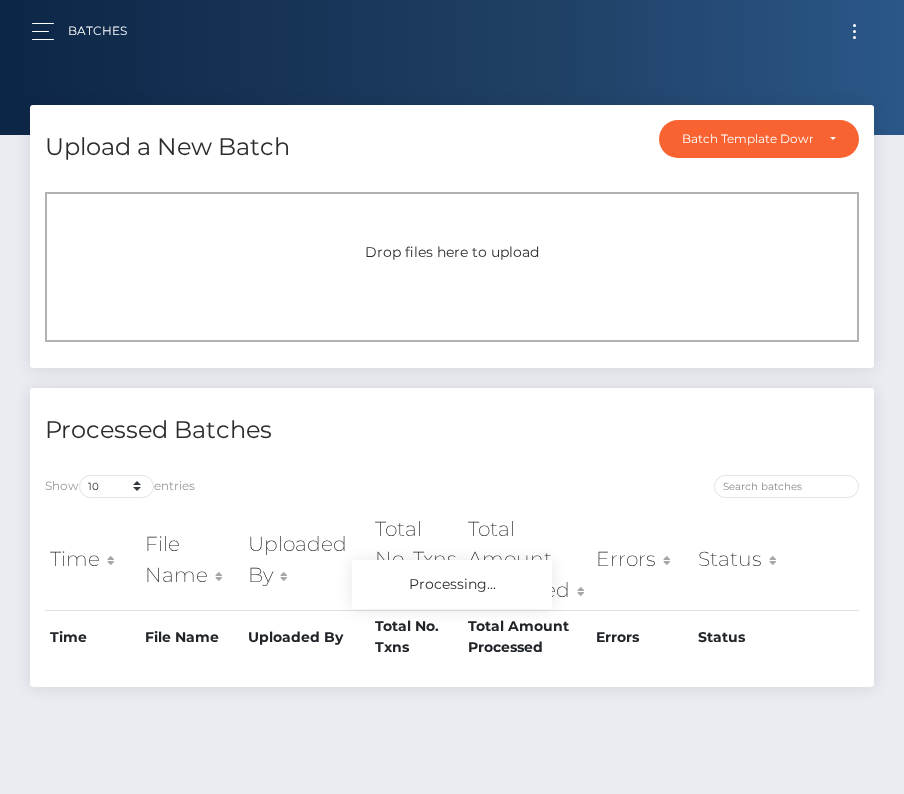 scroll, scrollTop: 0, scrollLeft: 0, axis: both 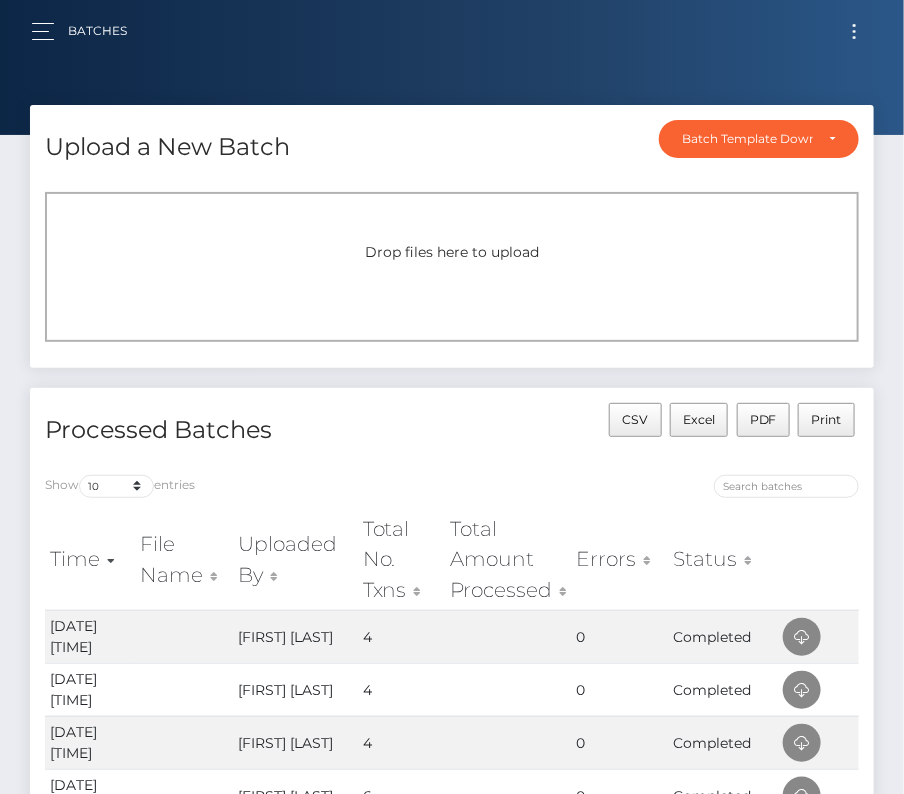 click on "Drop files here to upload" at bounding box center [452, 252] 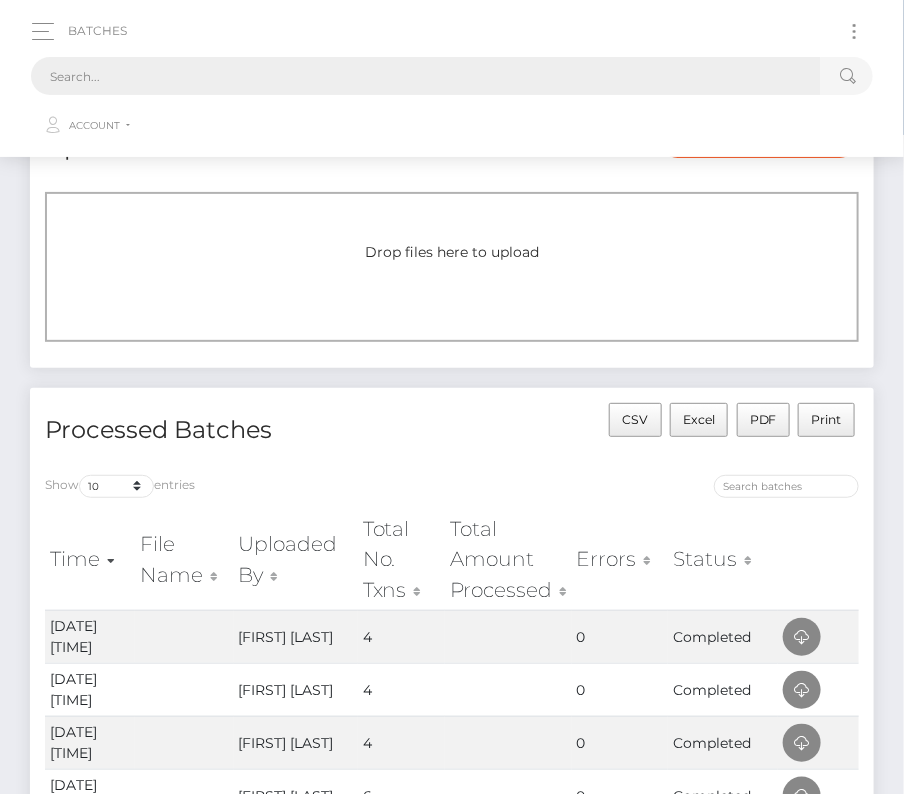 click at bounding box center [426, 76] 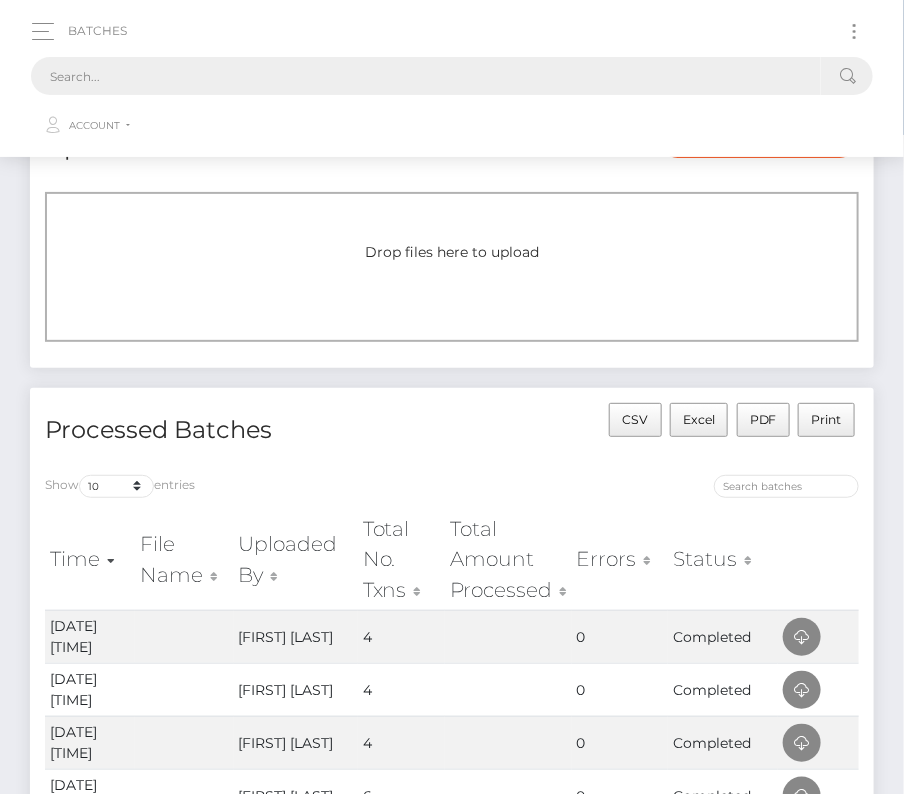 paste on "86641" 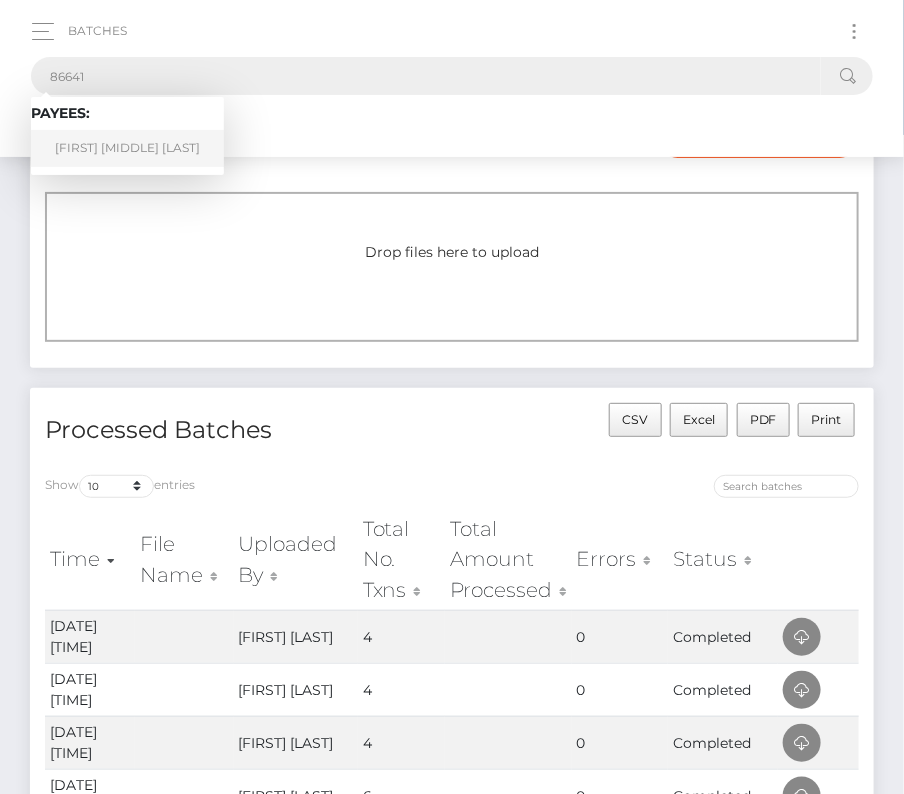 type on "86641" 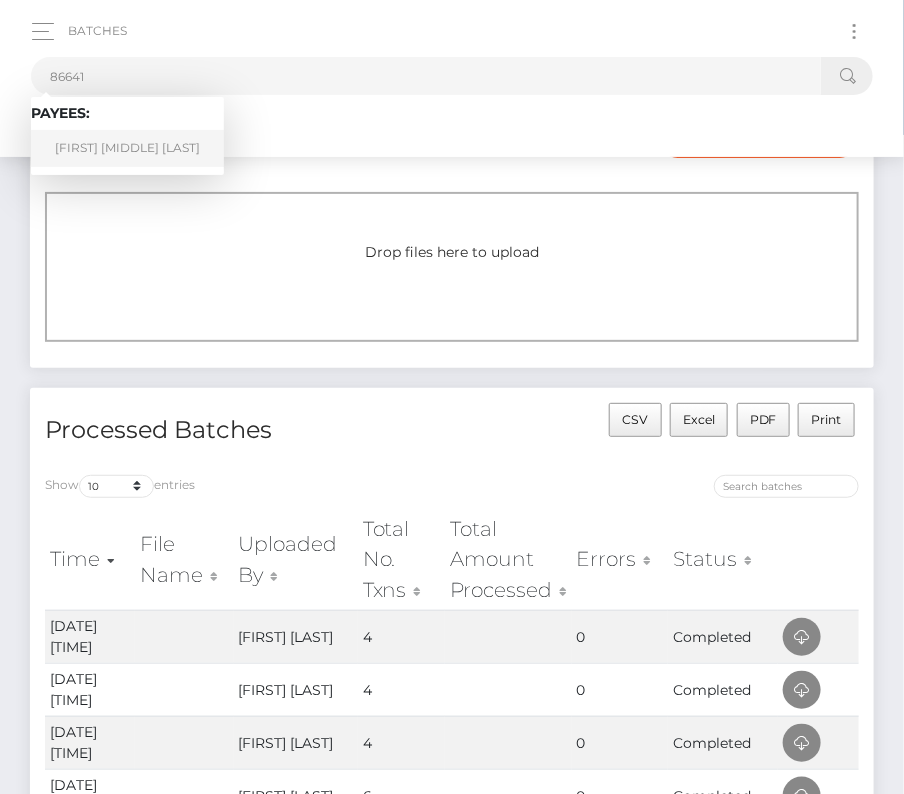 click on "John Michael Greer" at bounding box center [127, 148] 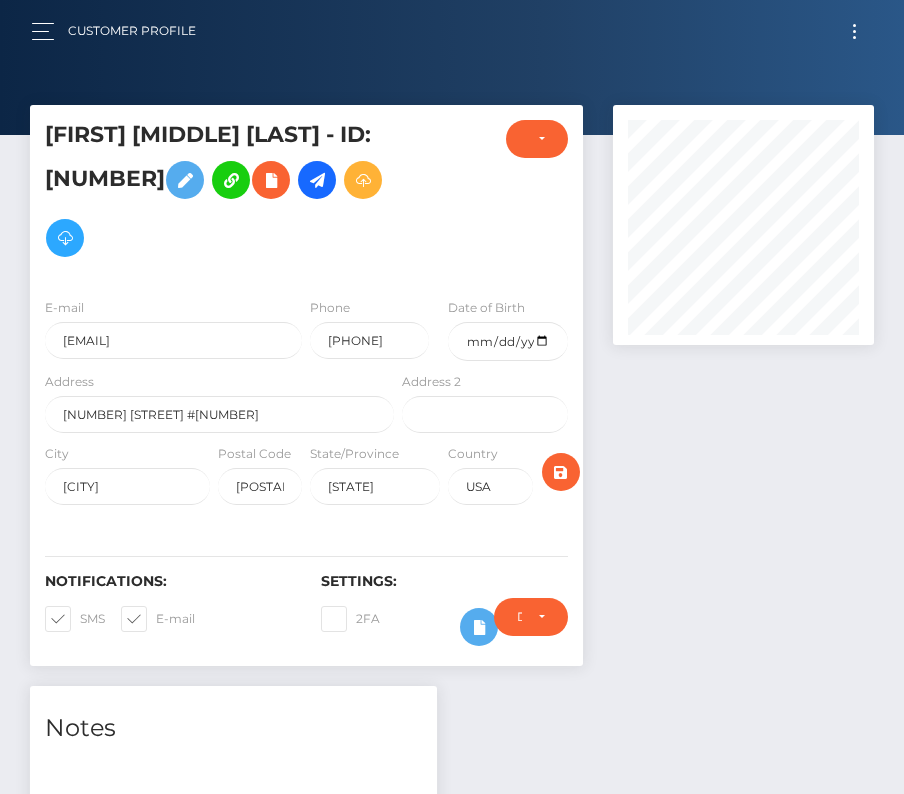 scroll, scrollTop: 0, scrollLeft: 0, axis: both 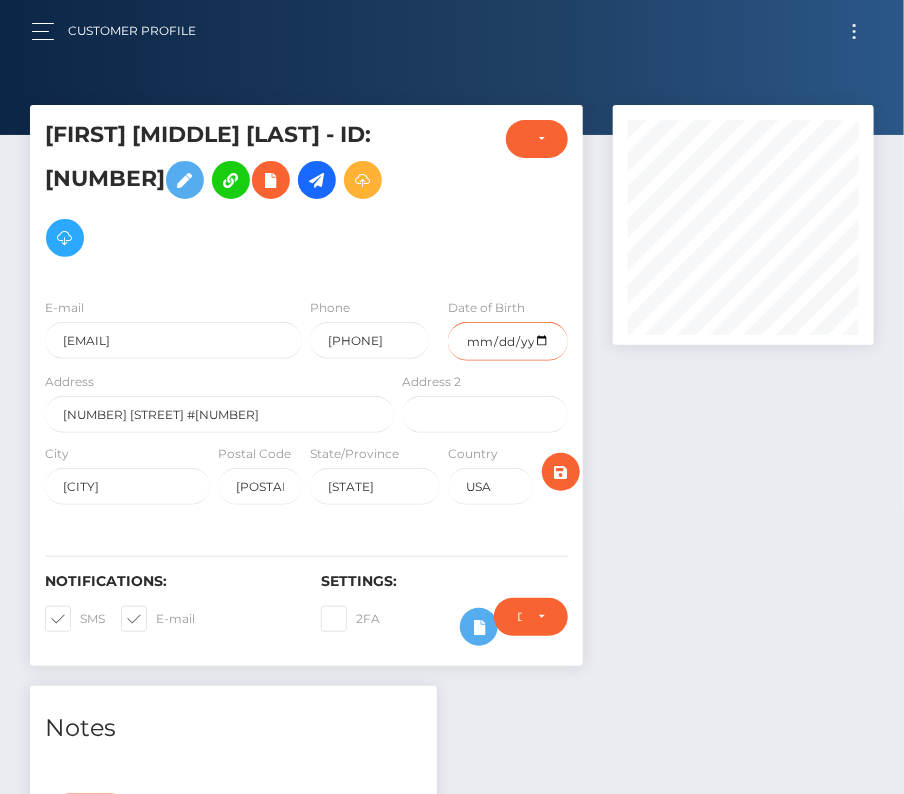 click at bounding box center (507, 341) 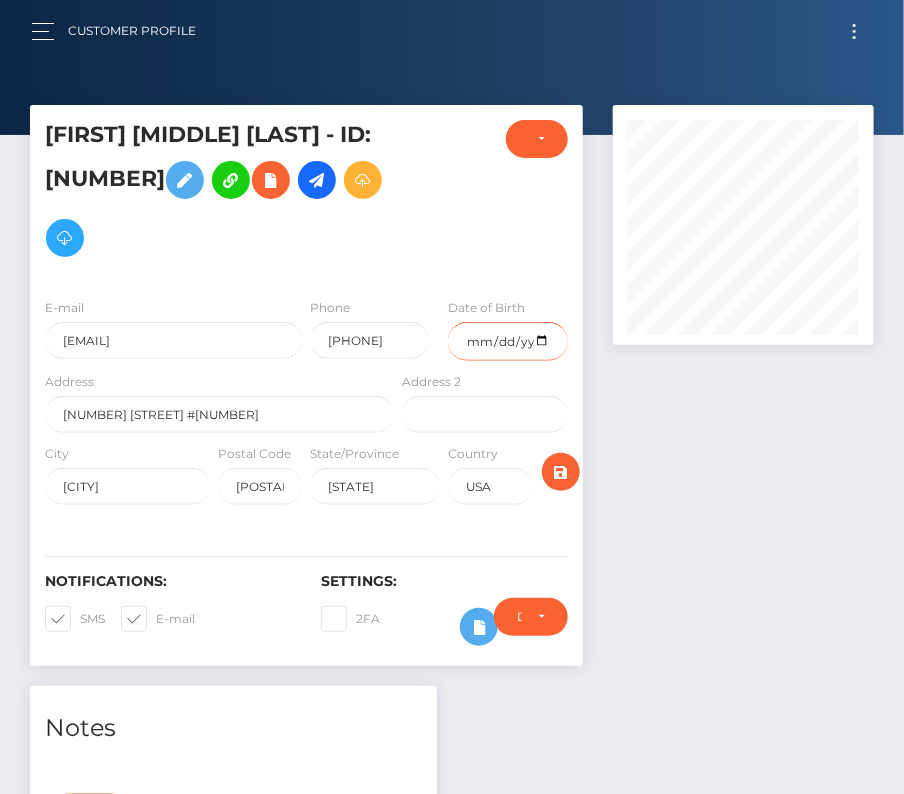 type on "[DATE]" 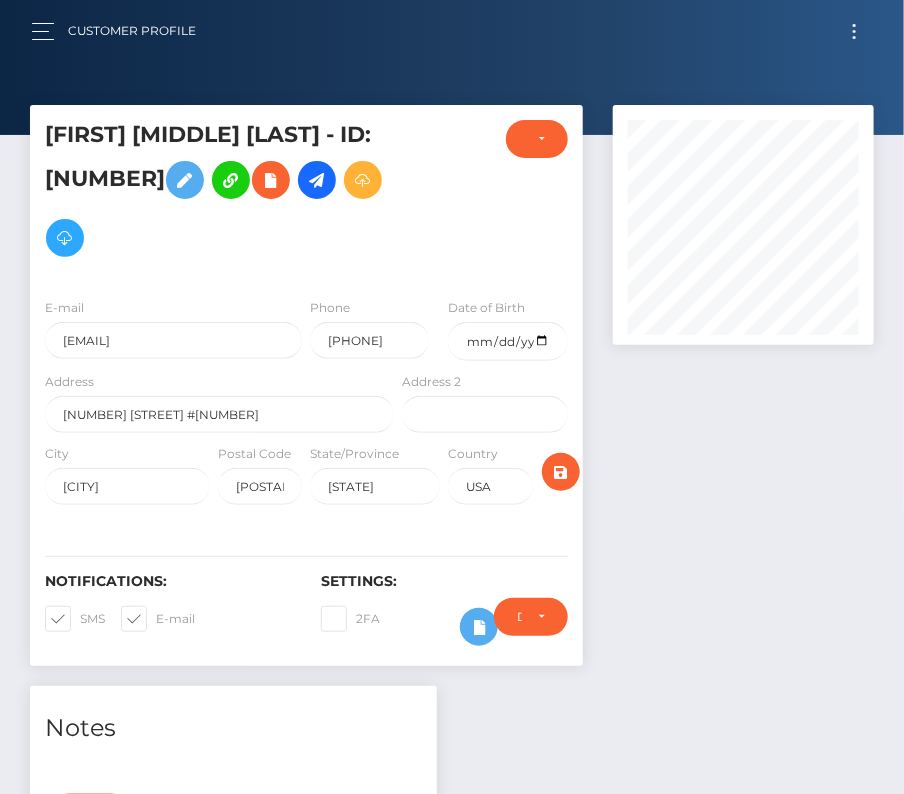 click at bounding box center [80, 618] 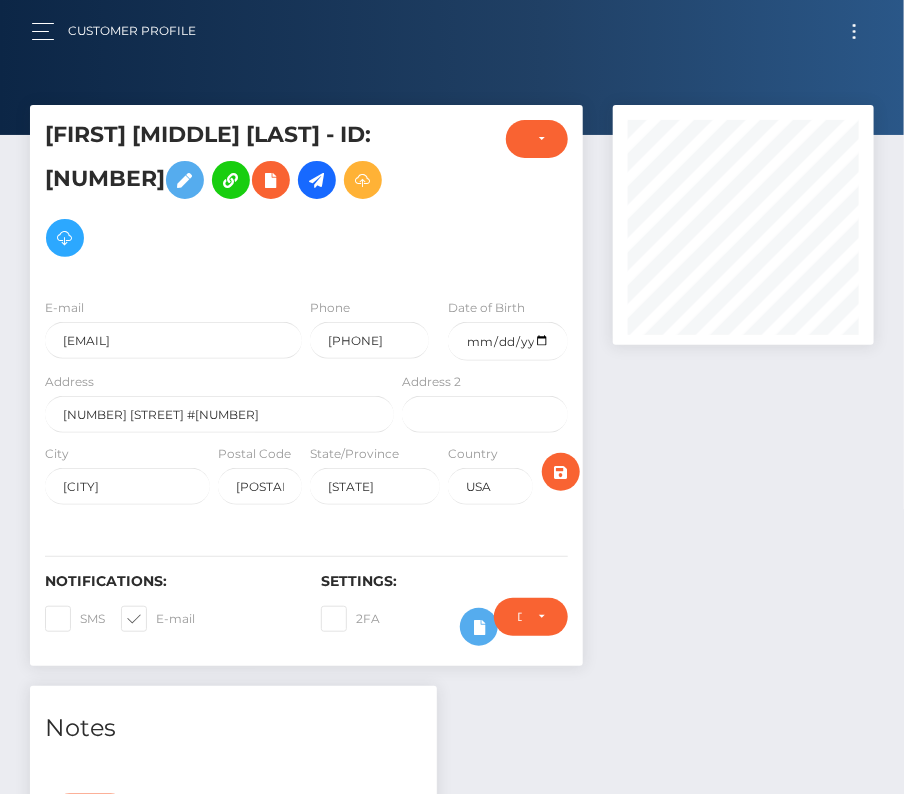 click at bounding box center [156, 618] 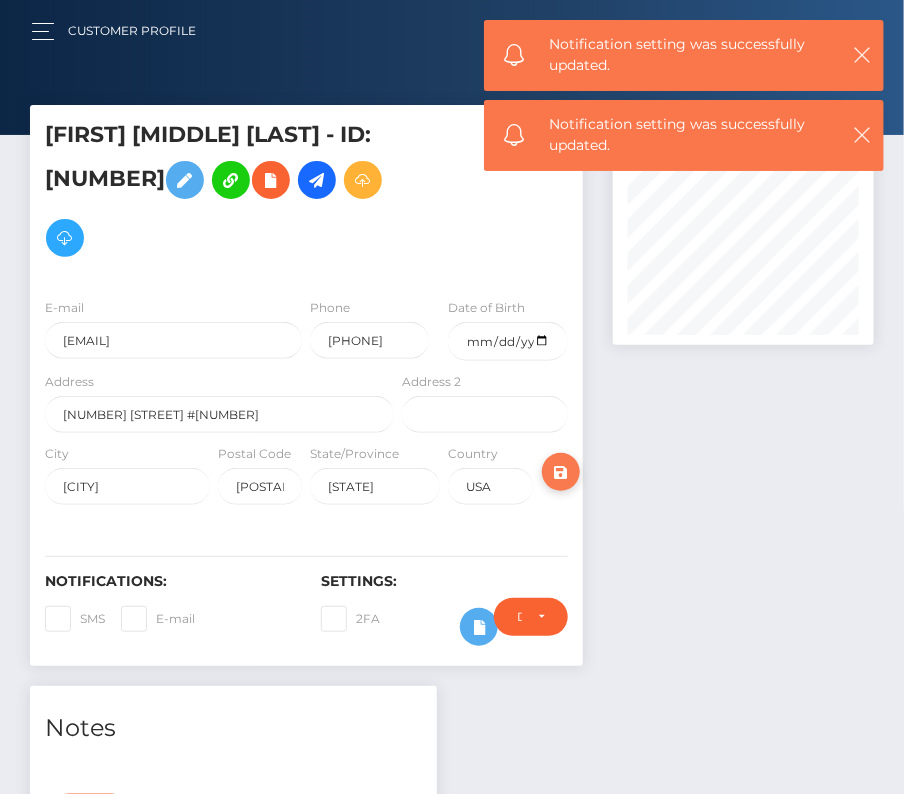 click at bounding box center (561, 472) 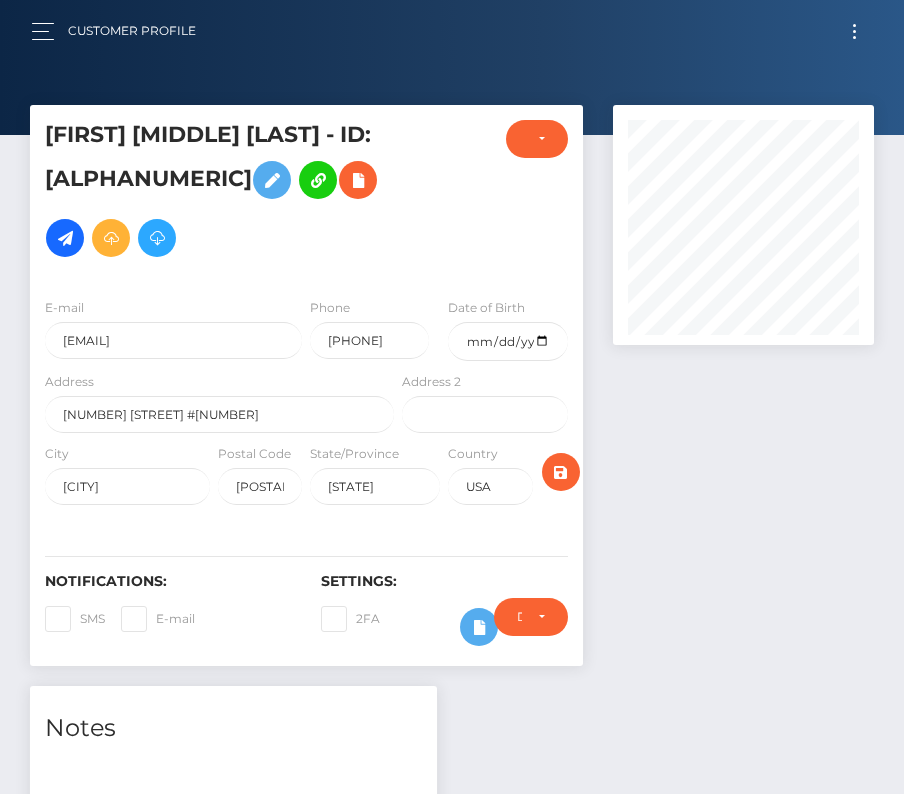scroll, scrollTop: 0, scrollLeft: 0, axis: both 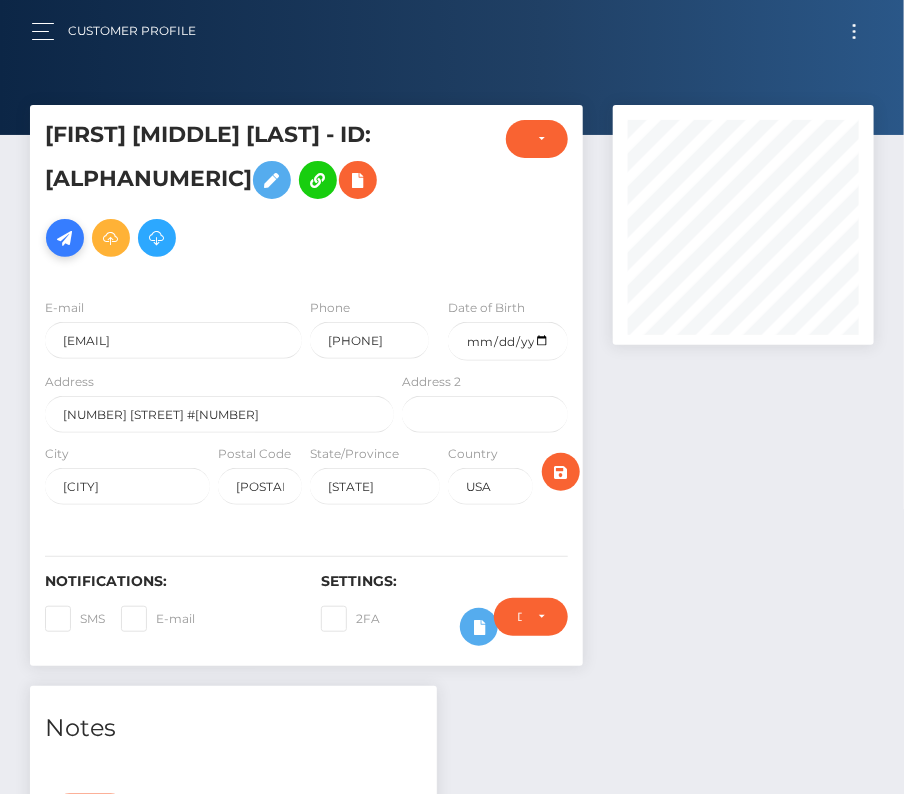 click at bounding box center [65, 238] 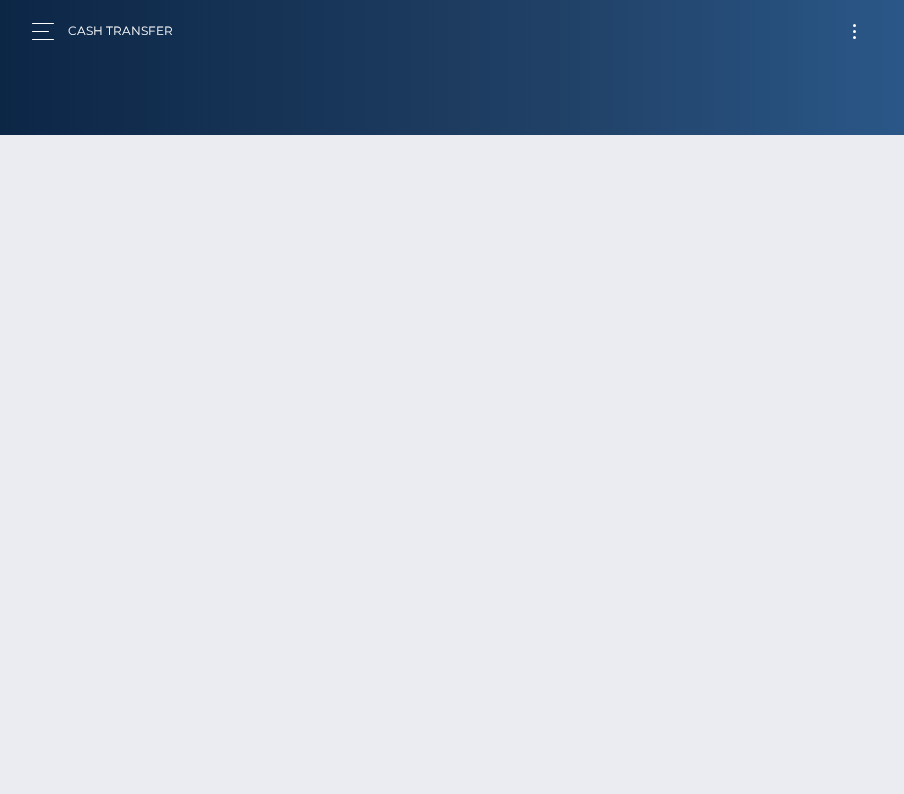 scroll, scrollTop: 0, scrollLeft: 0, axis: both 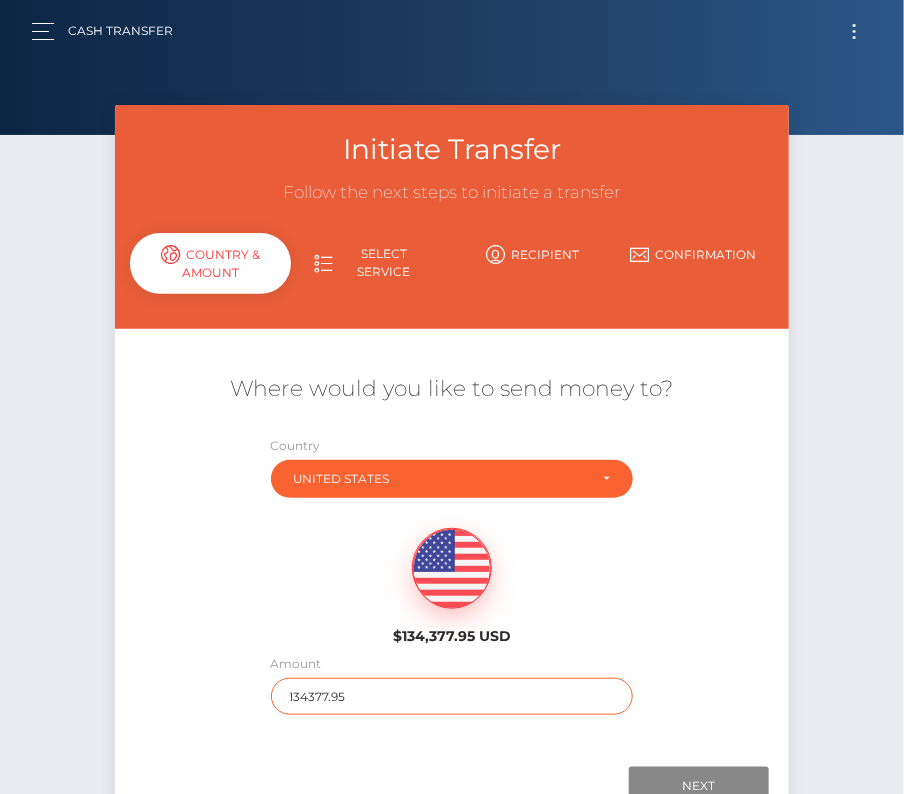 click on "134377.95" at bounding box center [452, 696] 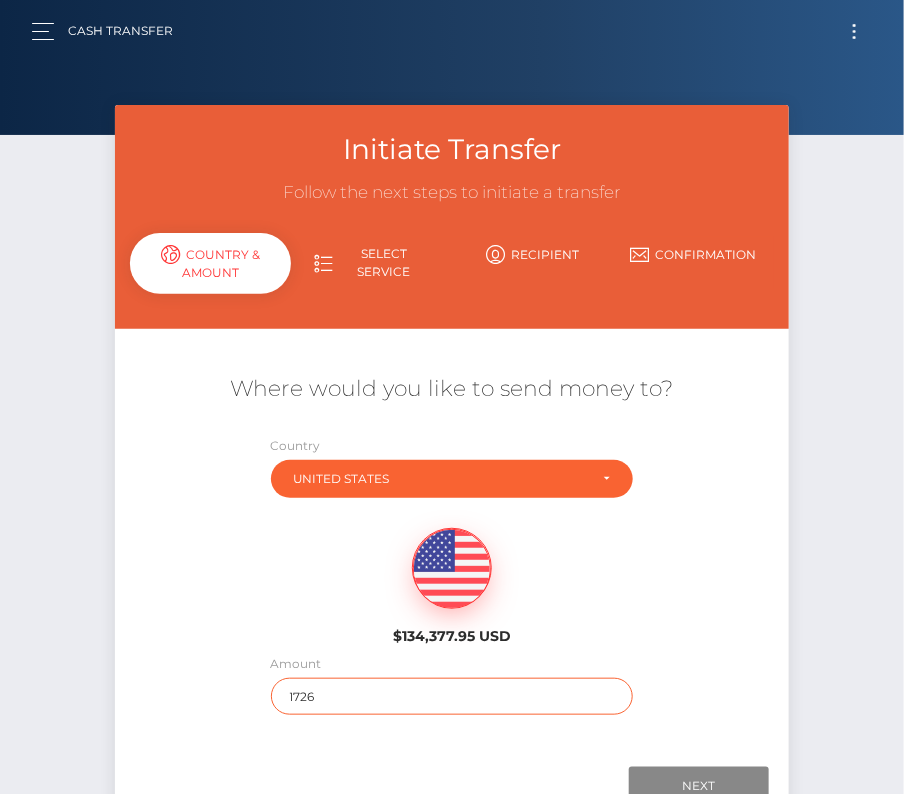 type on "1726" 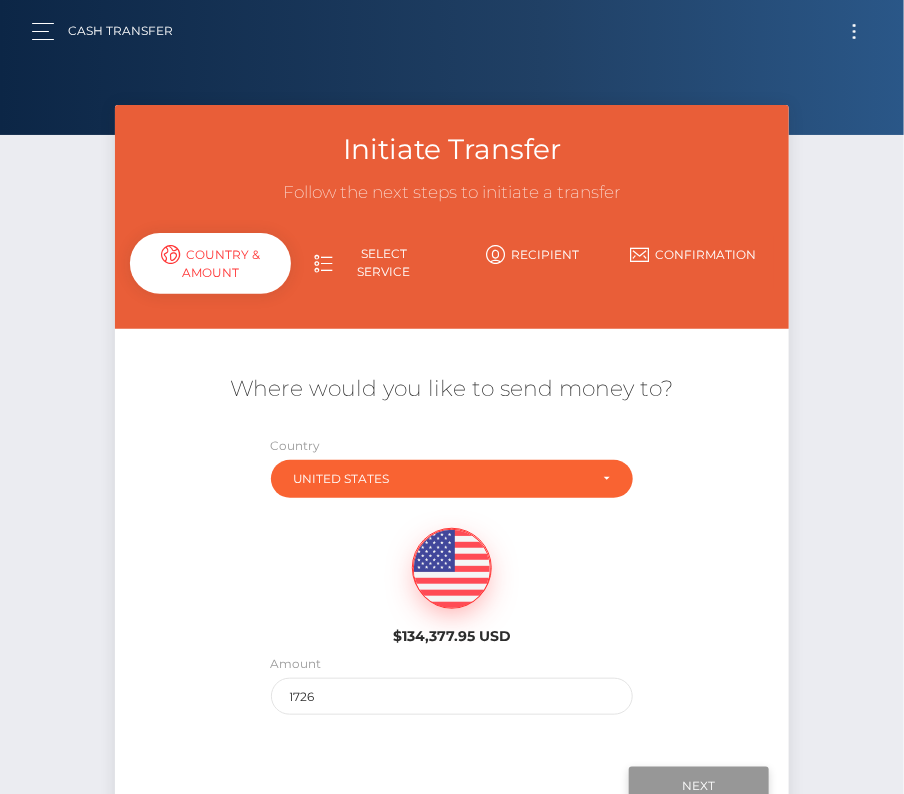 click on "Next" at bounding box center [699, 786] 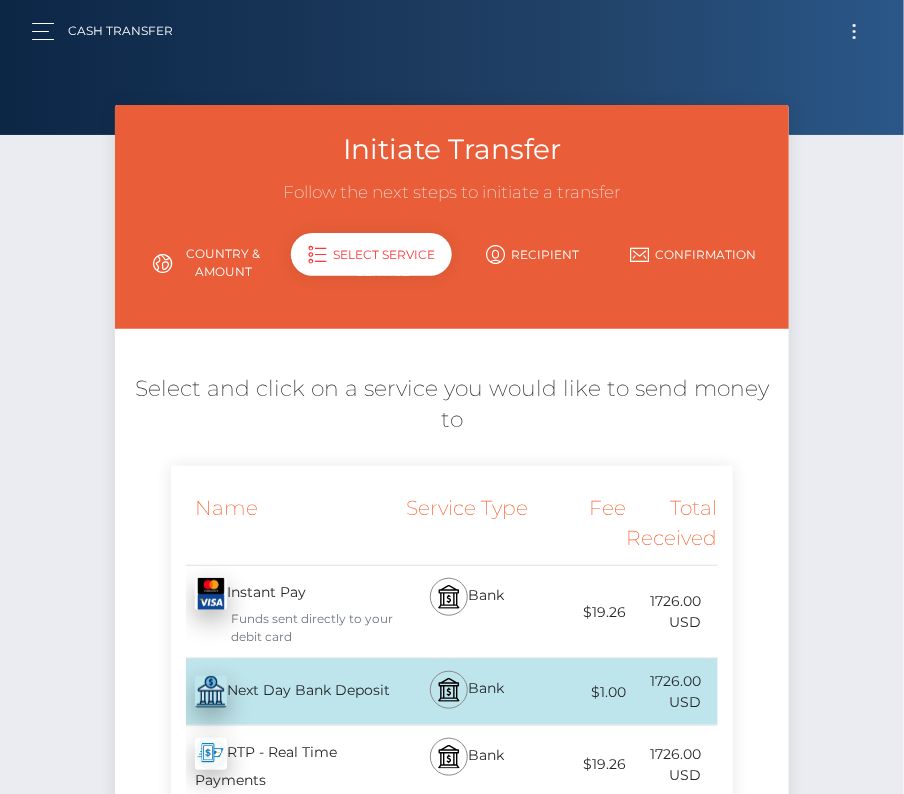 click on "Next Day Bank Deposit  - USD" at bounding box center (285, 692) 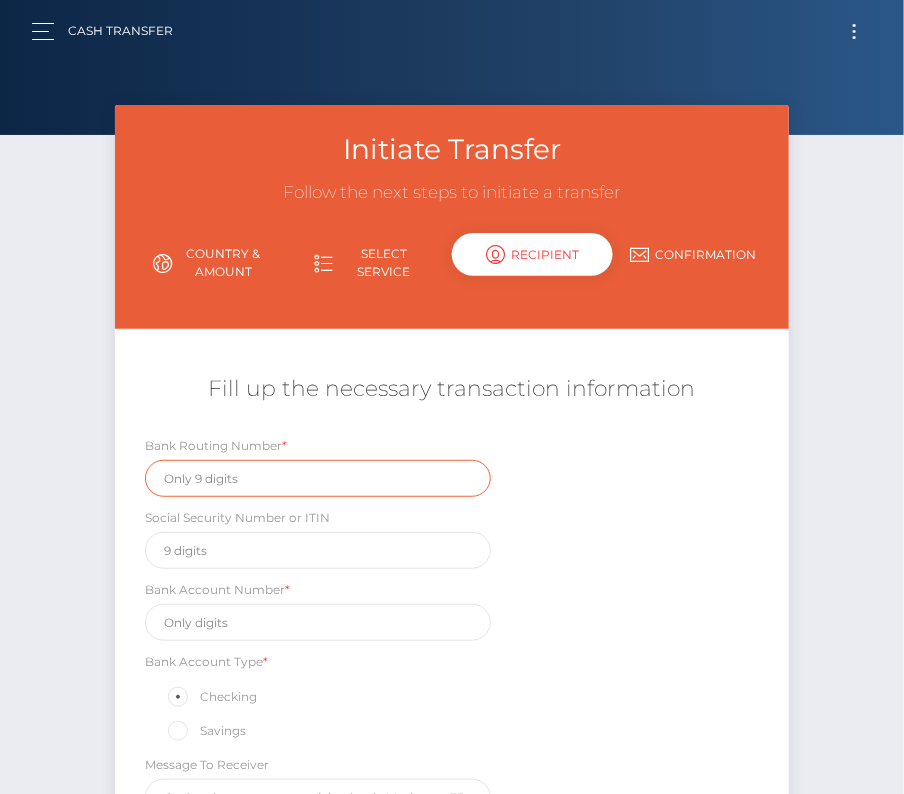 click at bounding box center [317, 478] 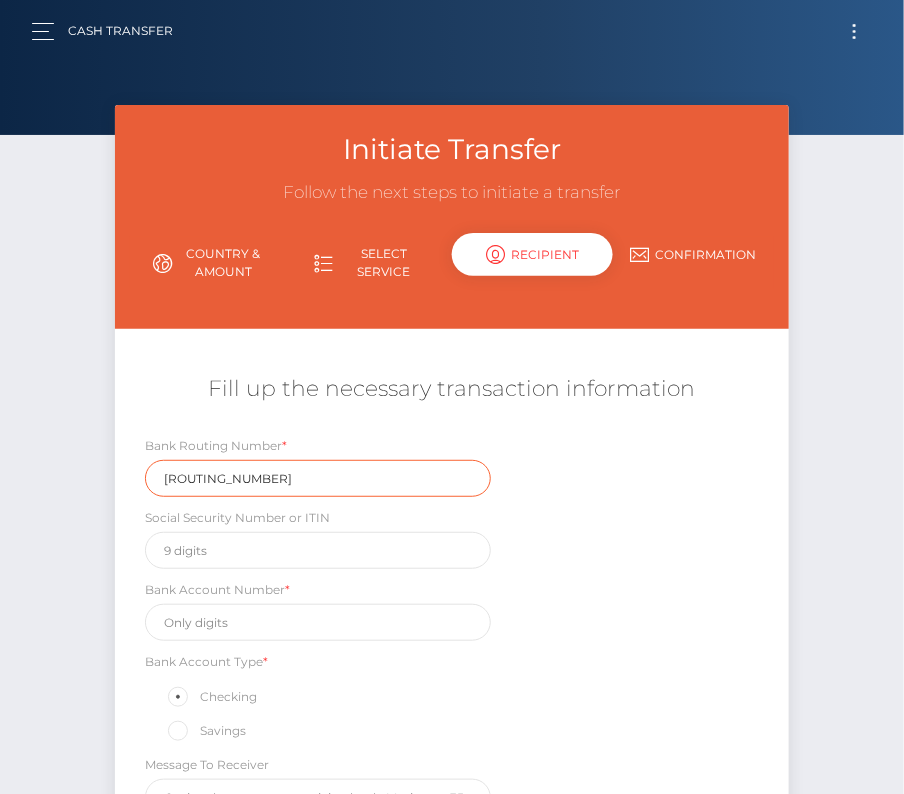 type on "011501682" 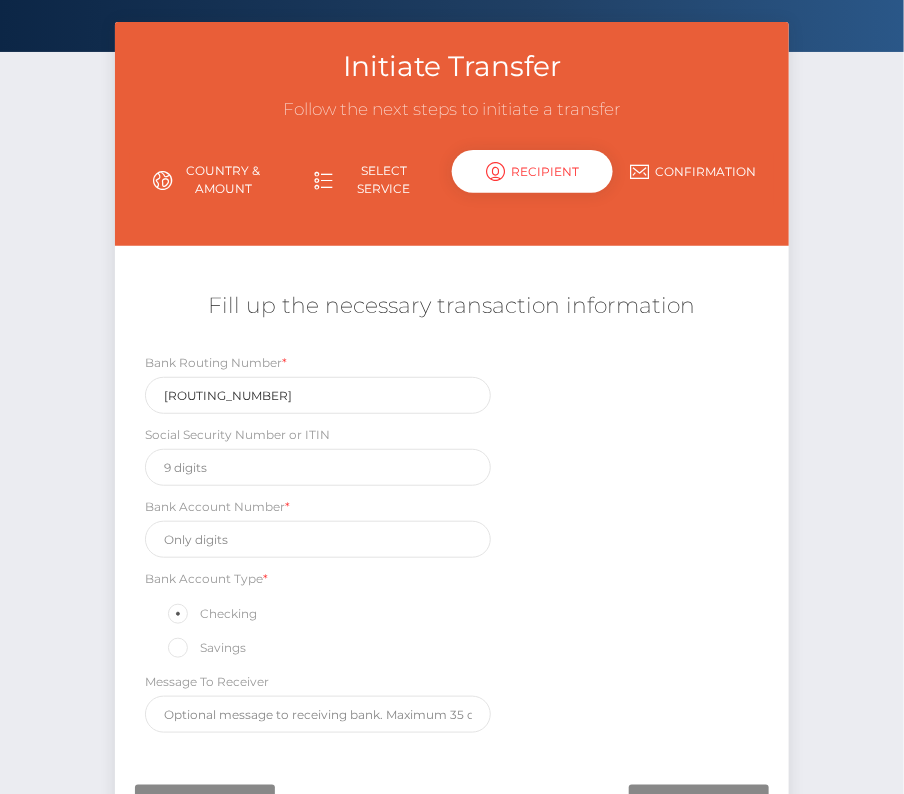scroll, scrollTop: 155, scrollLeft: 0, axis: vertical 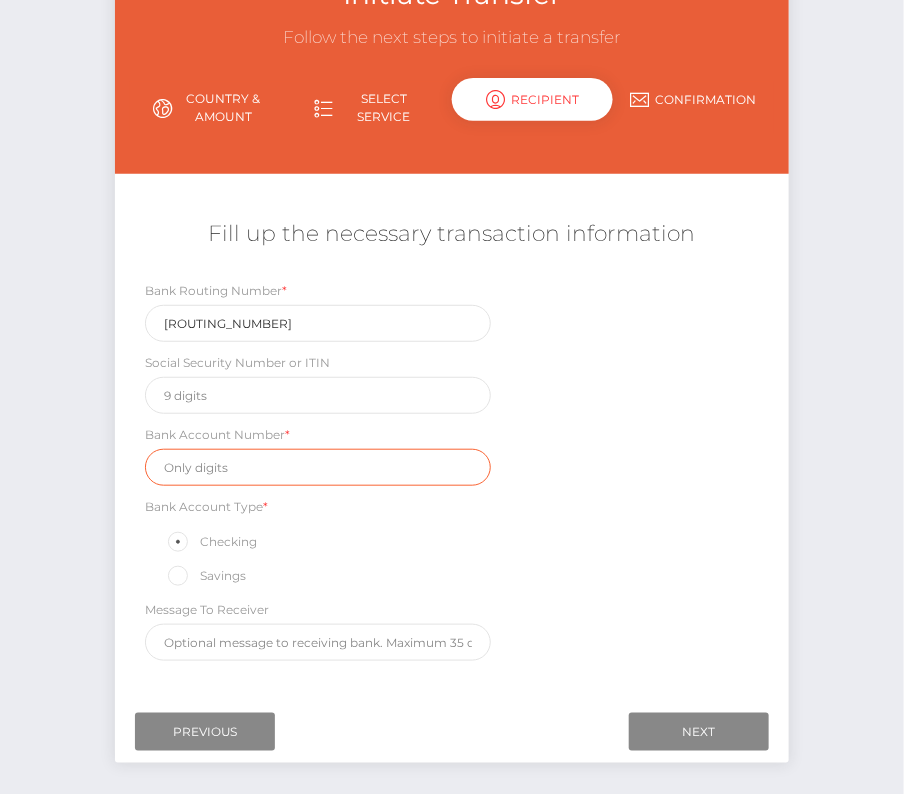 click at bounding box center (317, 467) 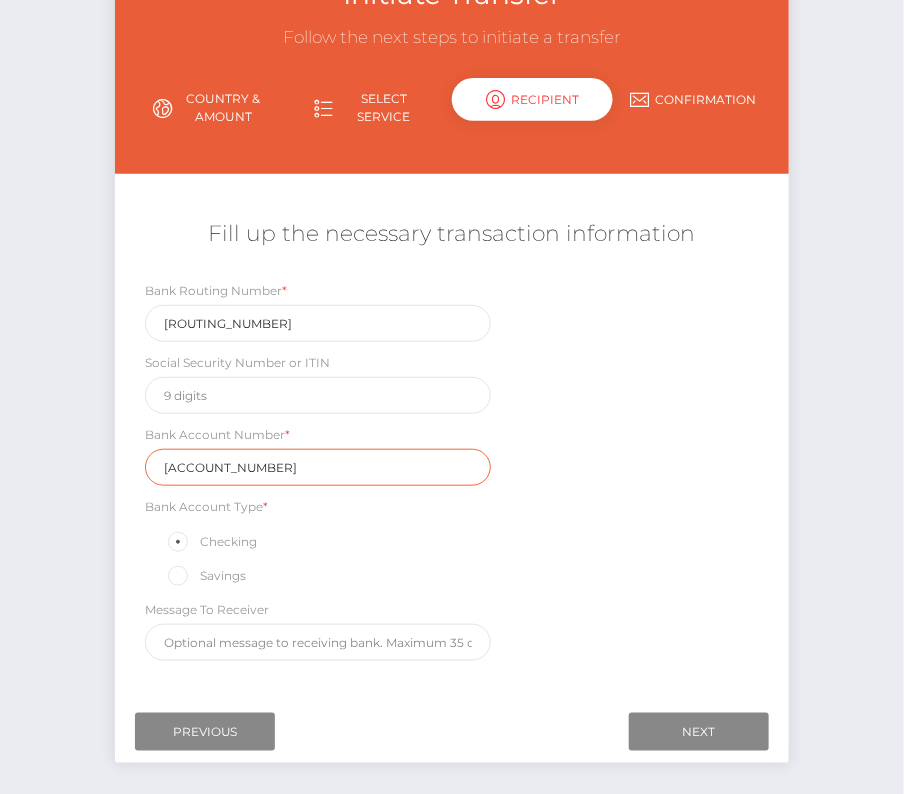 type on "3021020312" 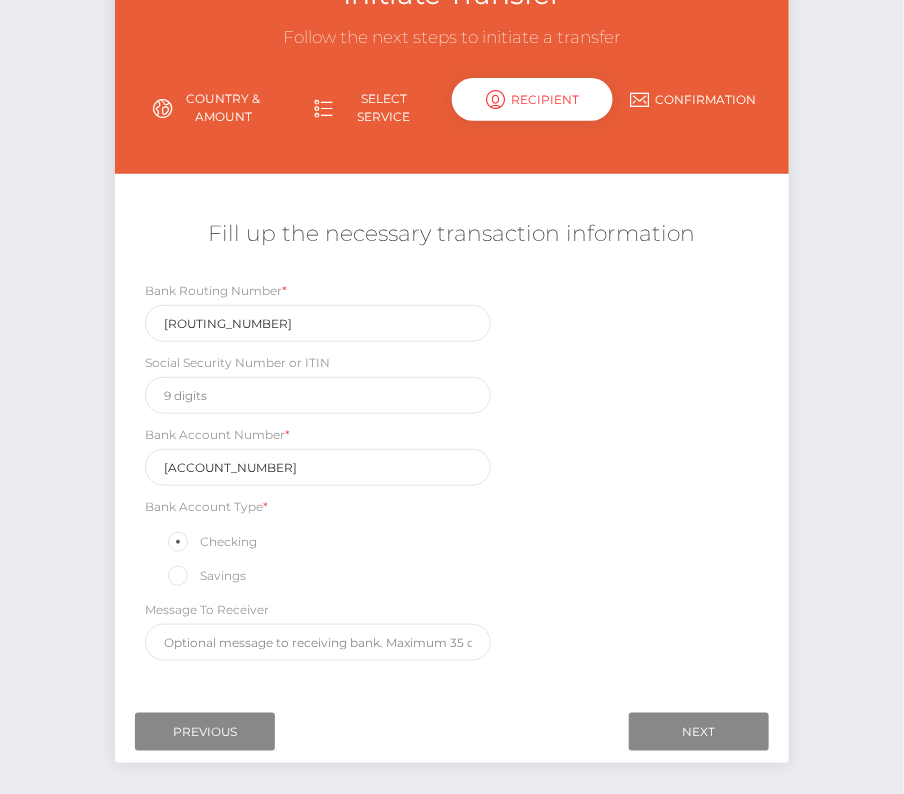 click on "Bank Routing Number  *
011501682
Social Security Number or ITIN
Bank Account Number  *
3021020312
Bank Account Type  *
Checking
Savings
Message To Receiver" at bounding box center (451, 475) 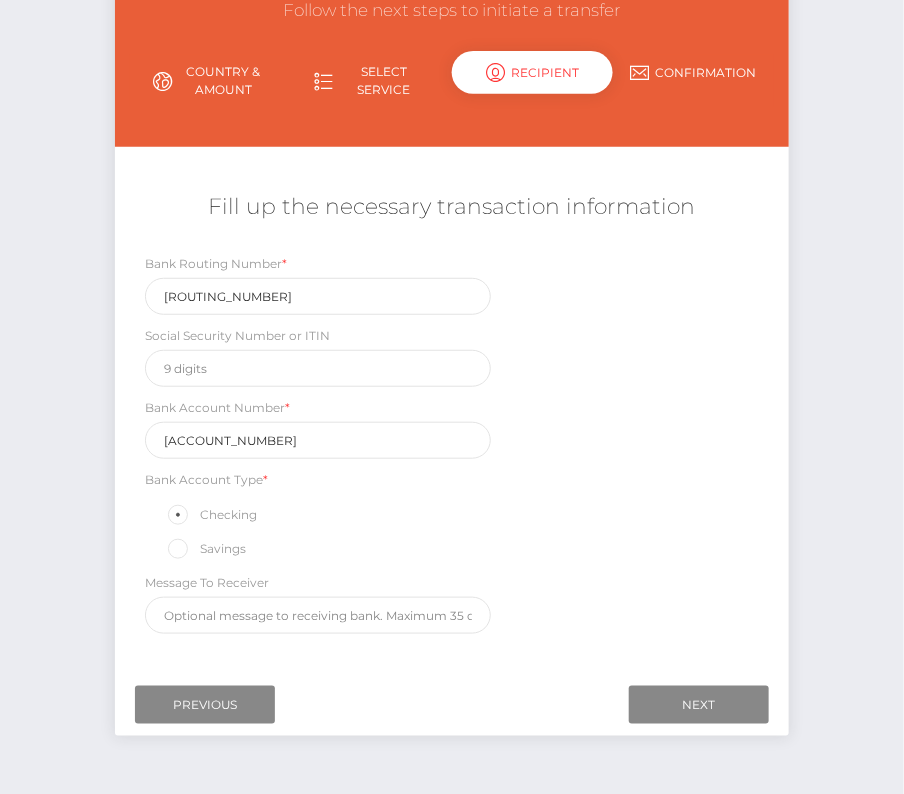 scroll, scrollTop: 183, scrollLeft: 0, axis: vertical 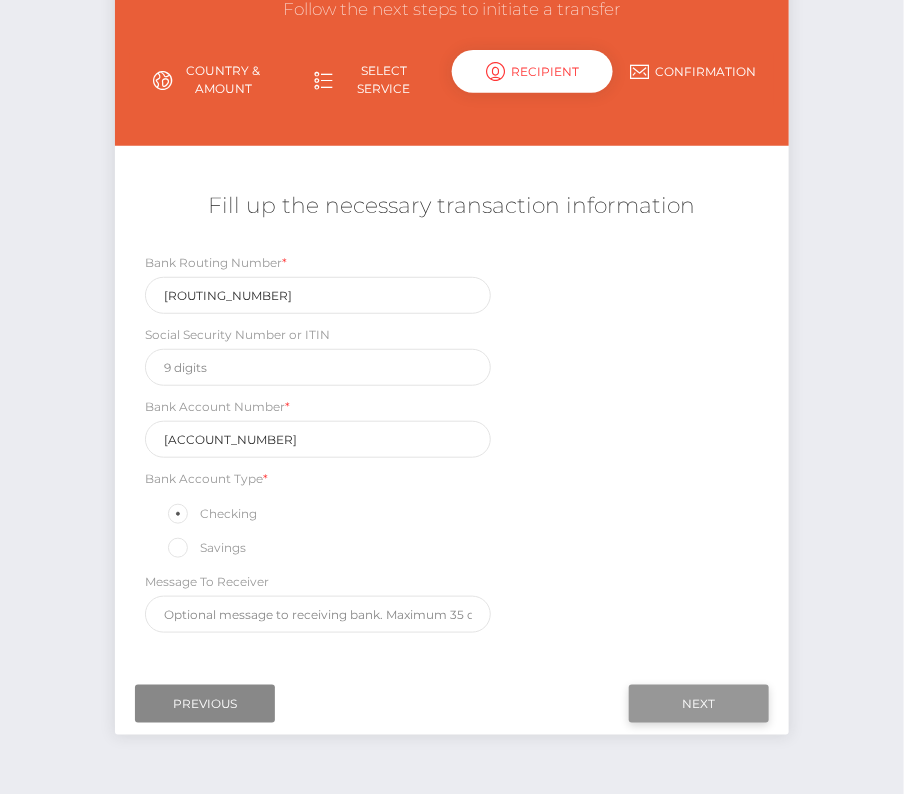click on "Next" at bounding box center [699, 704] 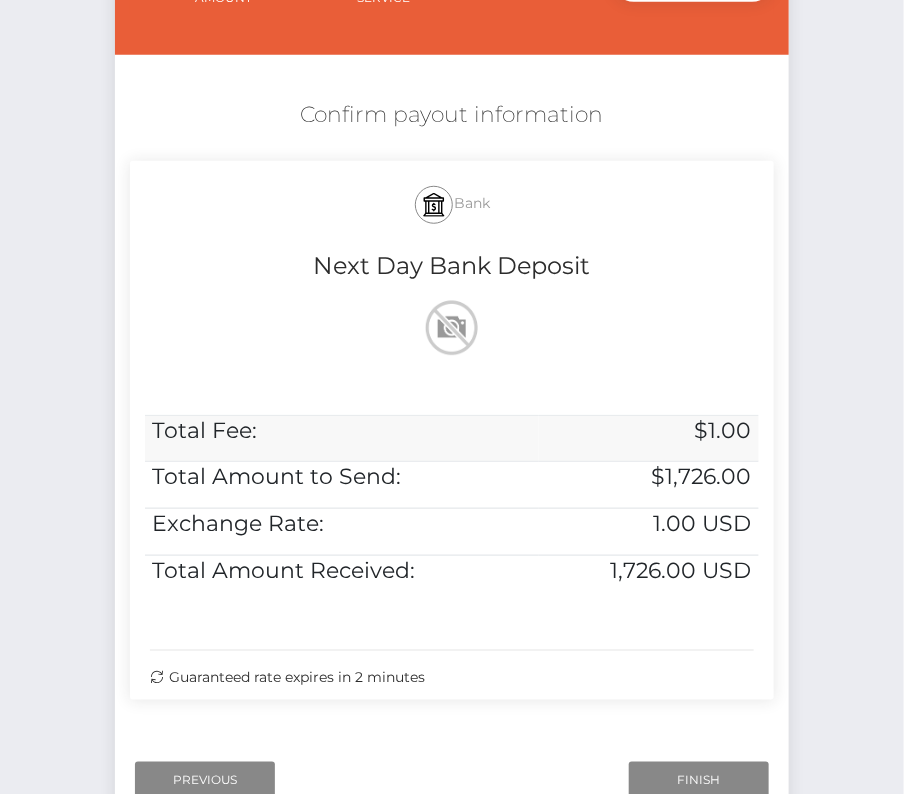 scroll, scrollTop: 275, scrollLeft: 0, axis: vertical 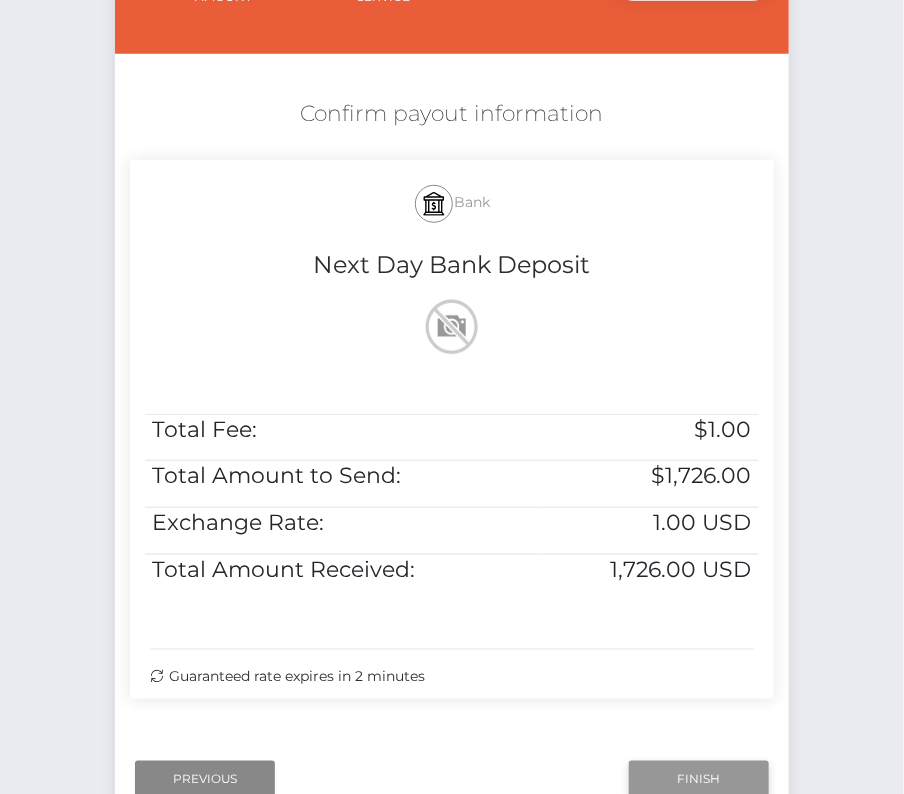 click on "Finish" at bounding box center [699, 780] 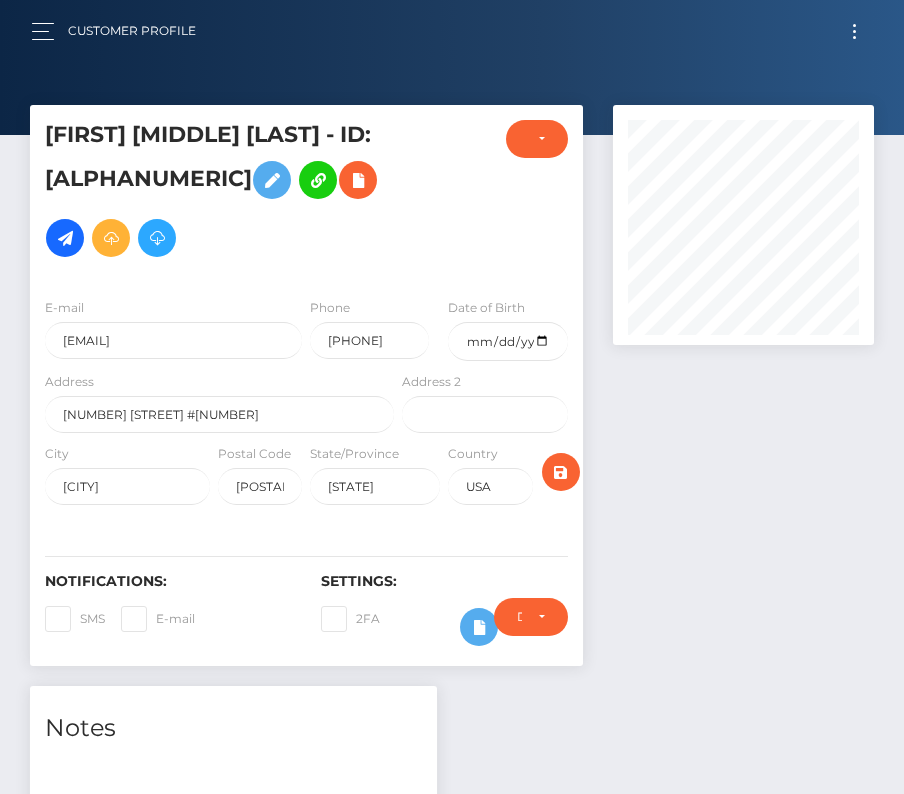 scroll, scrollTop: 175, scrollLeft: 0, axis: vertical 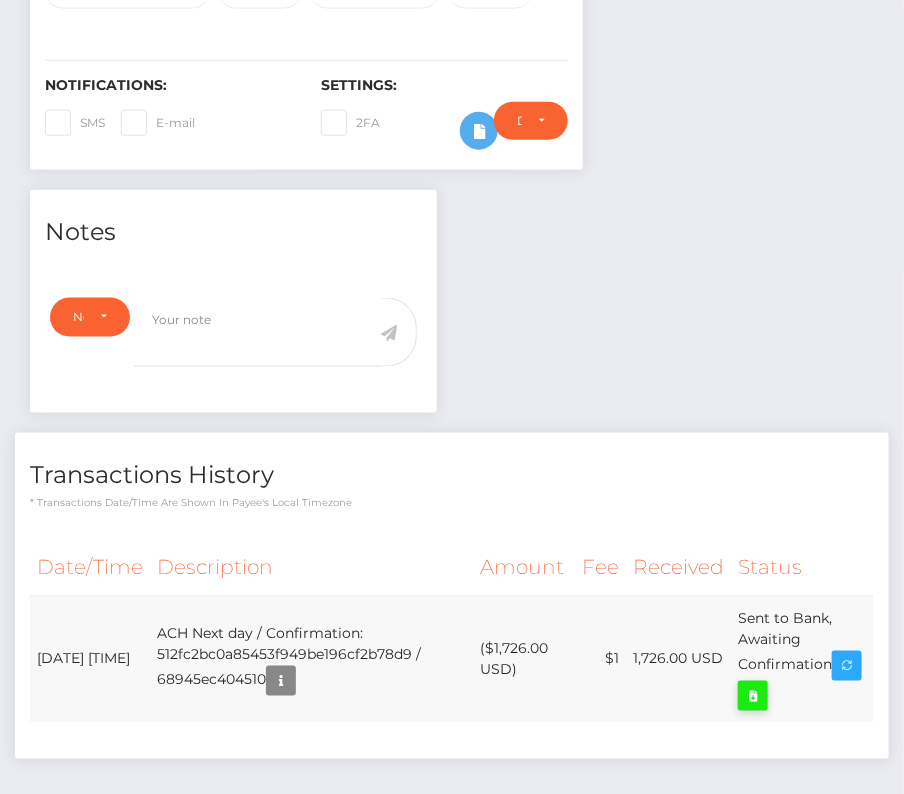click at bounding box center [753, 696] 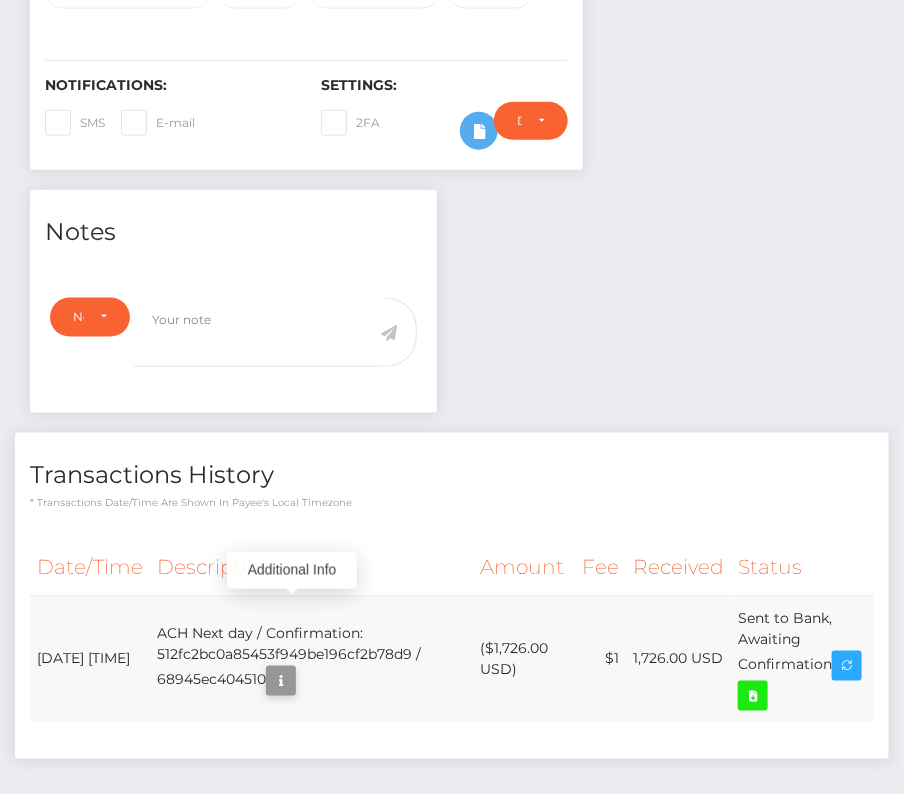 scroll, scrollTop: 506, scrollLeft: 0, axis: vertical 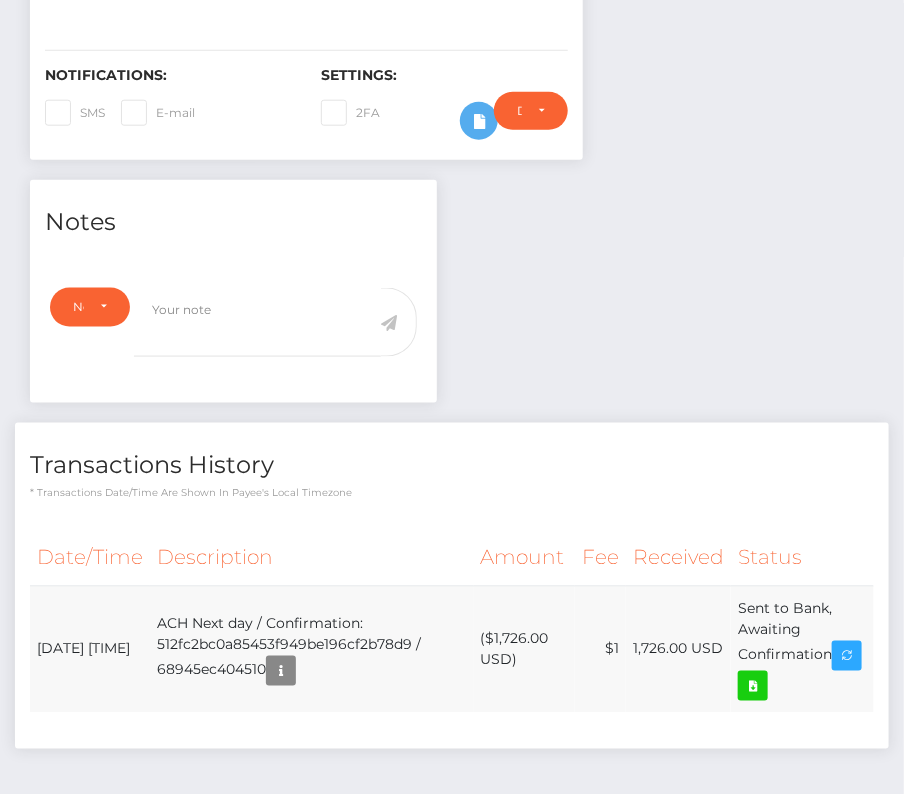 drag, startPoint x: 35, startPoint y: 566, endPoint x: 841, endPoint y: 590, distance: 806.35724 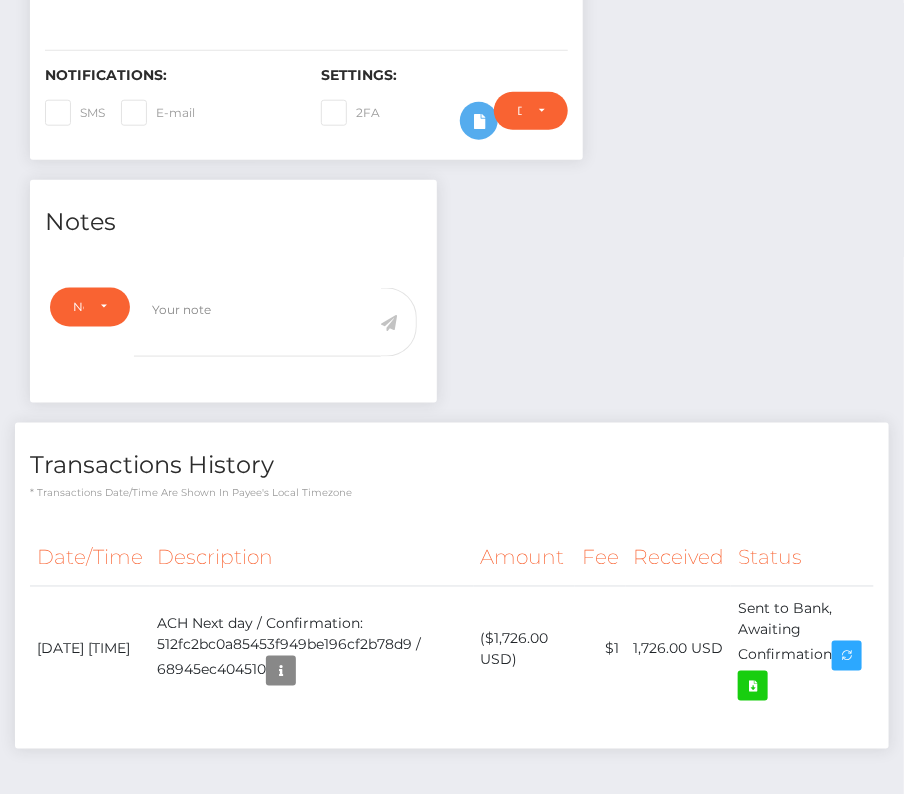 scroll, scrollTop: 0, scrollLeft: 0, axis: both 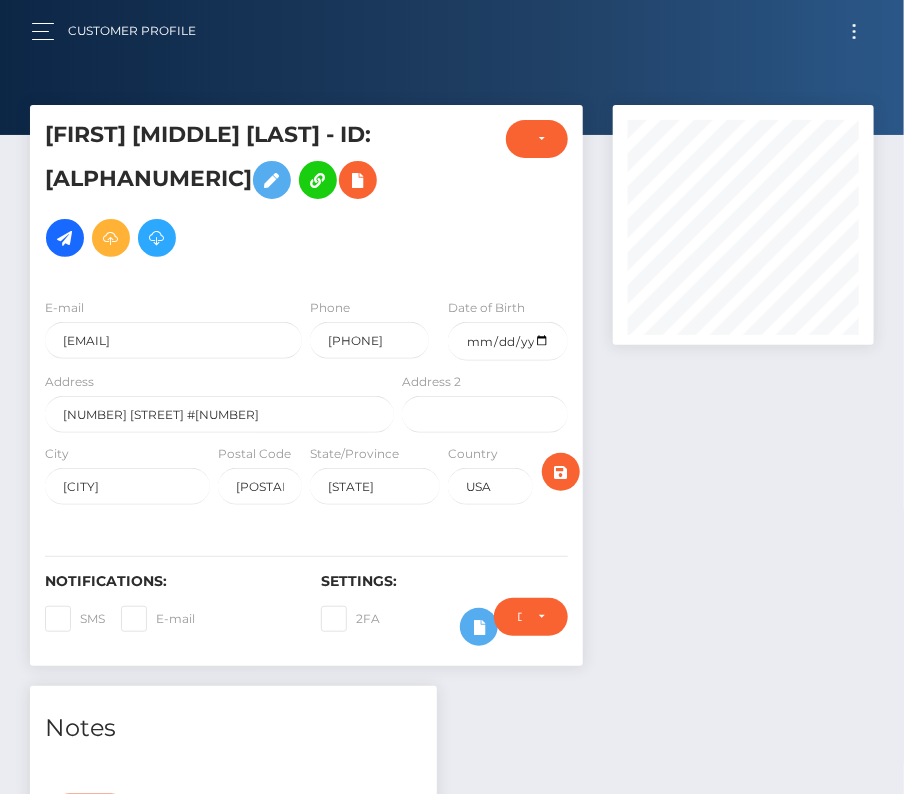 click on "Customer Profile
Loading...
Loading..." at bounding box center (452, 31) 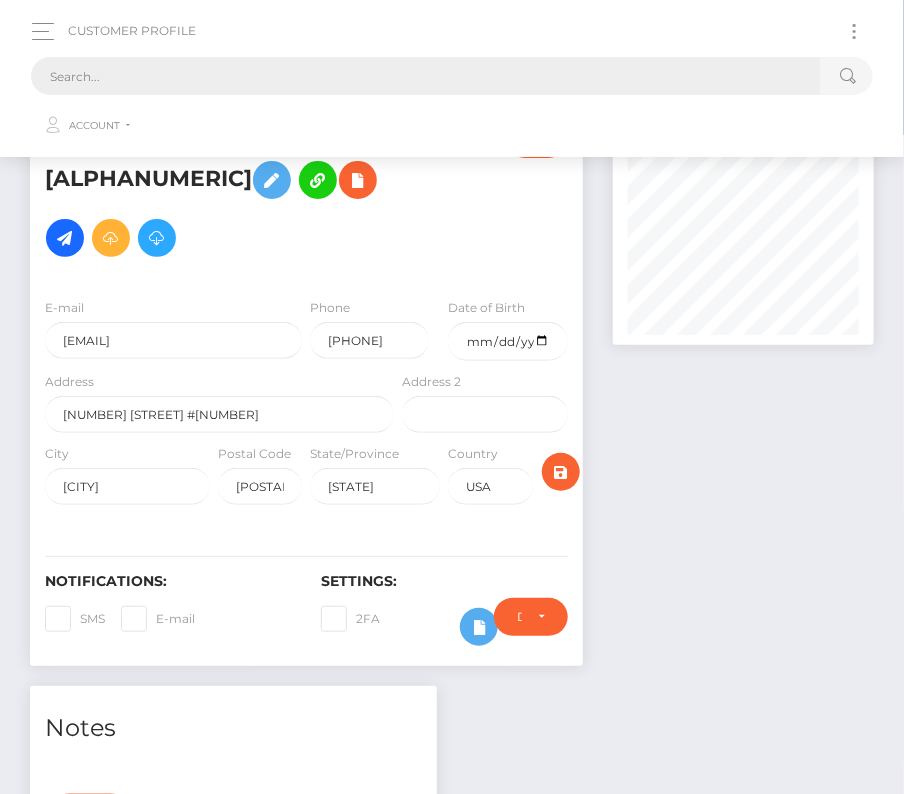 click at bounding box center (426, 76) 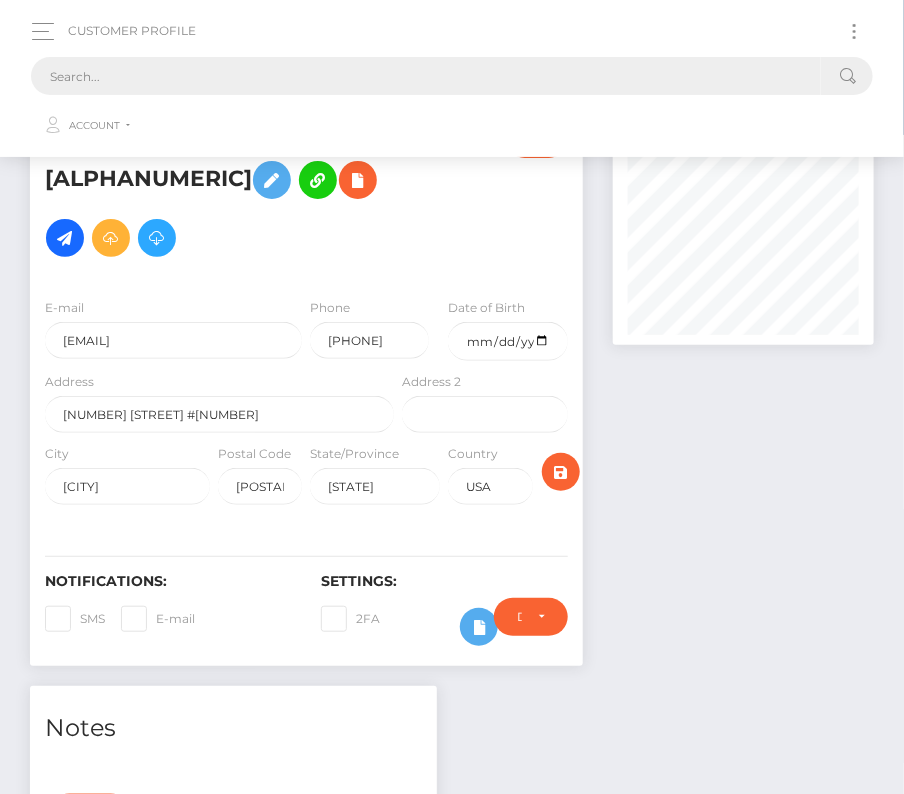 paste on "446879" 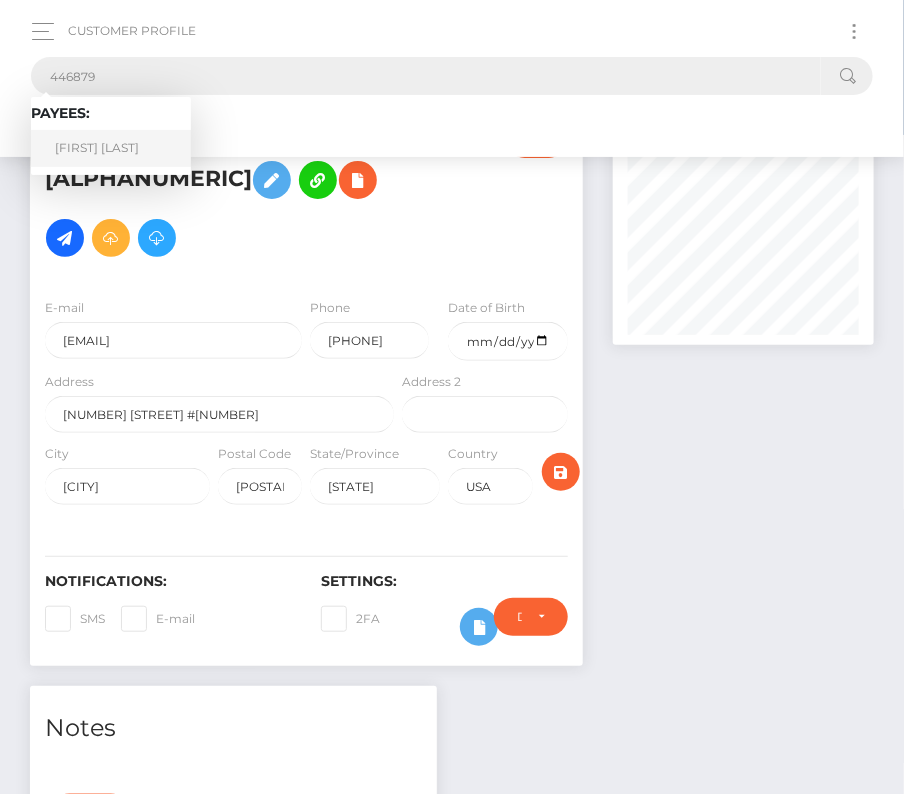 type on "446879" 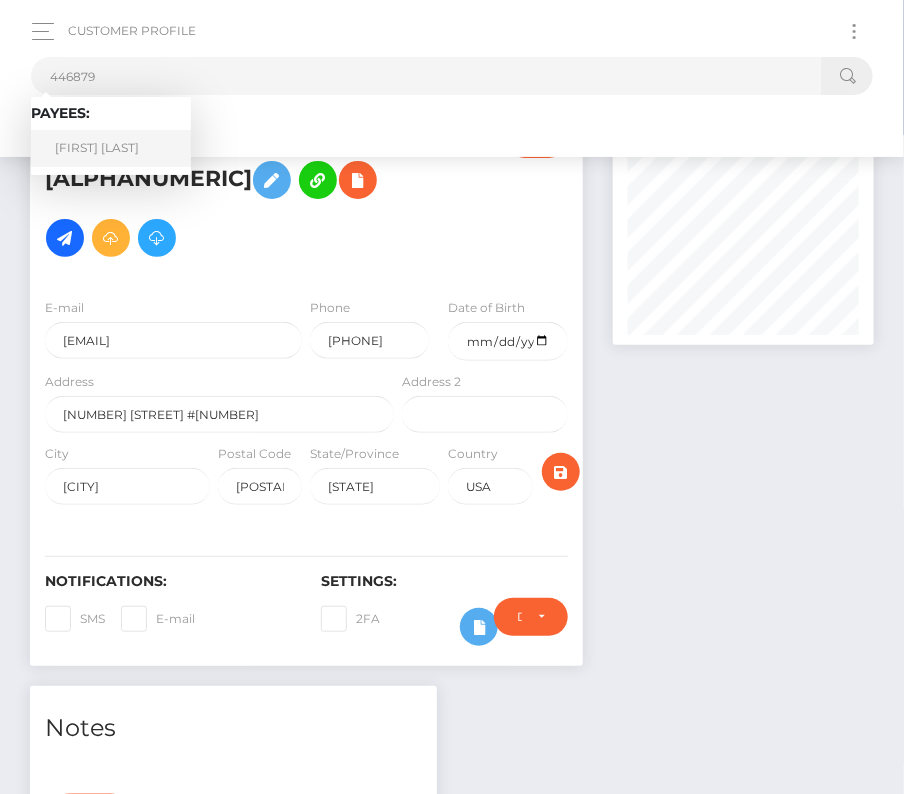 click on "Aidan  Pheil" at bounding box center (111, 148) 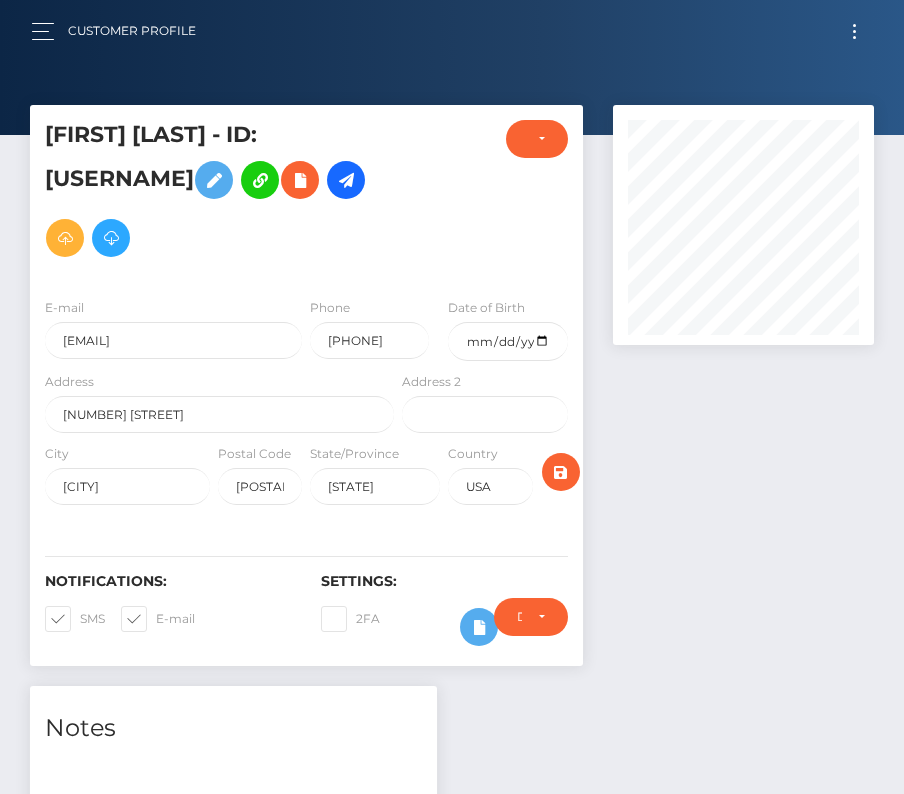 scroll, scrollTop: 0, scrollLeft: 0, axis: both 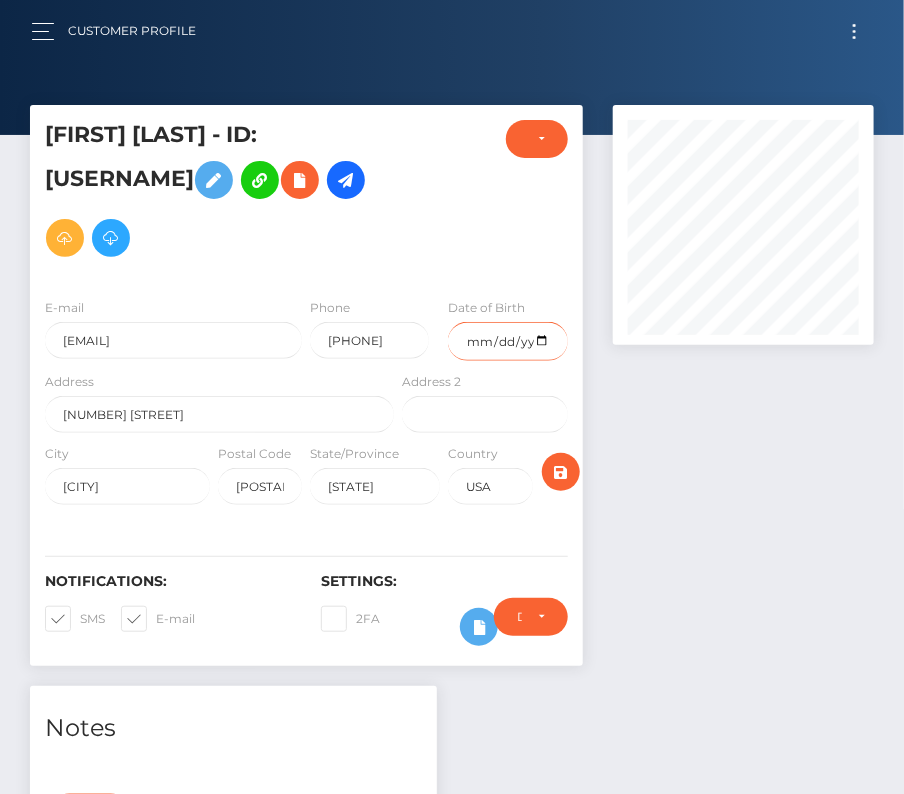 click at bounding box center (507, 341) 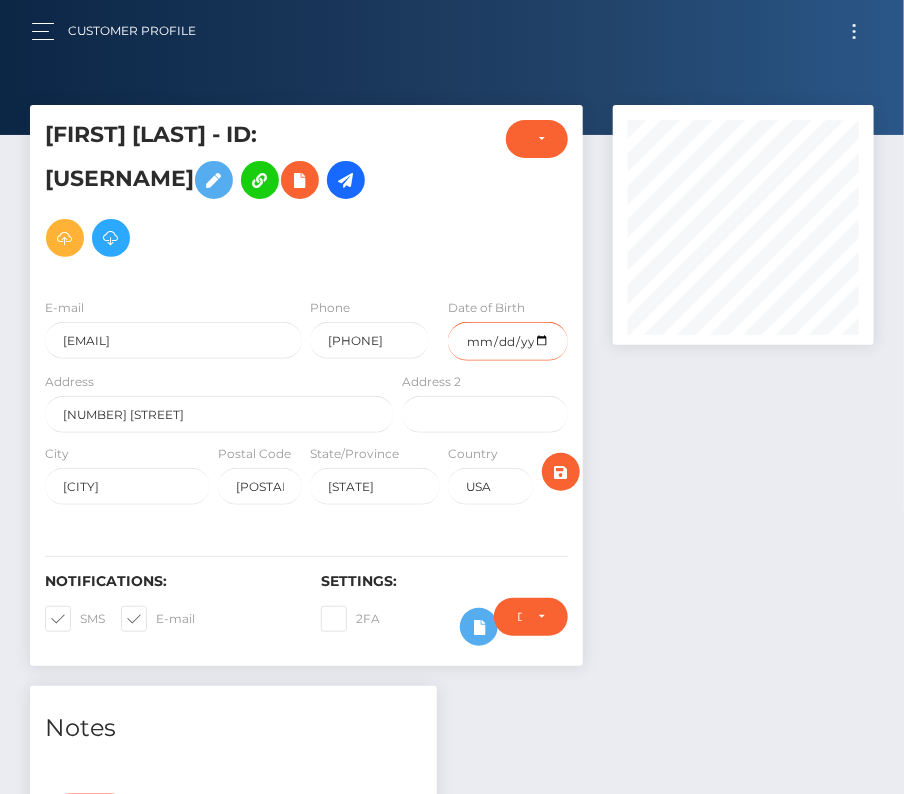 type on "1990-01-31" 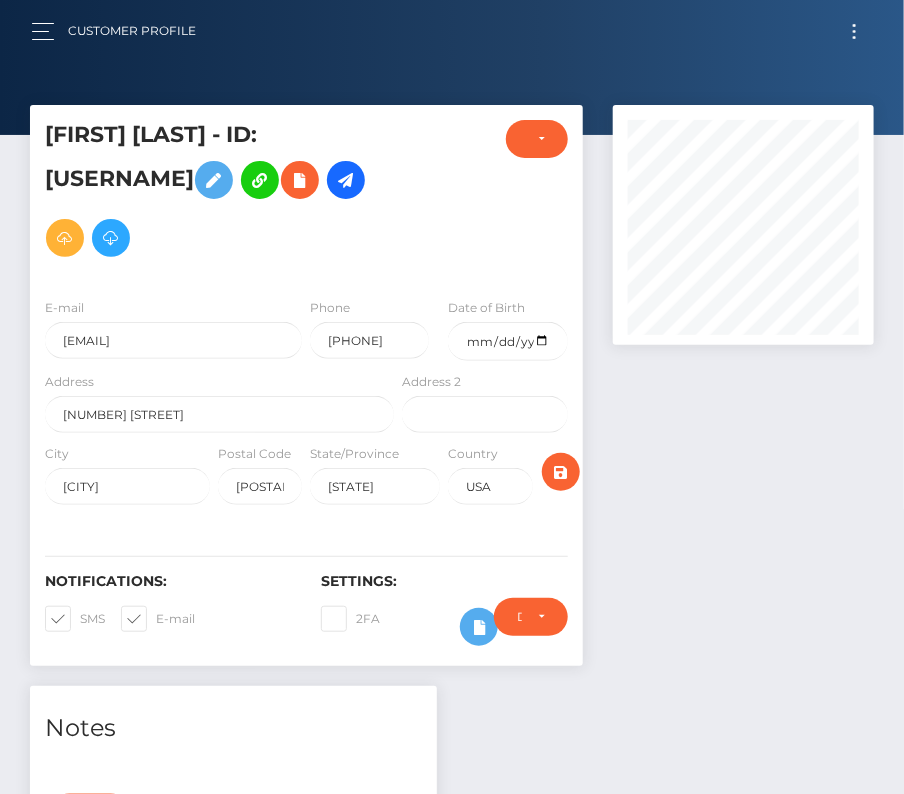 click at bounding box center (80, 618) 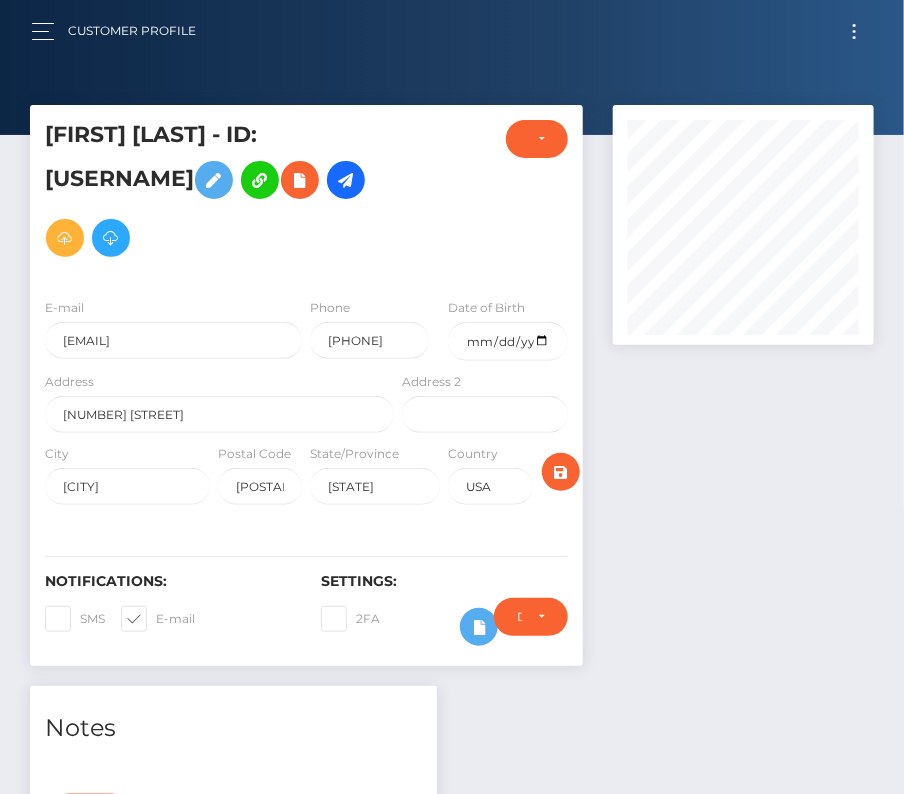 click at bounding box center (156, 618) 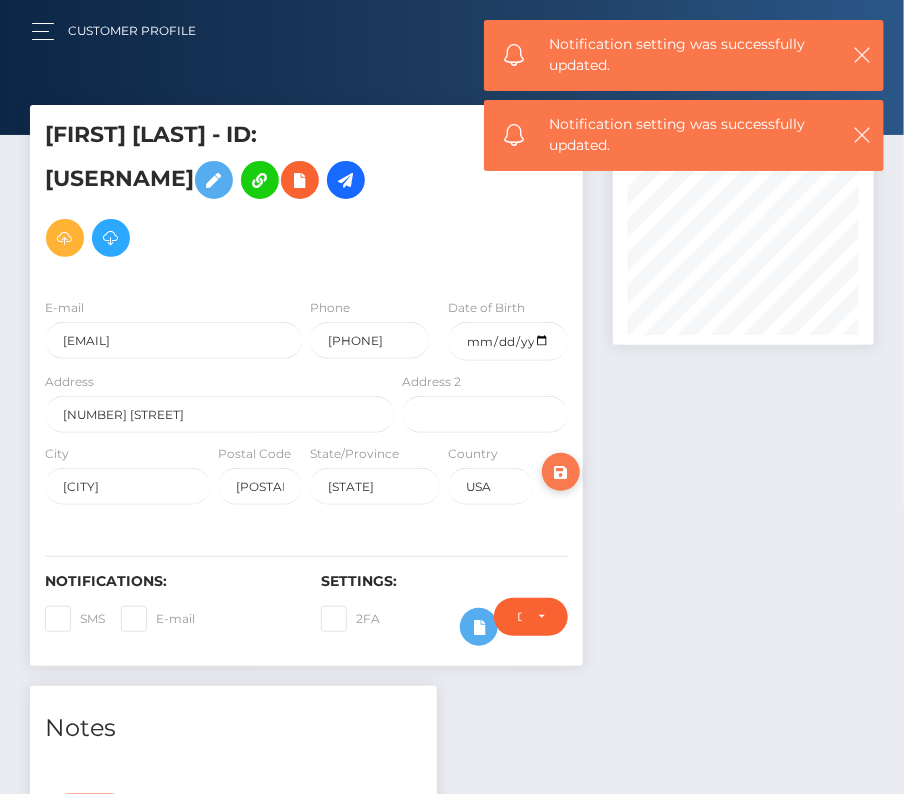 click at bounding box center (561, 472) 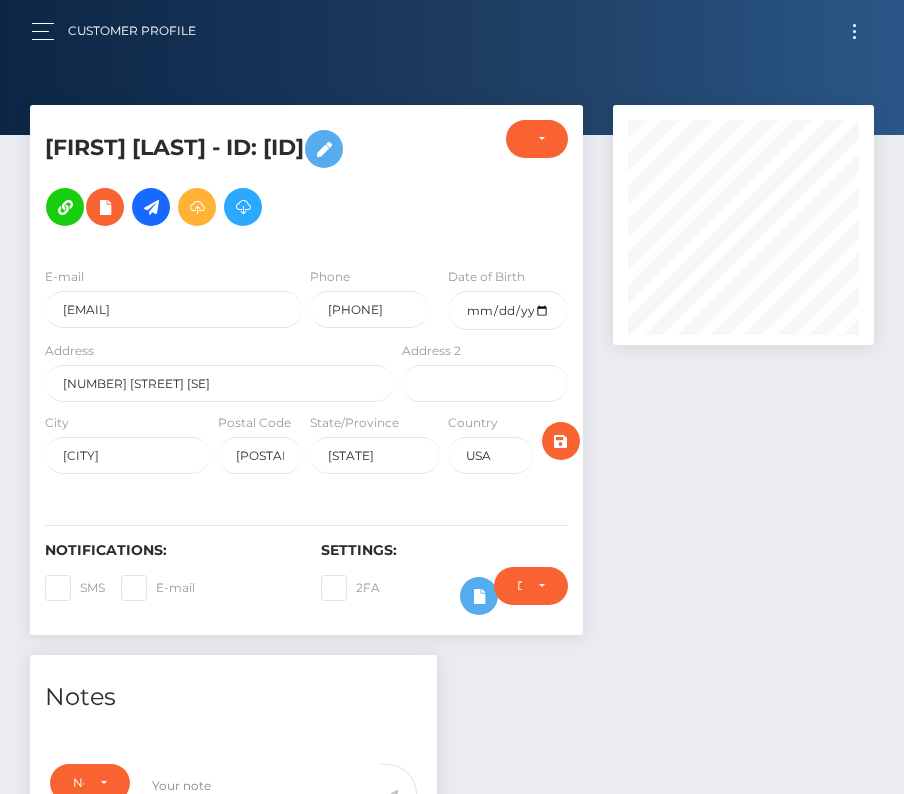 scroll, scrollTop: 0, scrollLeft: 0, axis: both 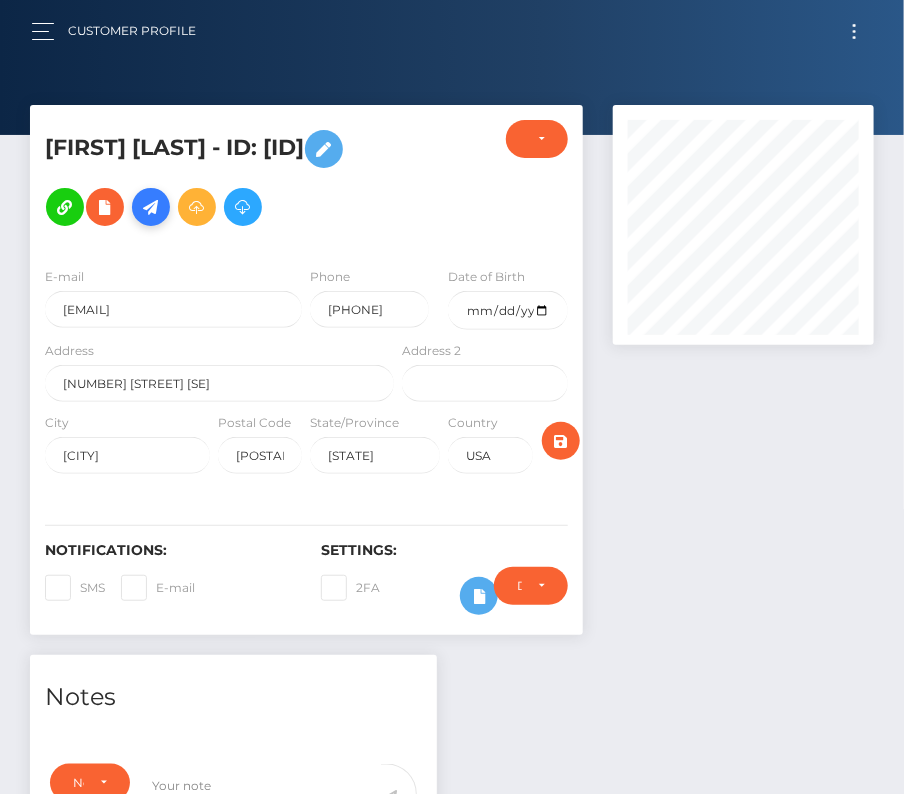 click at bounding box center (151, 207) 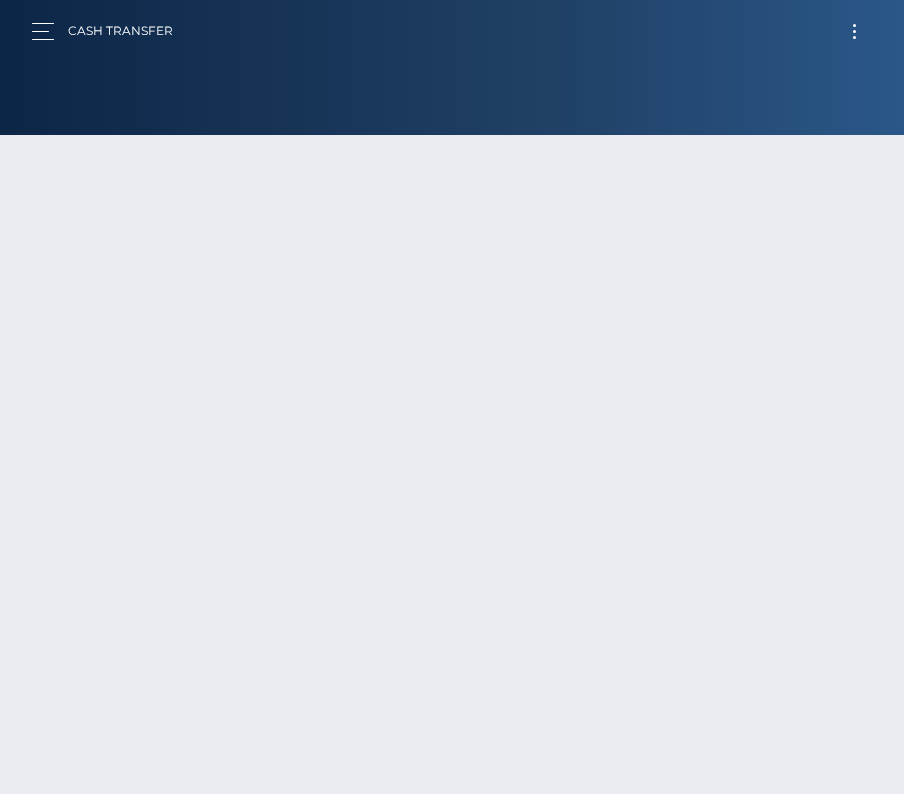 scroll, scrollTop: 0, scrollLeft: 0, axis: both 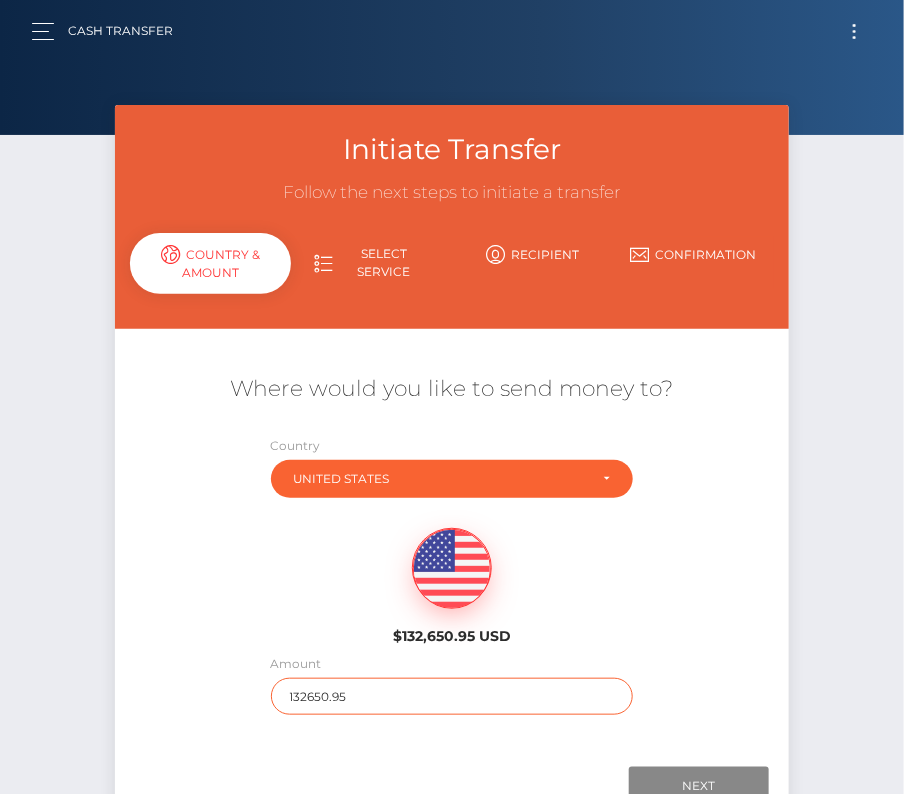 click on "132650.95" at bounding box center [452, 696] 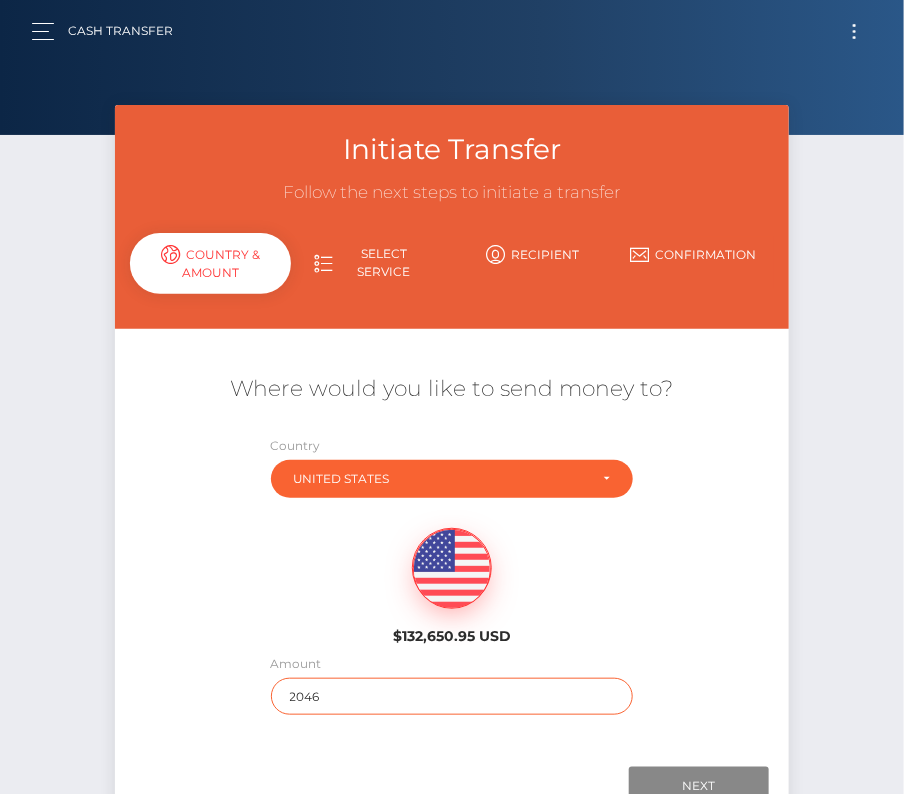 type on "2046" 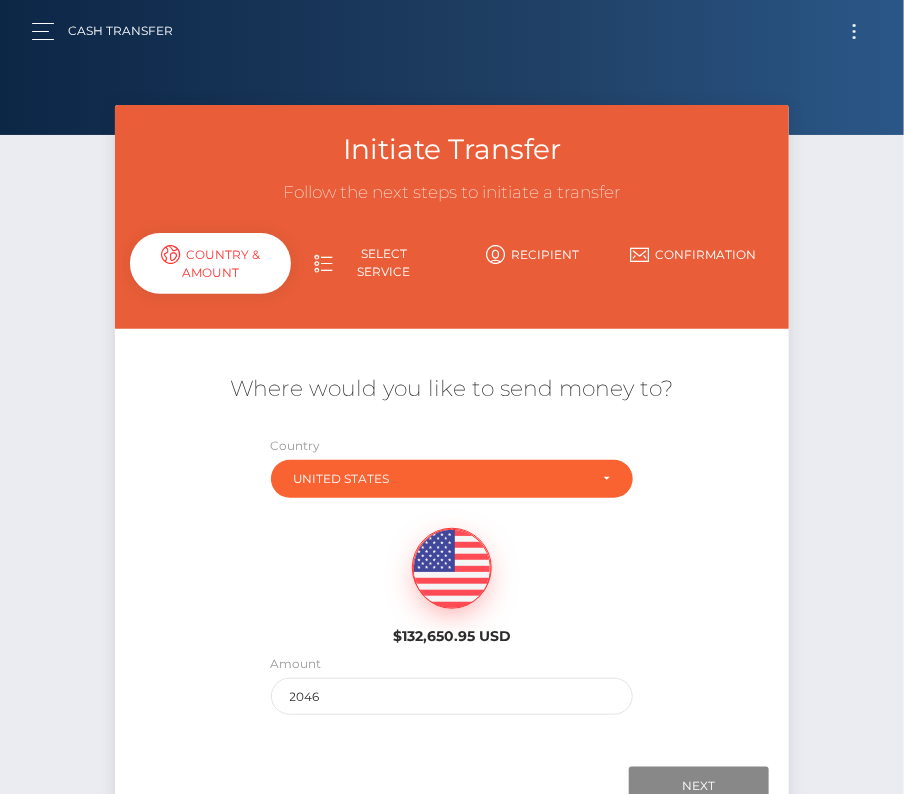 click on "$132,650.95 USD" at bounding box center (451, 580) 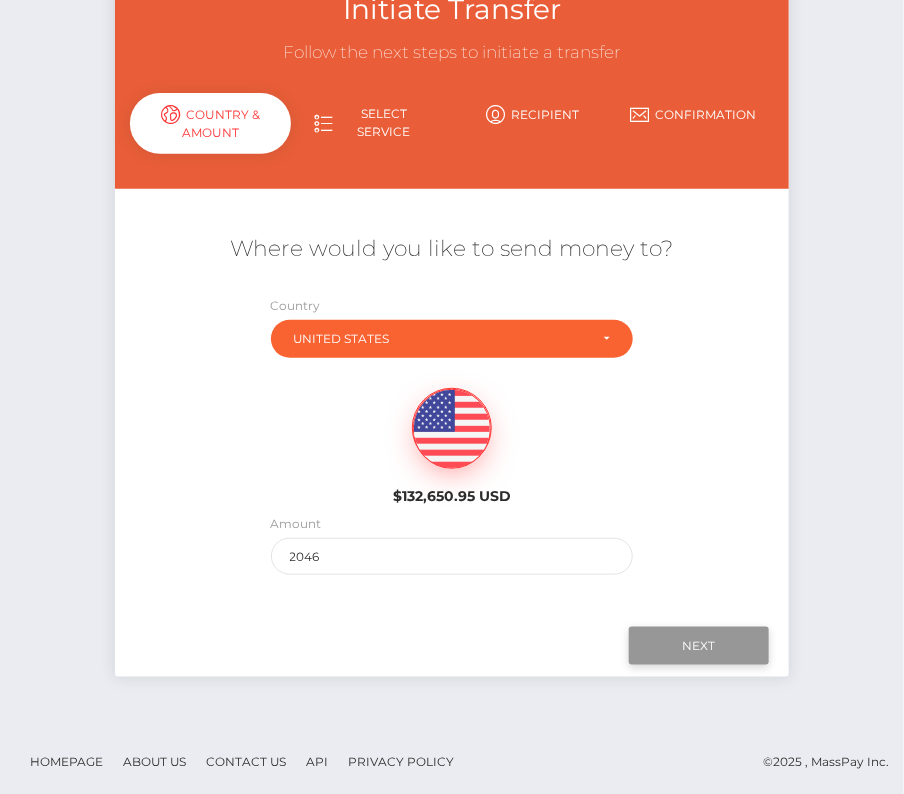 click on "Next" at bounding box center [699, 646] 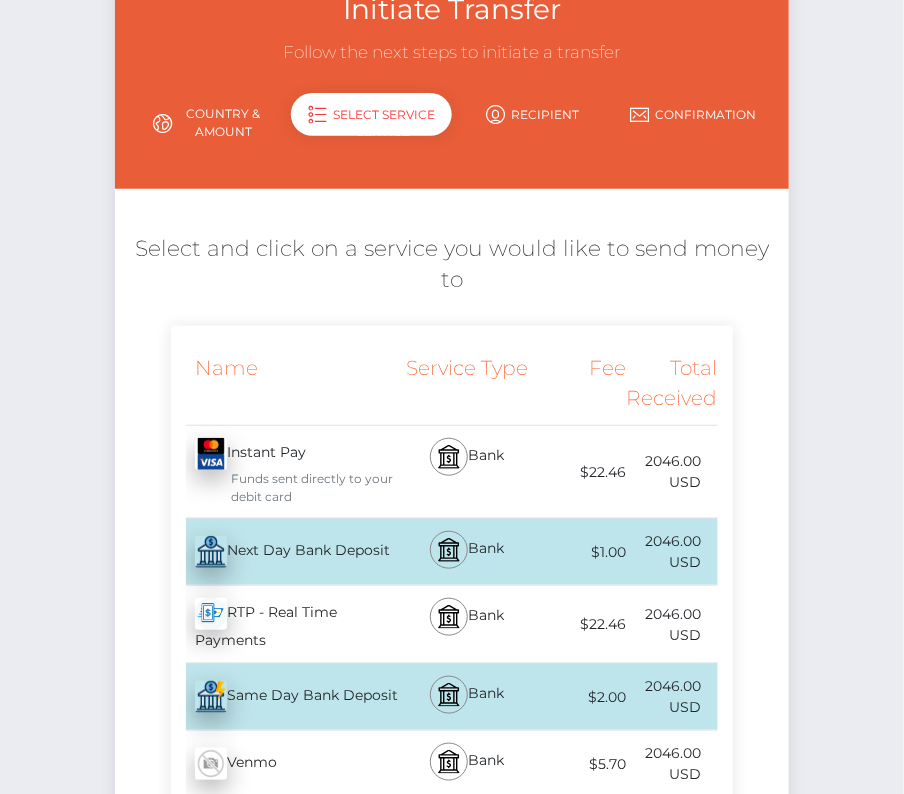 click on "Next Day Bank Deposit  - USD" at bounding box center [285, 552] 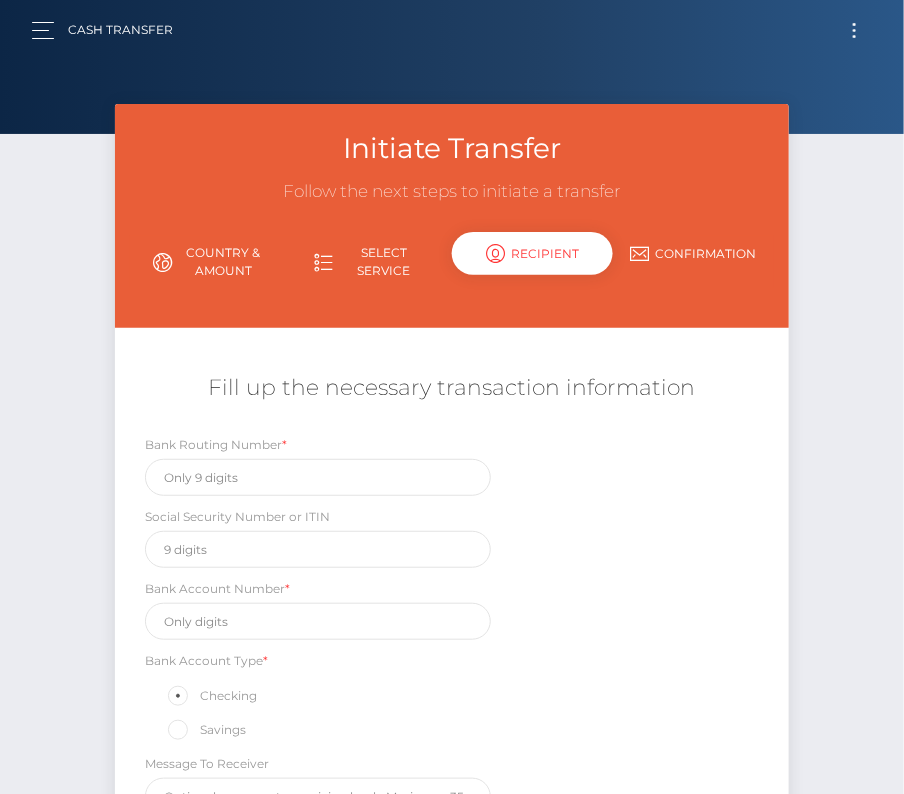 scroll, scrollTop: 0, scrollLeft: 0, axis: both 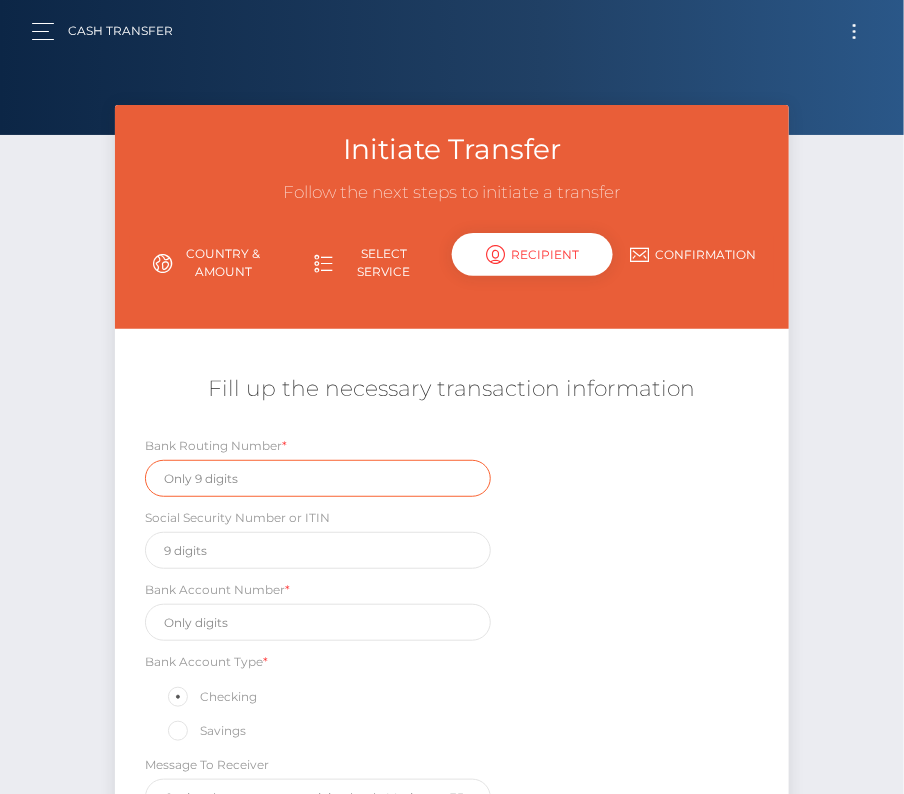 click at bounding box center [317, 478] 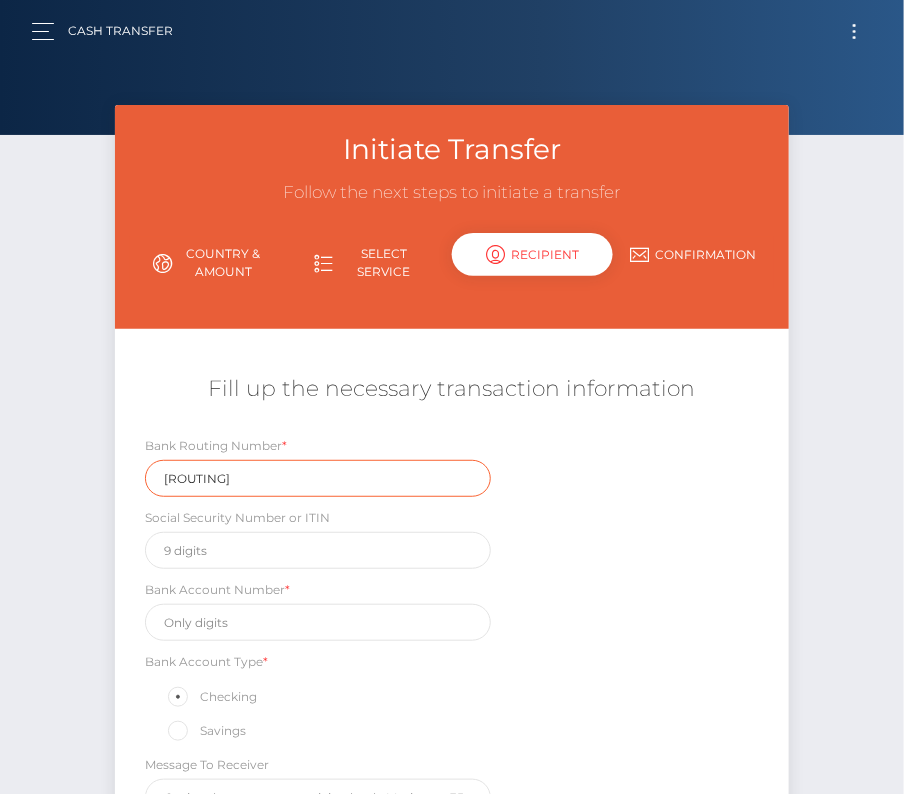 type on "325070760" 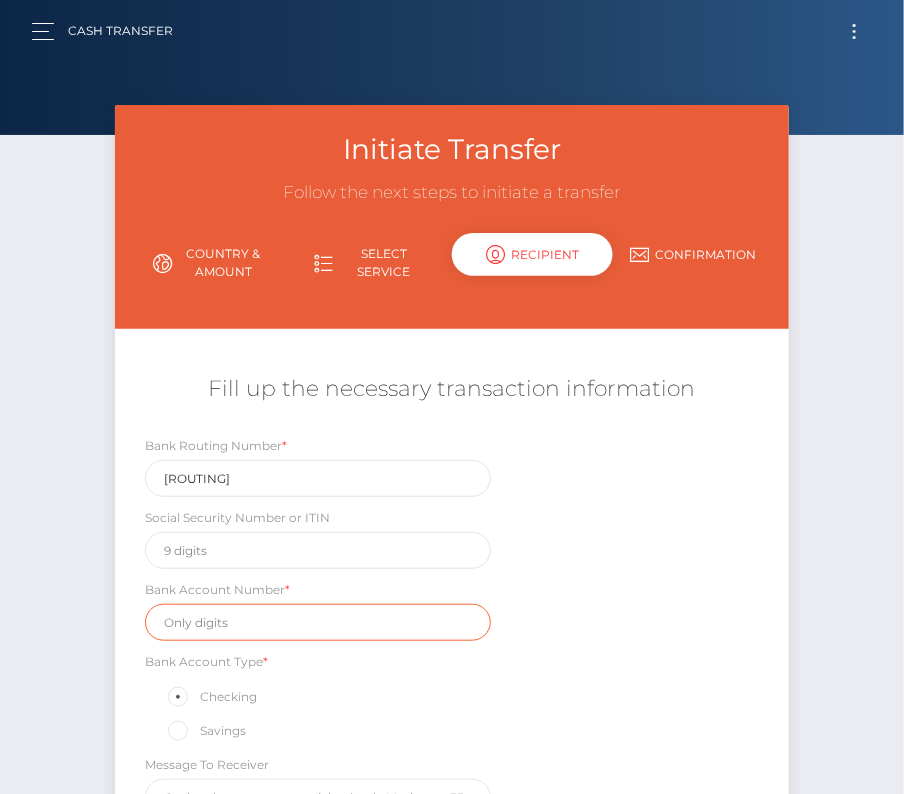 click at bounding box center (317, 622) 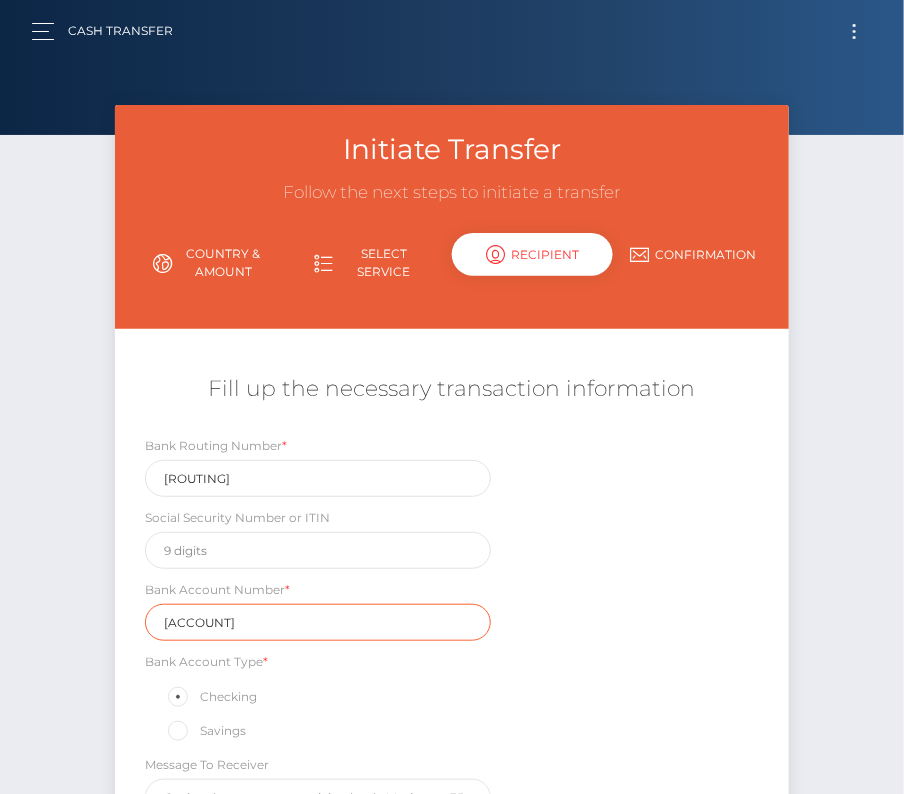 type on "4011285627" 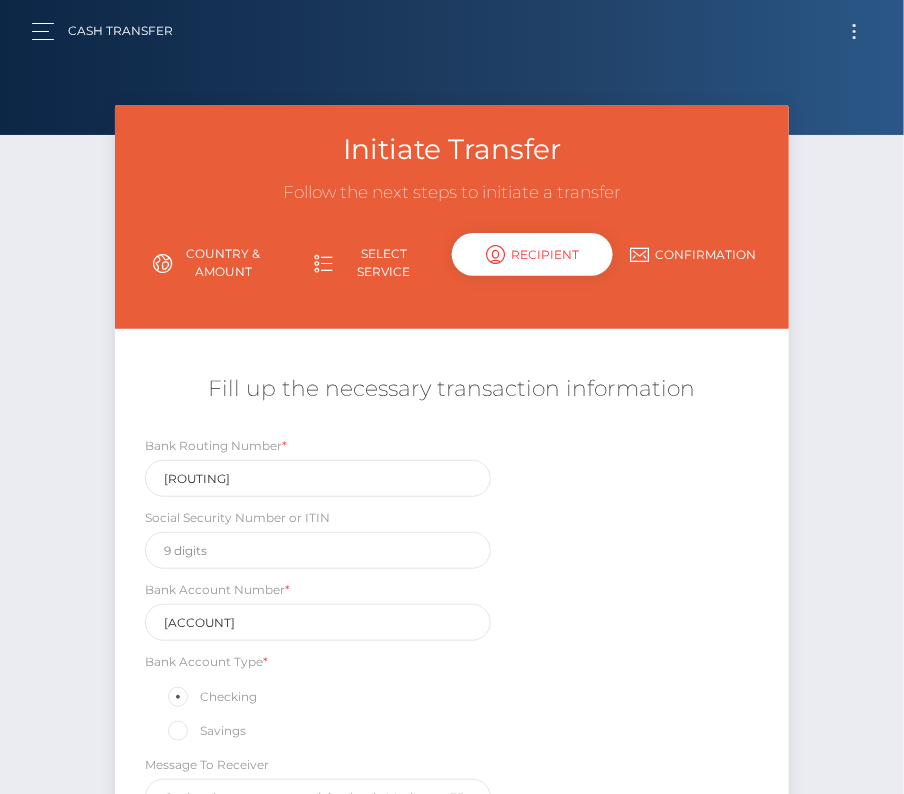 click on "Bank Routing Number  *
325070760
Social Security Number or ITIN
Bank Account Number  *
4011285627
Bank Account Type  *
Checking
Savings
Message To Receiver" at bounding box center [451, 630] 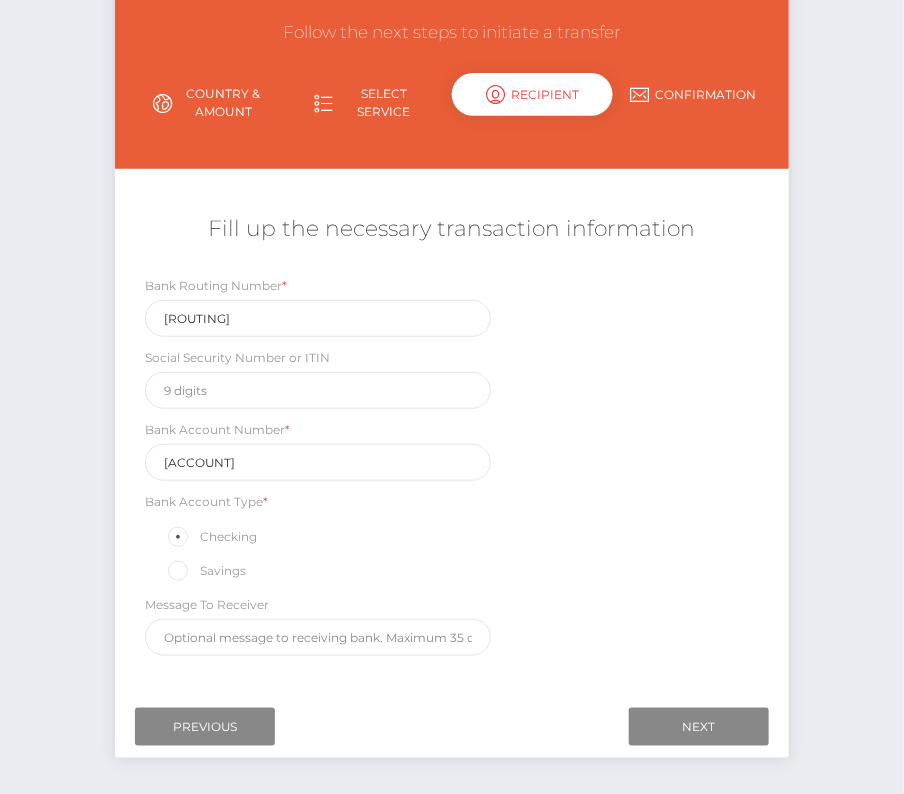 scroll, scrollTop: 168, scrollLeft: 0, axis: vertical 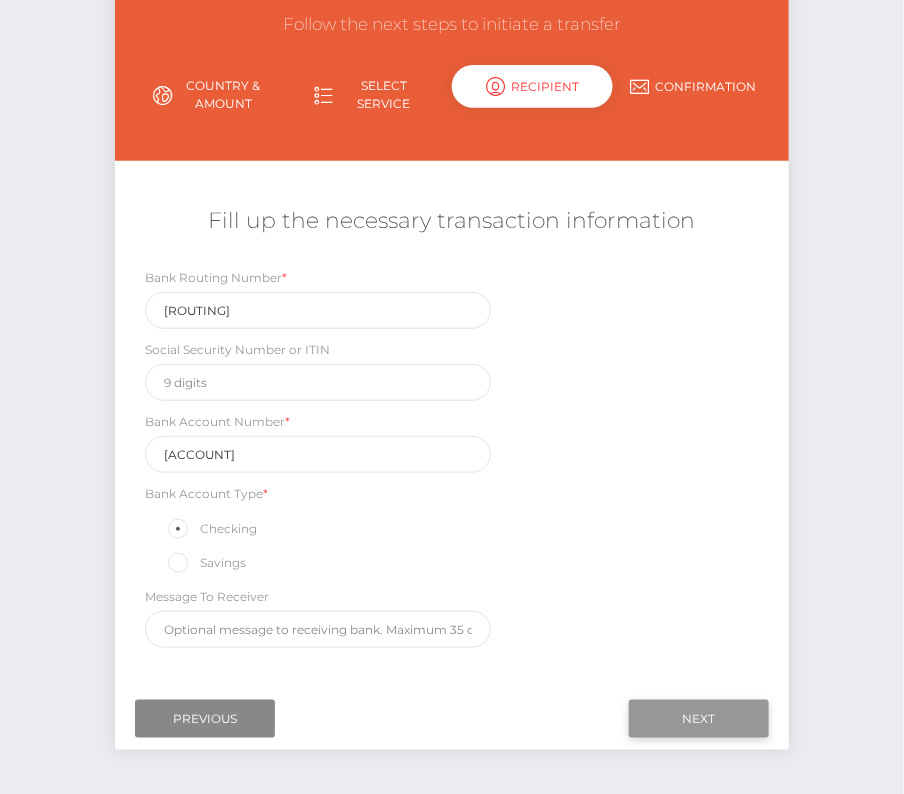 click on "Next" at bounding box center [699, 719] 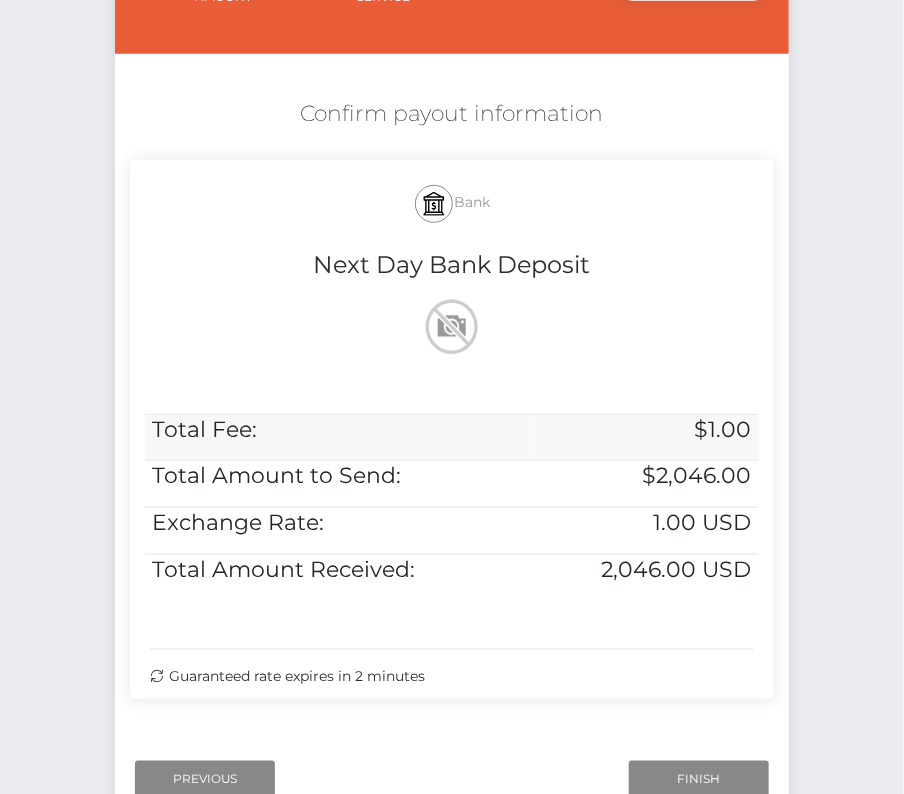 scroll, scrollTop: 276, scrollLeft: 0, axis: vertical 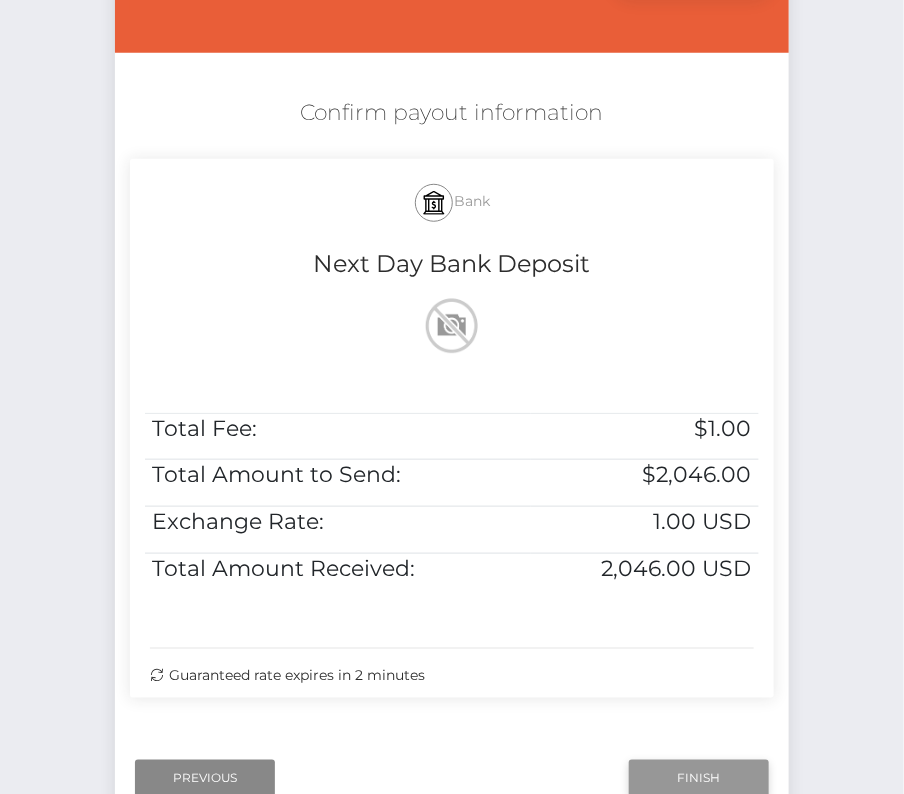click on "Finish" at bounding box center [699, 779] 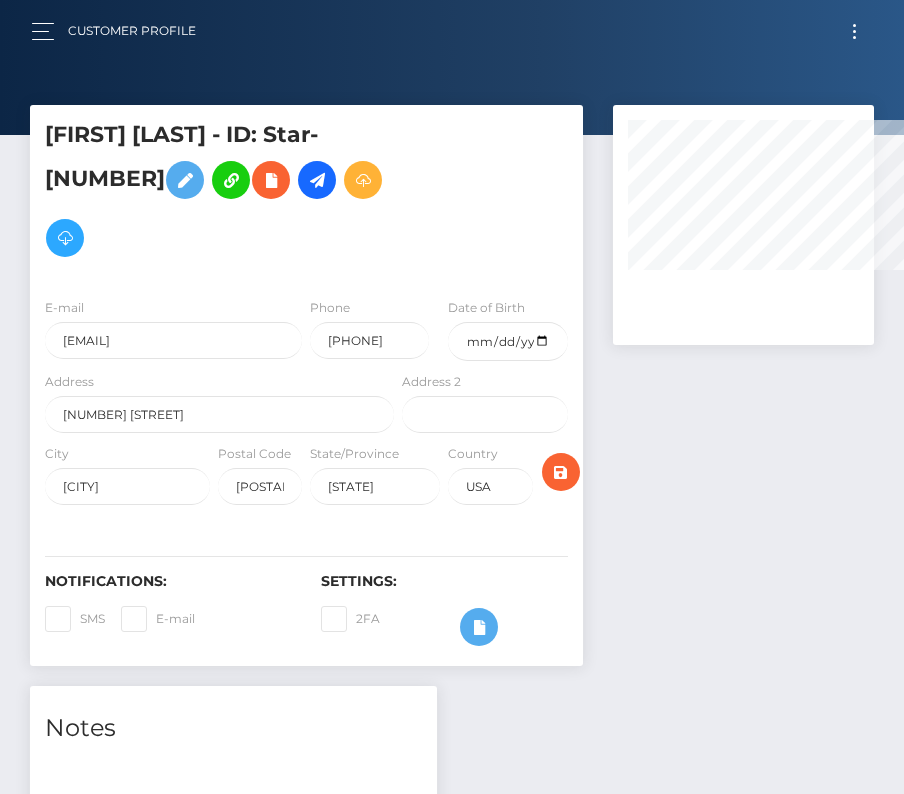 scroll, scrollTop: 0, scrollLeft: 0, axis: both 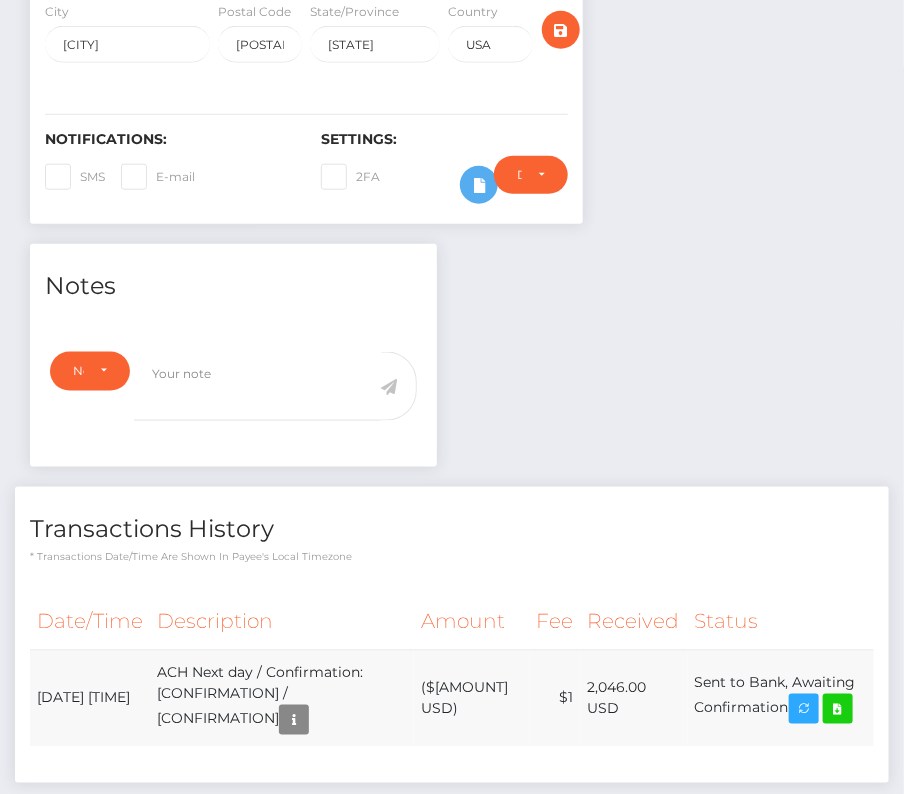 click on "($[AMOUNT] USD)" at bounding box center (471, 698) 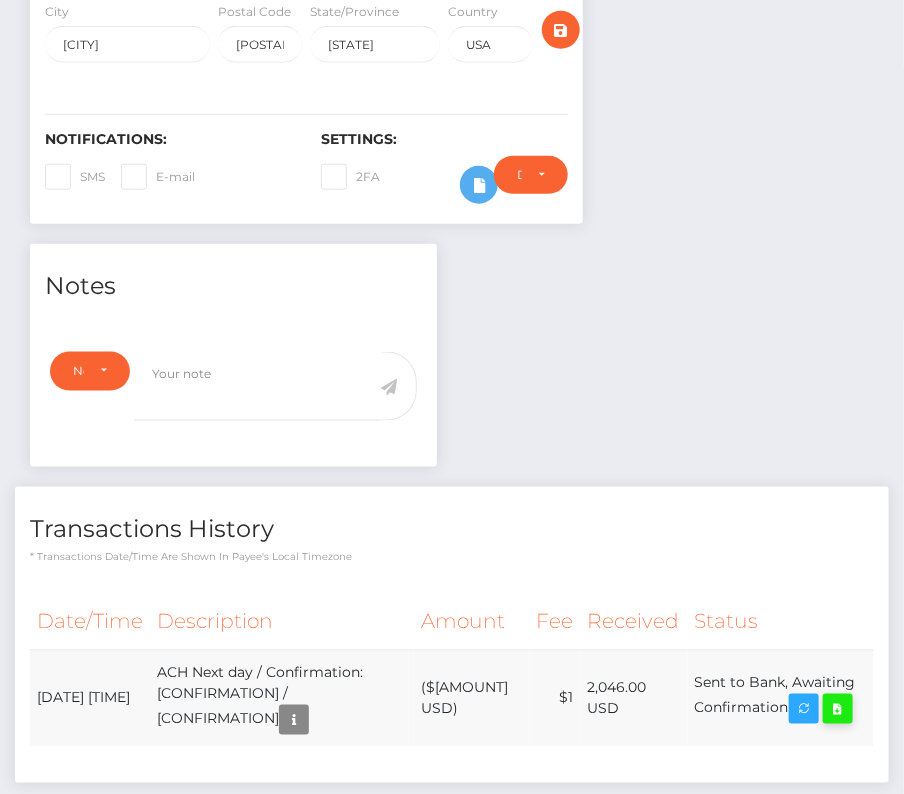 click at bounding box center [838, 709] 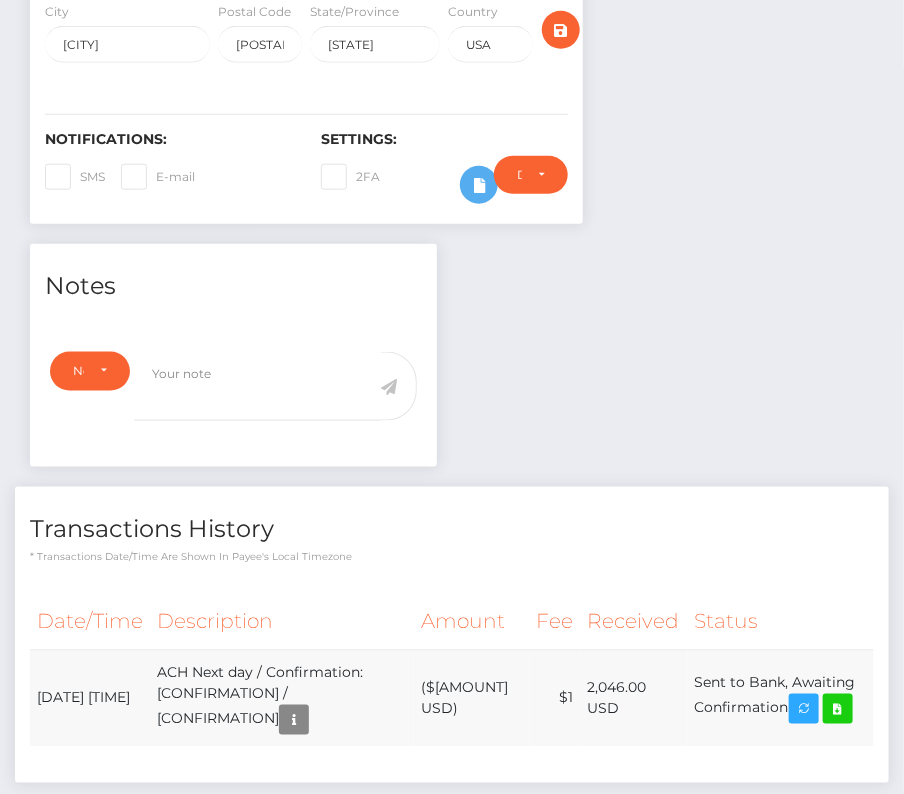 drag, startPoint x: 36, startPoint y: 632, endPoint x: 855, endPoint y: 652, distance: 819.24414 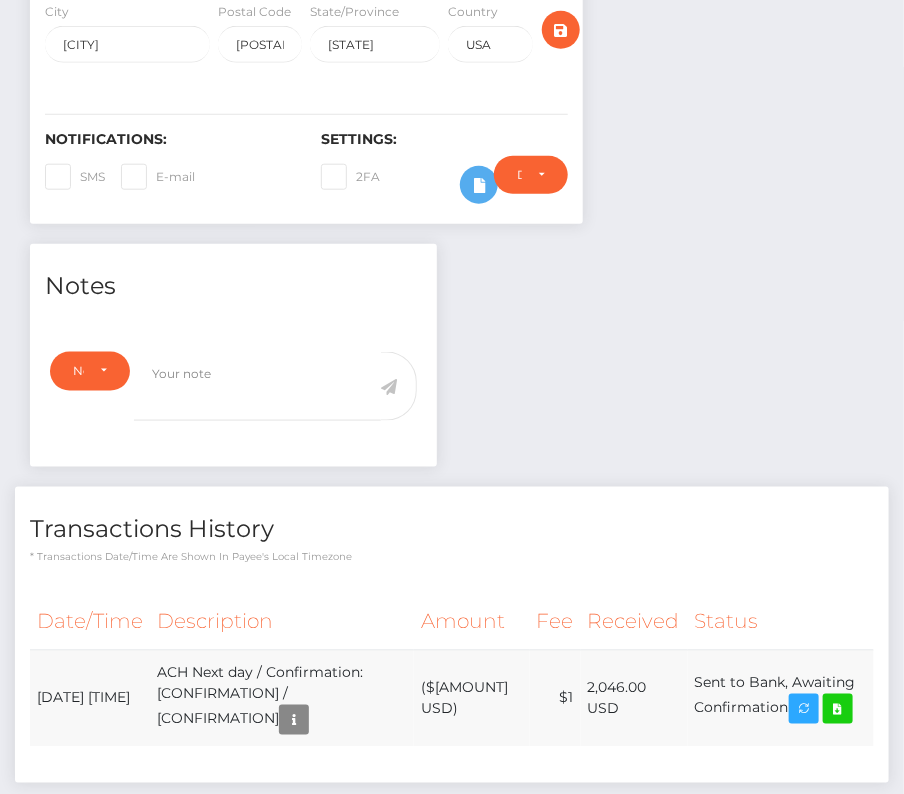 click on "August  7, 2025 01:14AM
ACH Next day / Confirmation: 9e0d8d8103a6438ba3b01dccf06cdff4 / 68945fd25a24b
($2,046.00 USD)
$1
2,046.00 USD" at bounding box center (452, 698) 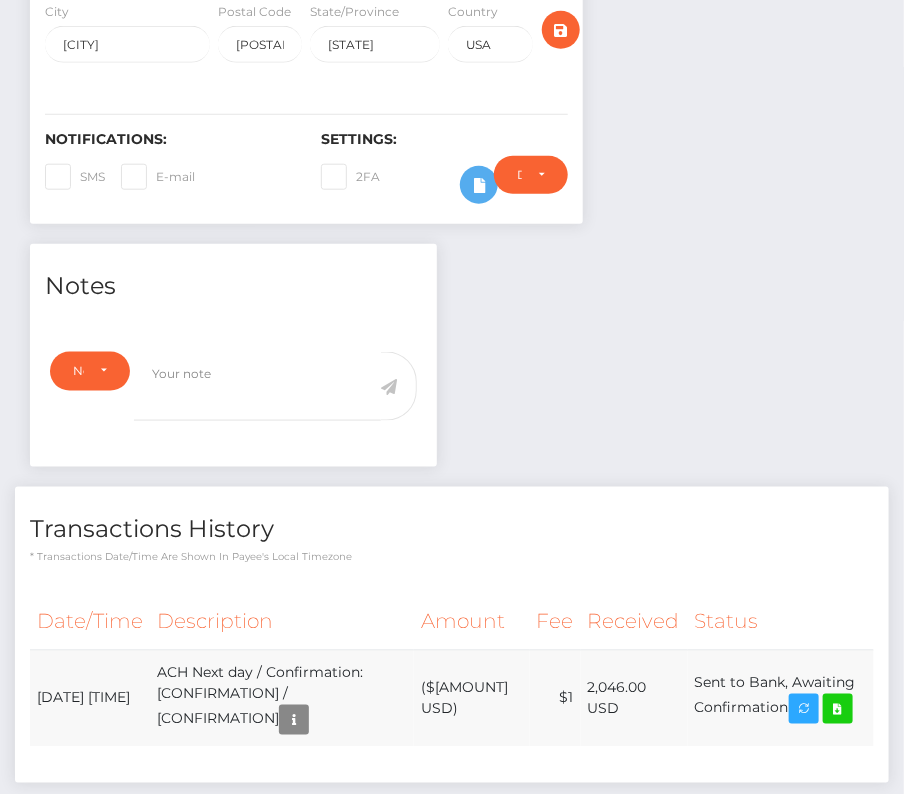 copy on "August  7, 2025 01:14AM
ACH Next day / Confirmation: 9e0d8d8103a6438ba3b01dccf06cdff4 / 68945fd25a24b
($2,046.00 USD)
$1
2,046.00 USD
Sent to Bank, Awaiting Confirmation" 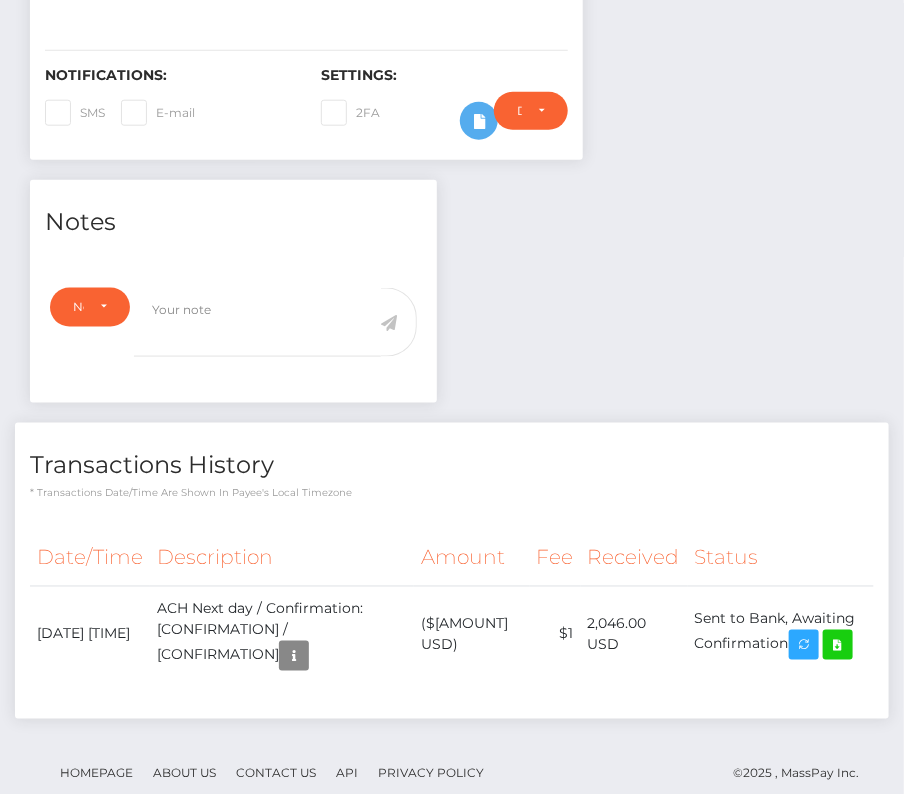 scroll, scrollTop: 0, scrollLeft: 0, axis: both 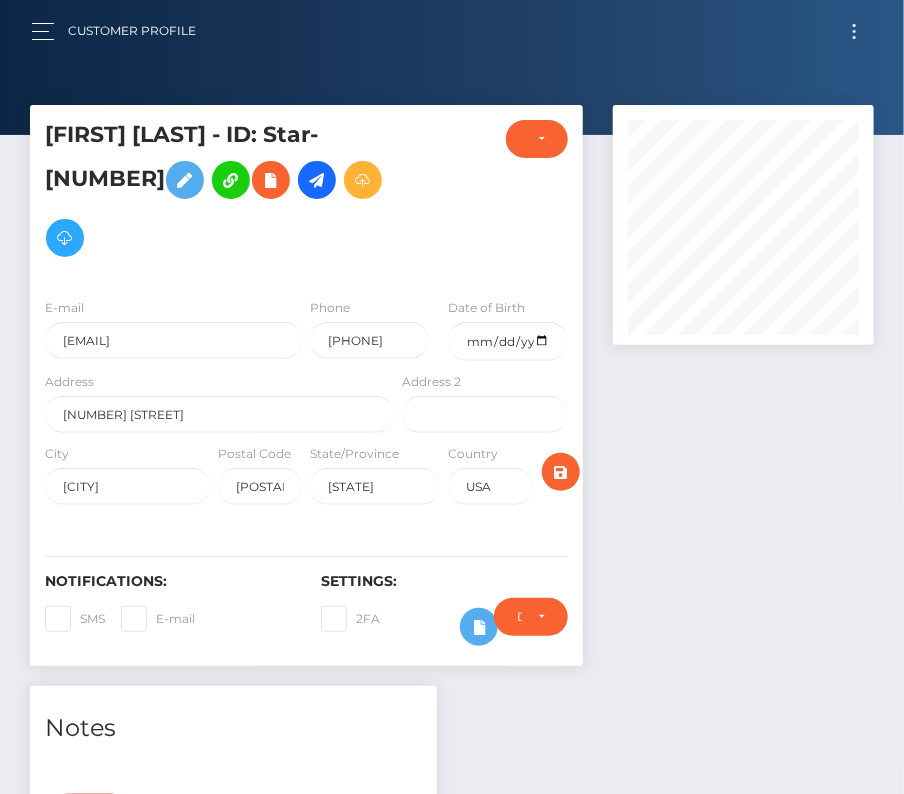 click at bounding box center (854, 31) 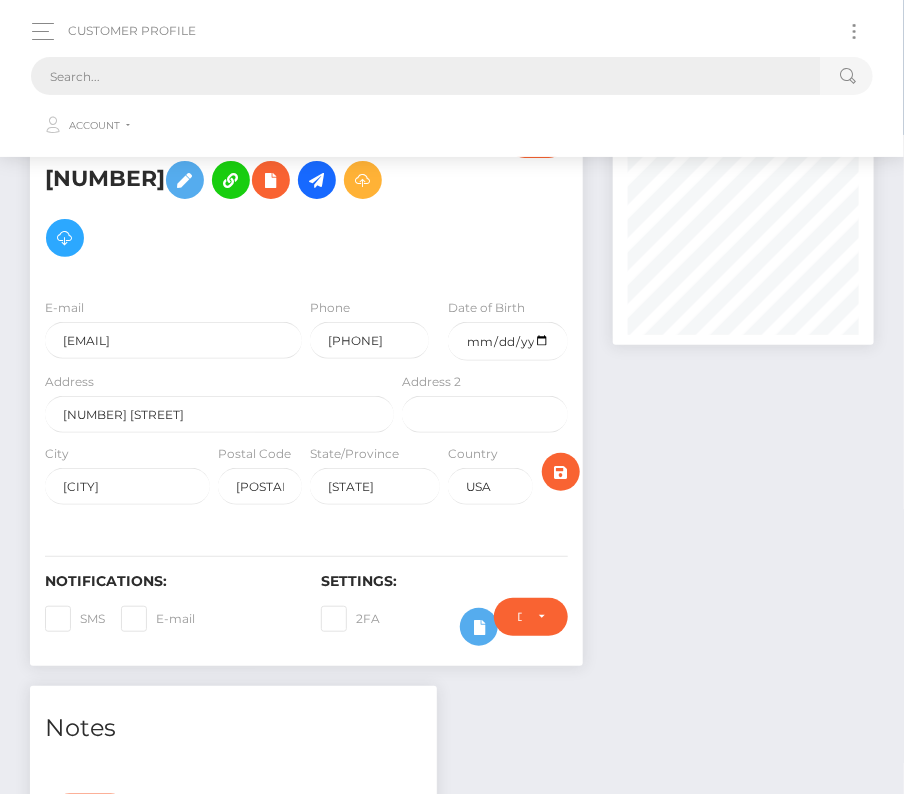 click at bounding box center (426, 76) 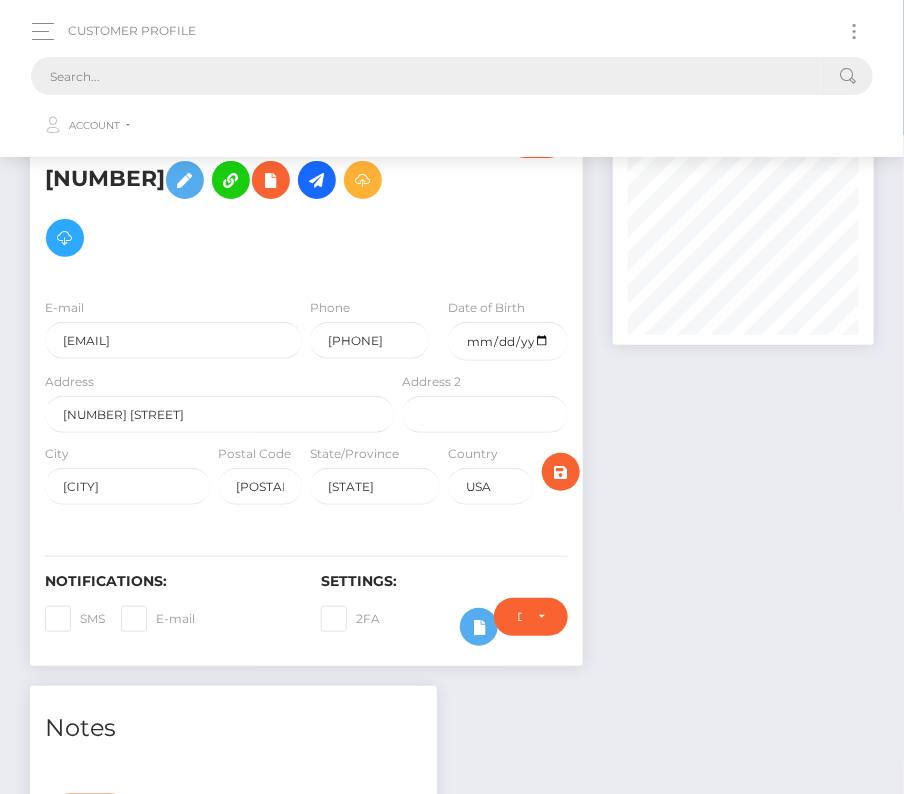 paste on "34014" 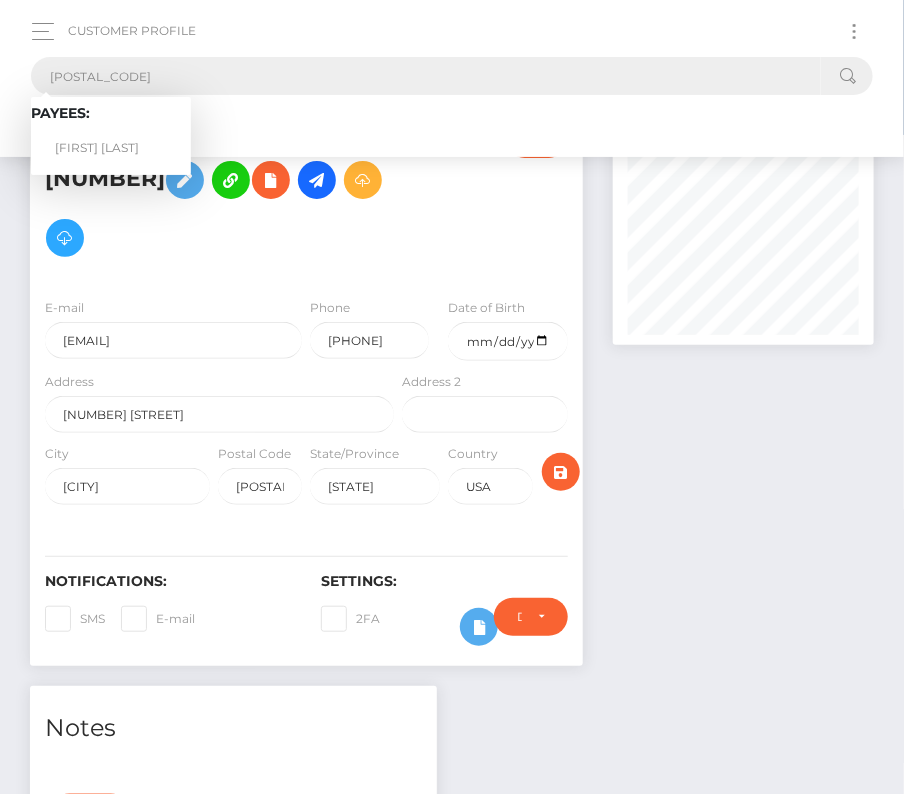 type on "34014" 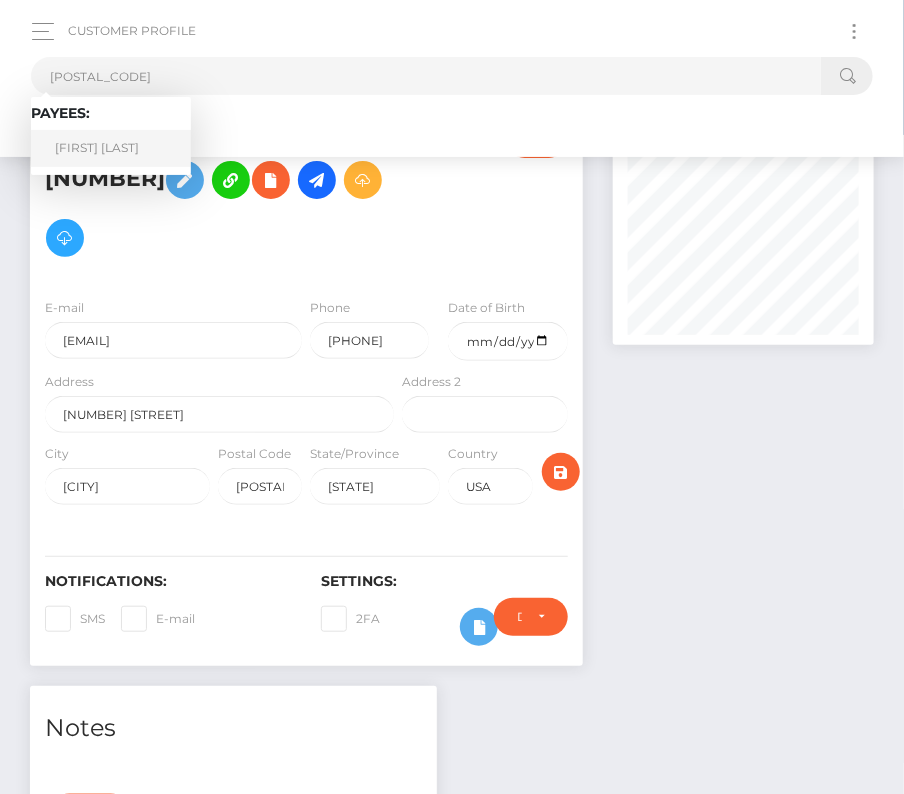 click on "Jason  Koehne" at bounding box center [111, 148] 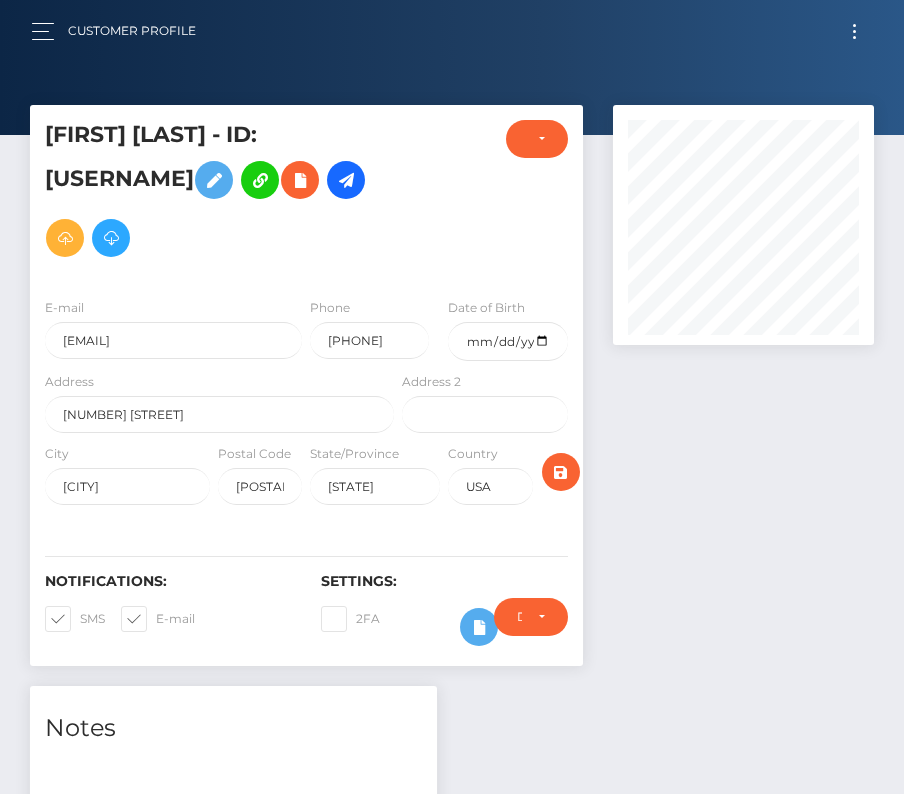 scroll, scrollTop: 0, scrollLeft: 0, axis: both 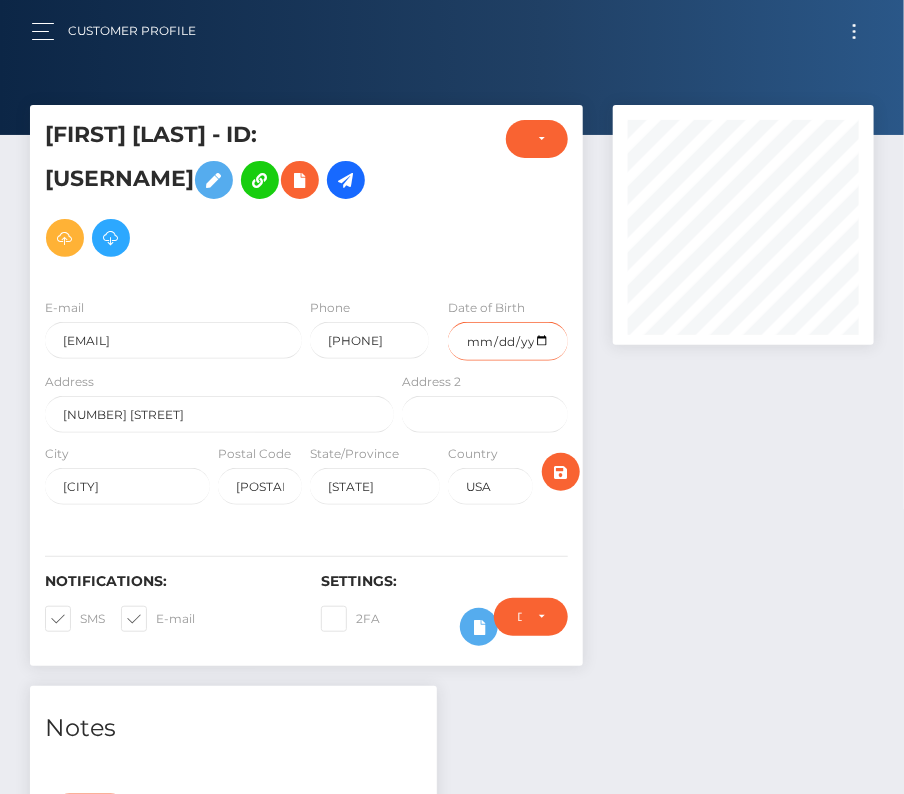 click at bounding box center [507, 341] 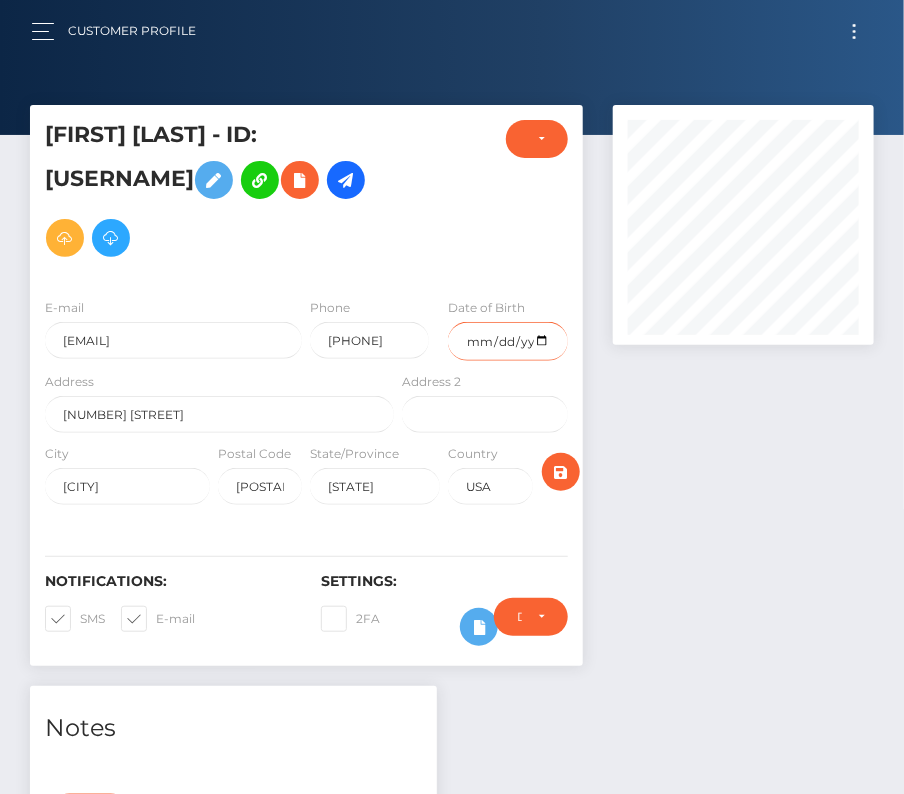 type on "1974-10-20" 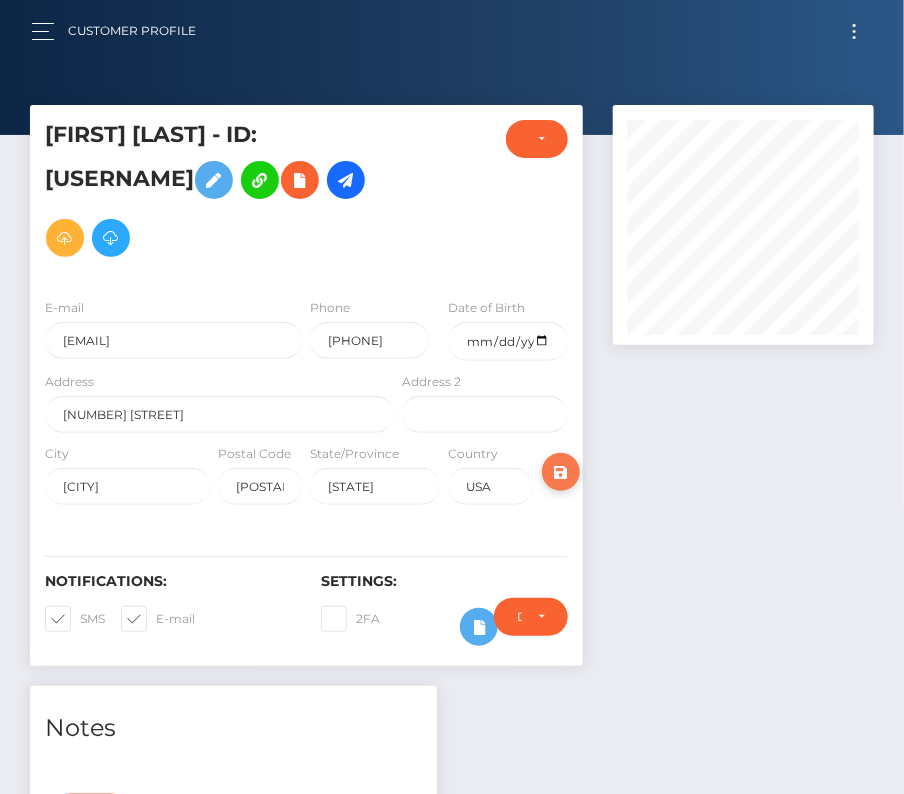click at bounding box center (80, 618) 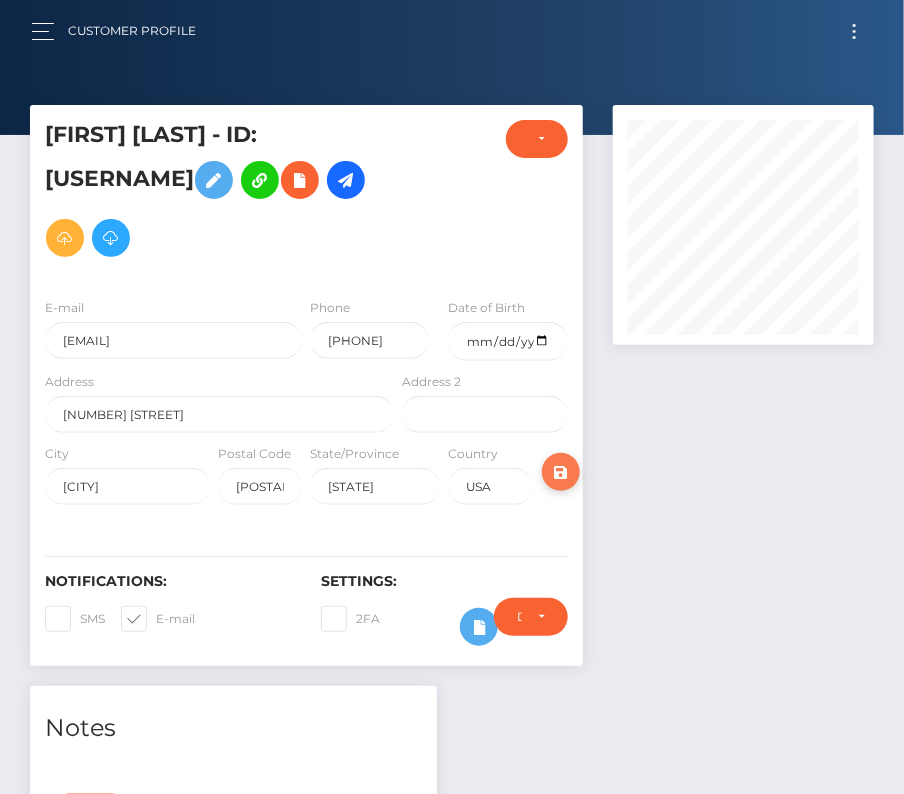 click at bounding box center [156, 618] 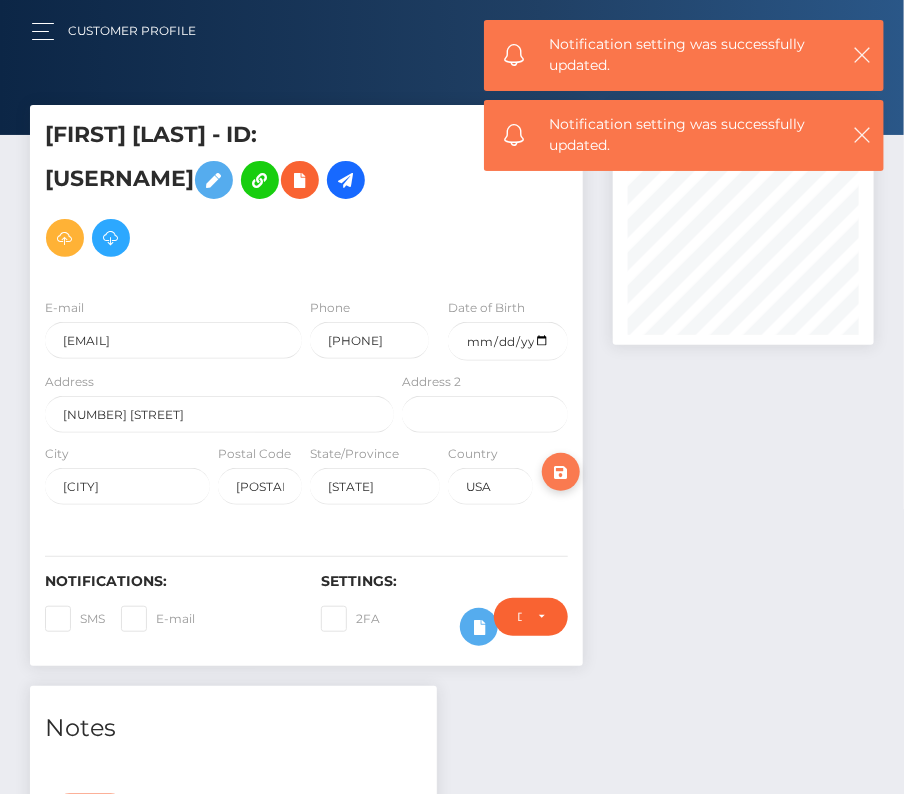 click at bounding box center [561, 472] 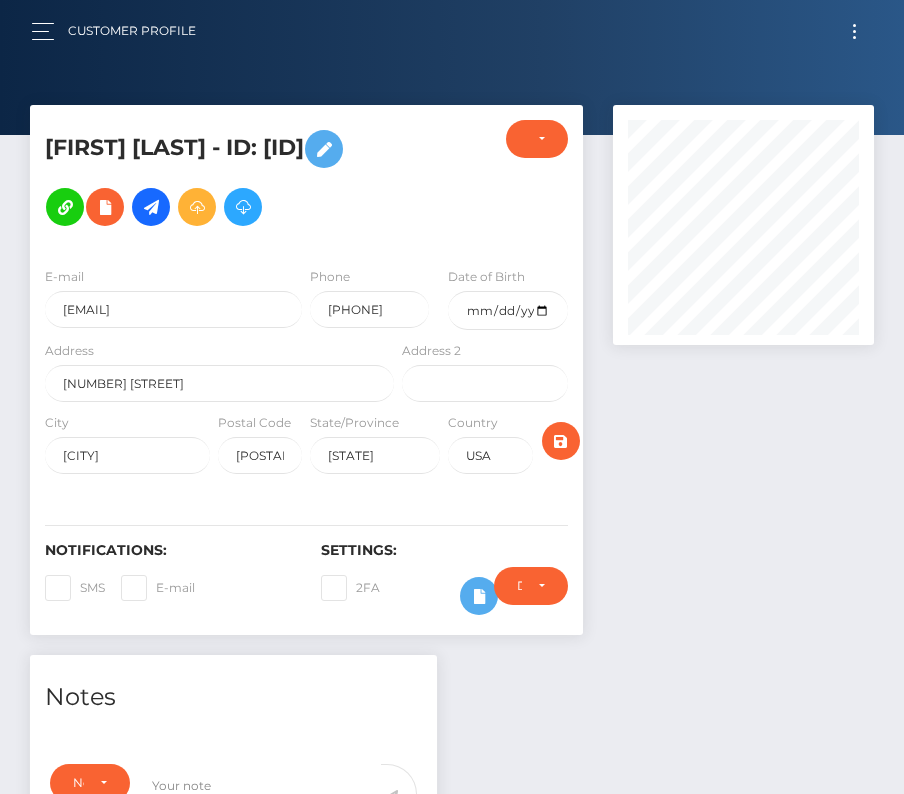 scroll, scrollTop: 0, scrollLeft: 0, axis: both 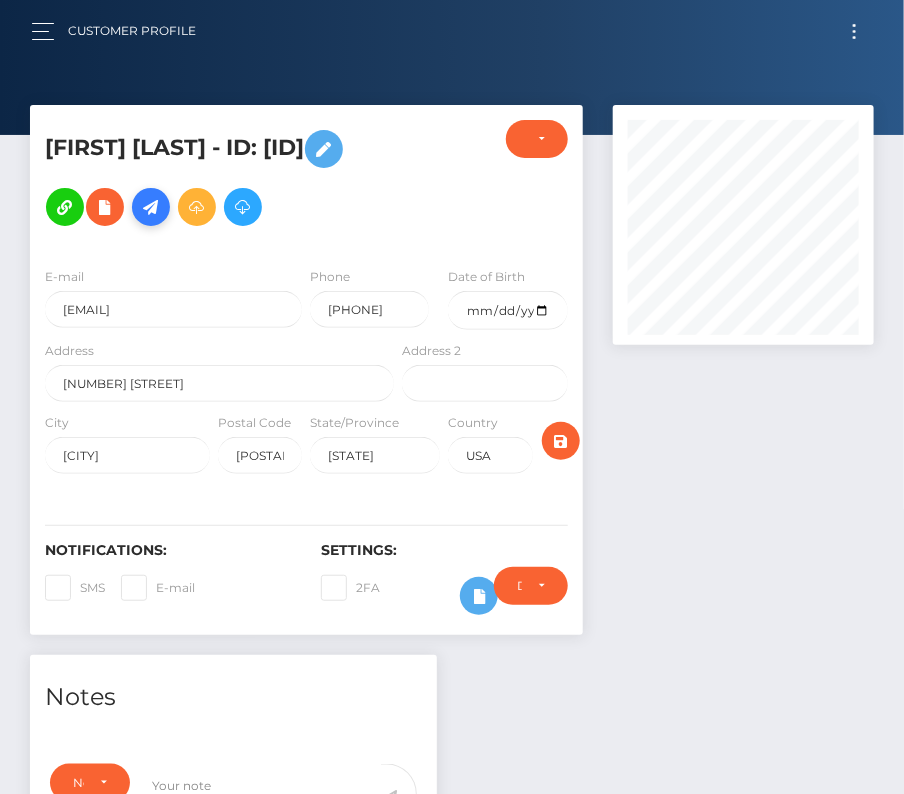 click at bounding box center [151, 207] 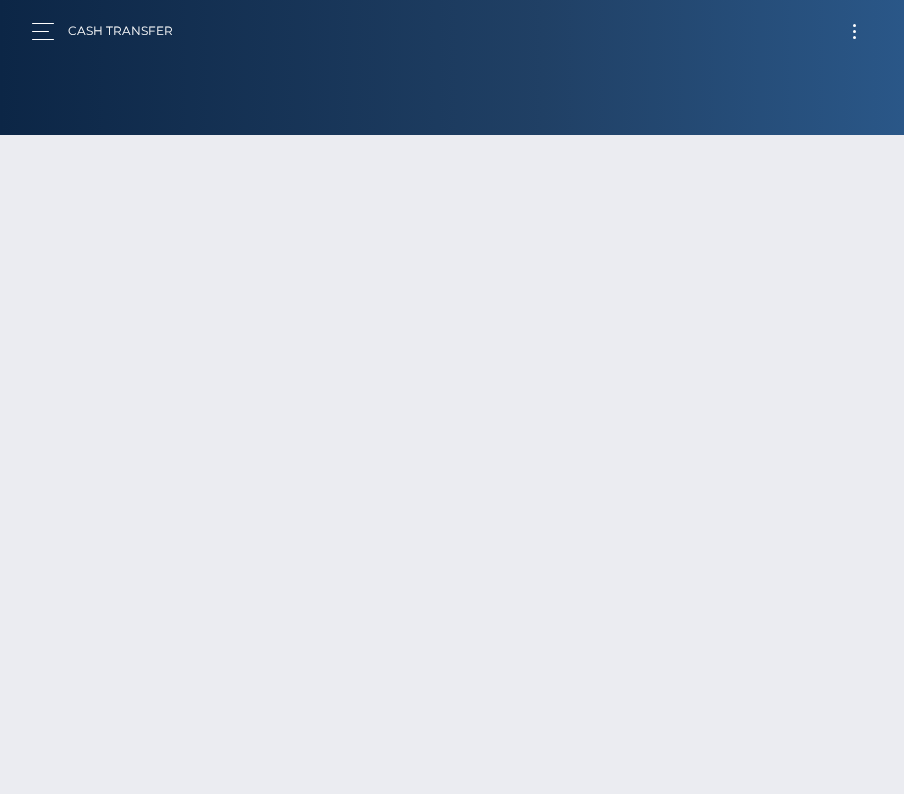 scroll, scrollTop: 0, scrollLeft: 0, axis: both 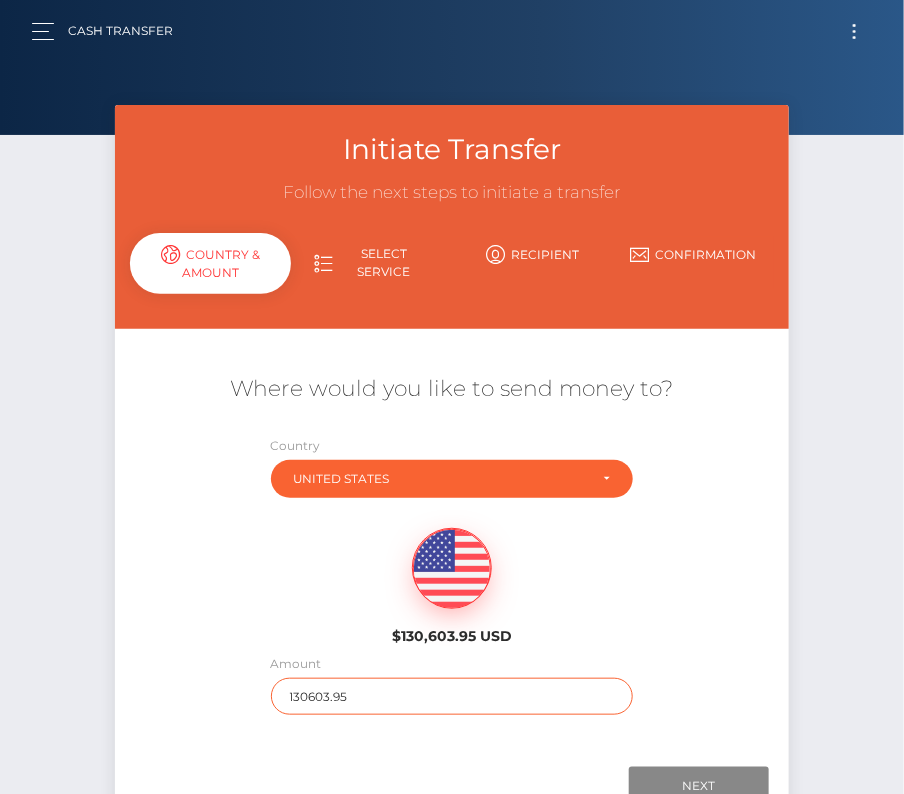 click on "130603.95" at bounding box center (452, 696) 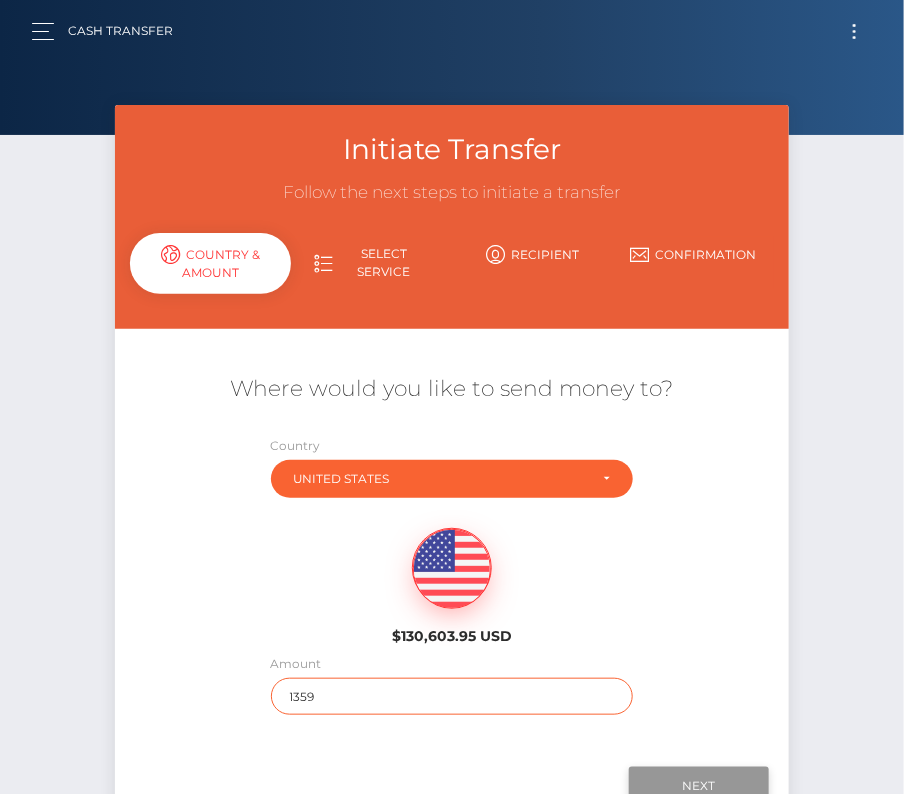 type on "1359" 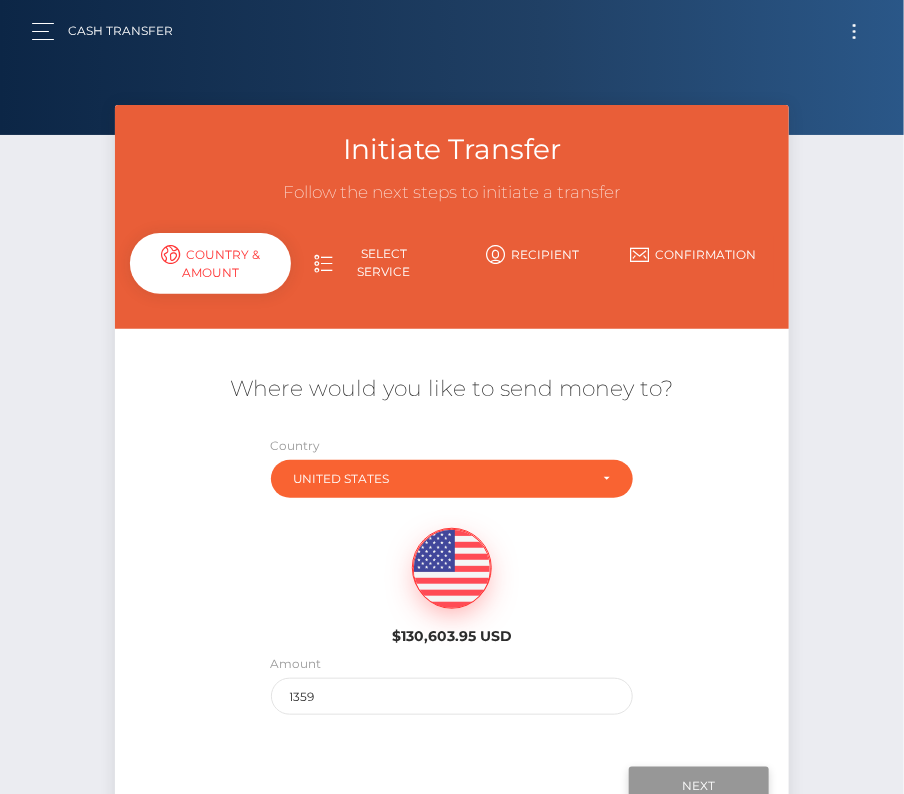 click on "Next" at bounding box center [699, 786] 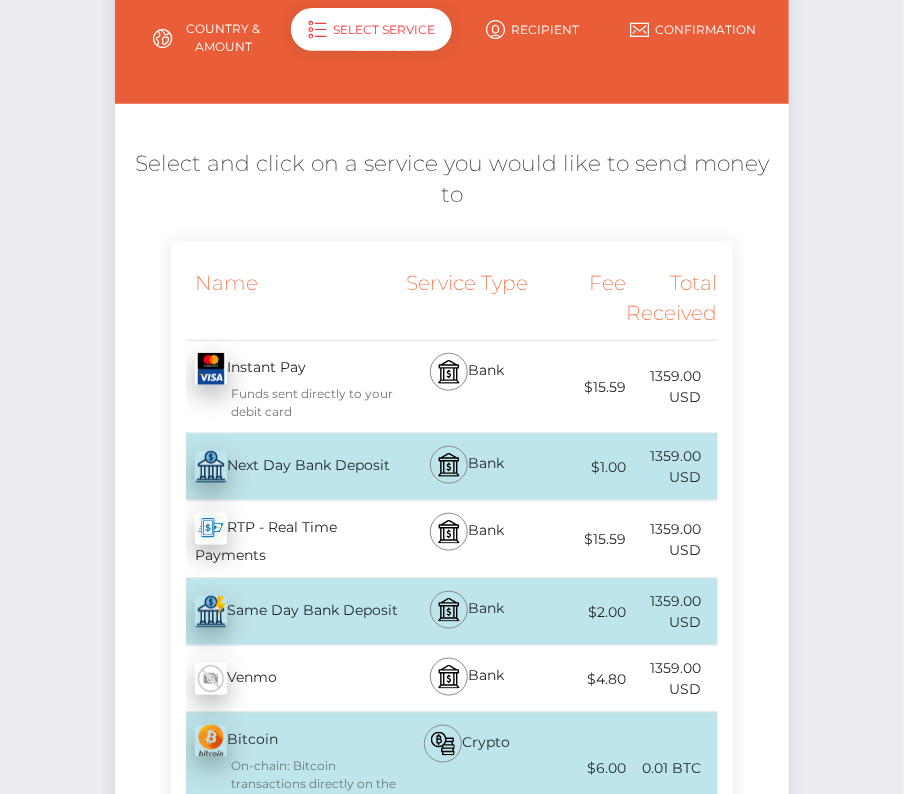 scroll, scrollTop: 261, scrollLeft: 0, axis: vertical 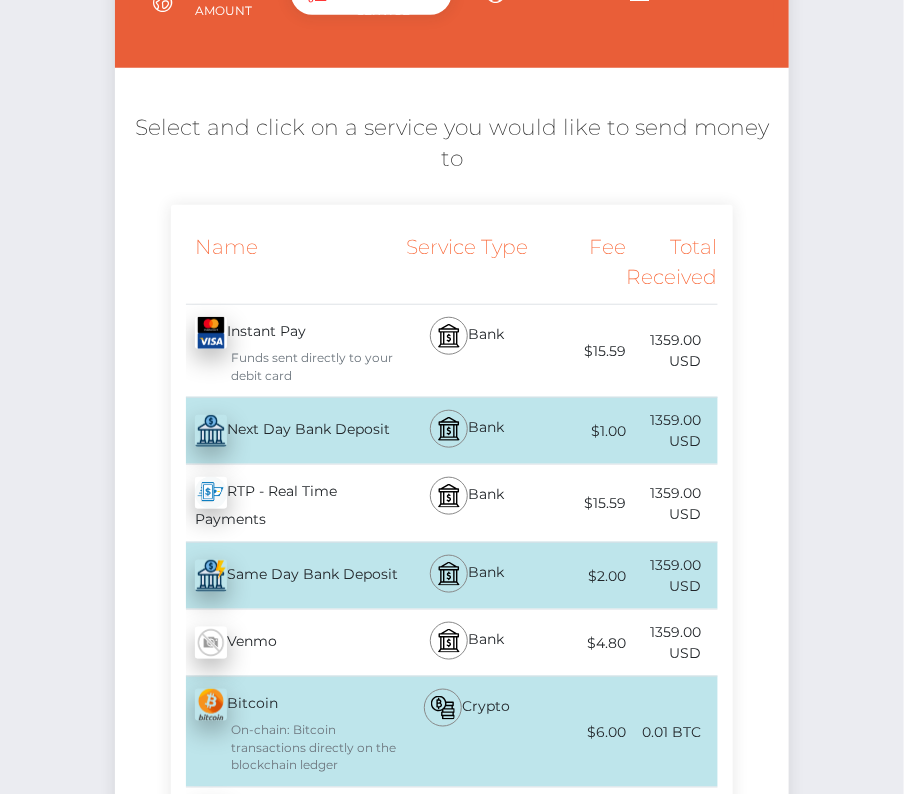 click on "Next Day Bank Deposit  - USD" at bounding box center [285, 431] 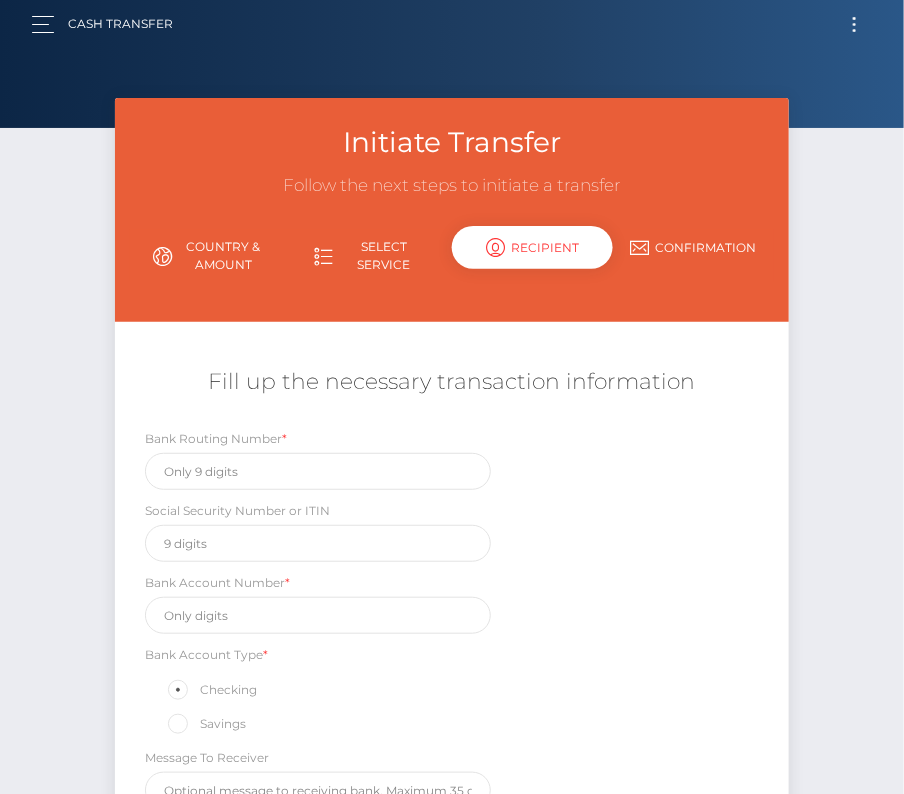 scroll, scrollTop: 0, scrollLeft: 0, axis: both 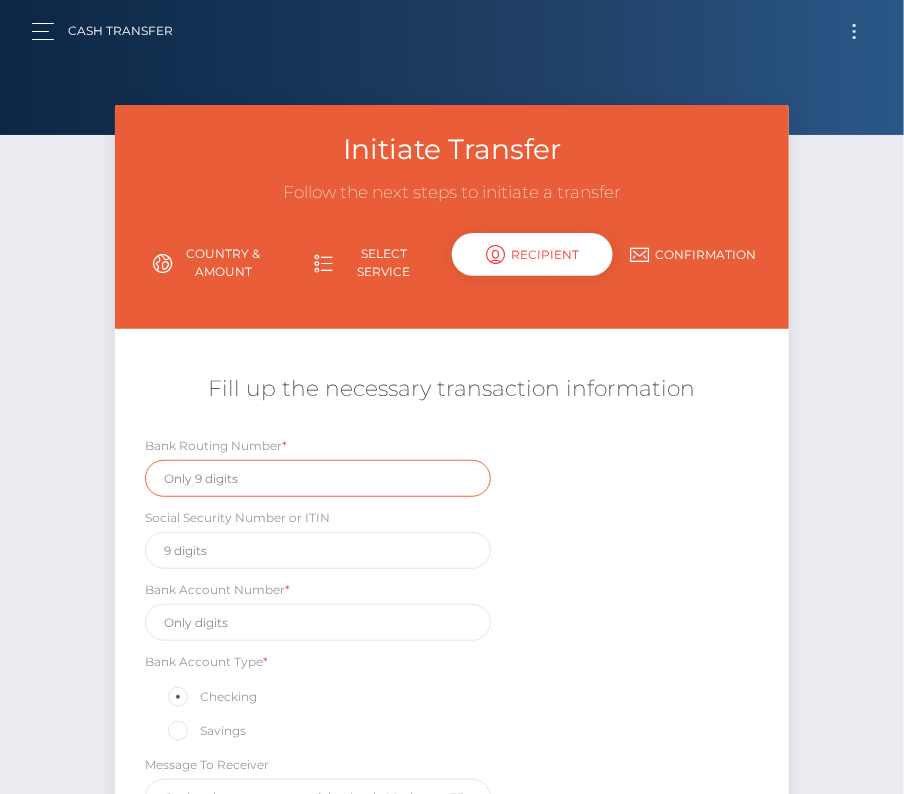 click at bounding box center (317, 478) 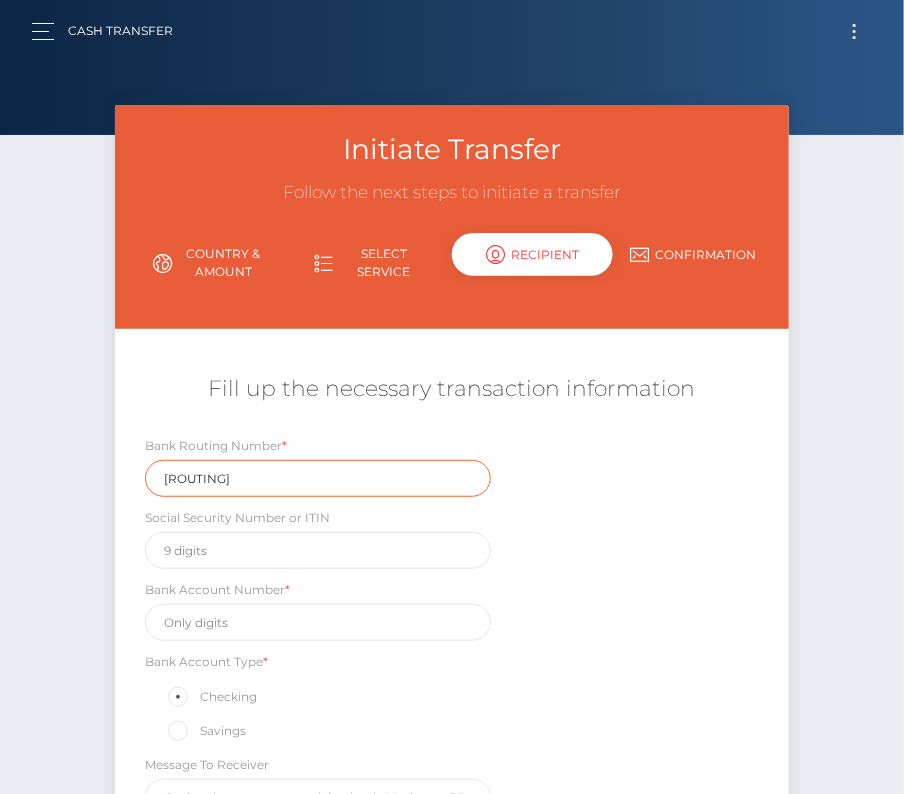 type on "051404260" 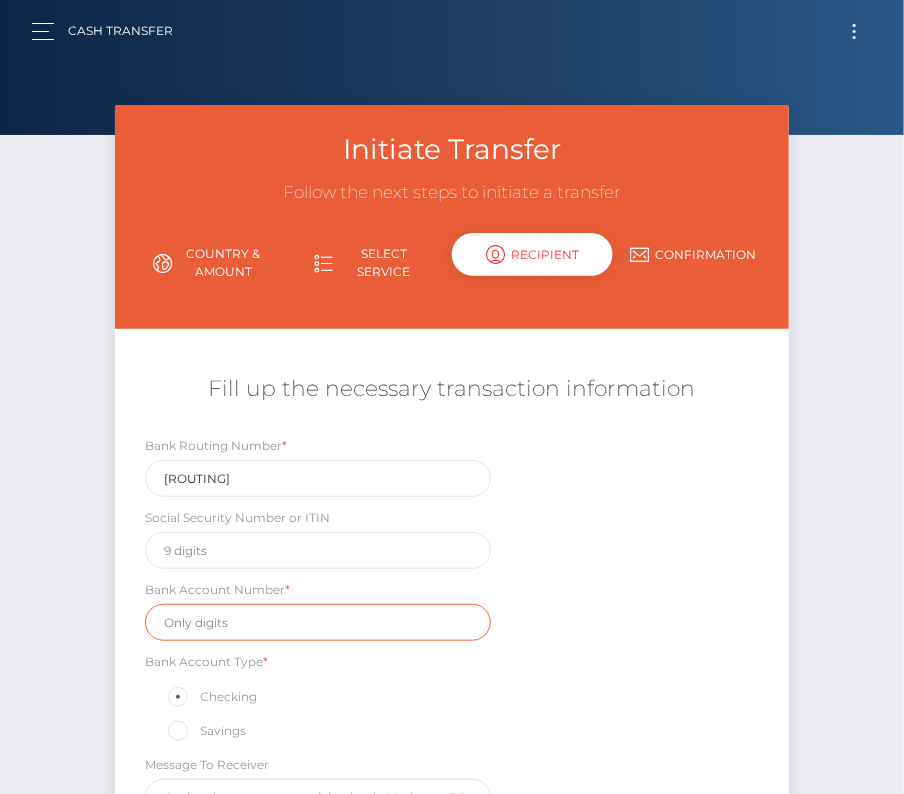 click at bounding box center (317, 622) 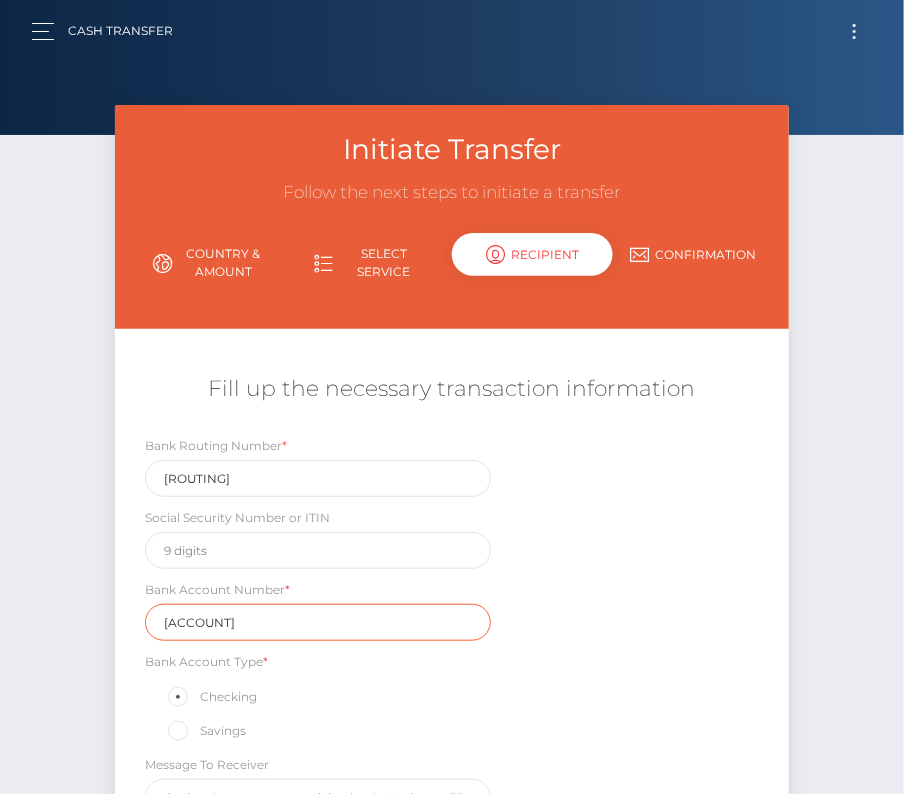 type on "5231173252" 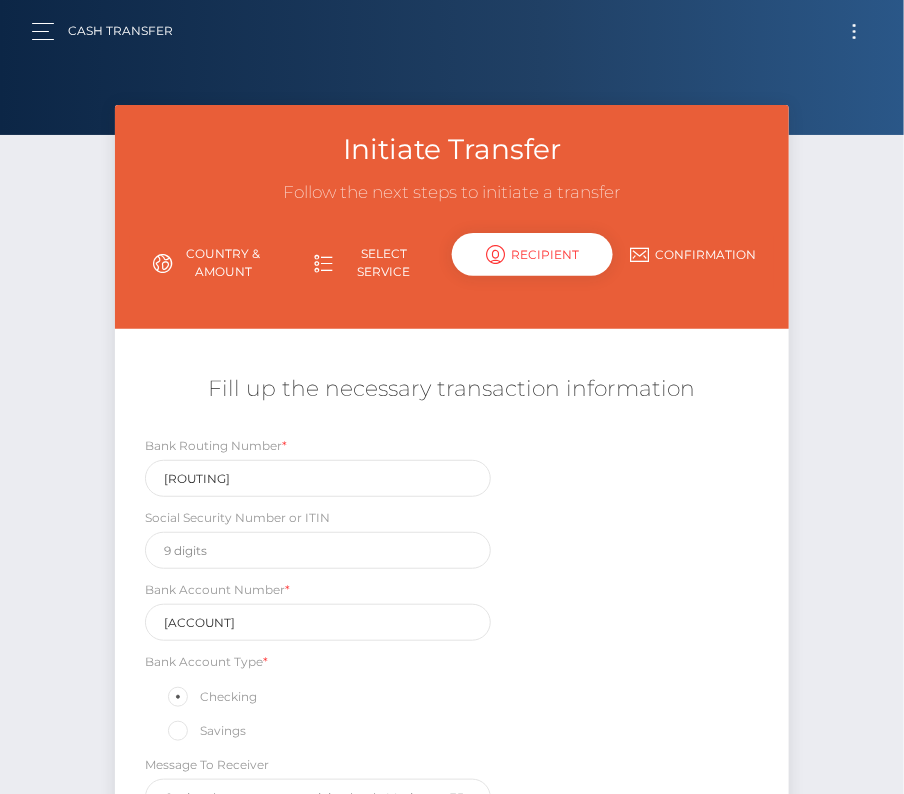 click on "Bank Routing Number  *
051404260
Social Security Number or ITIN
Bank Account Number  *
5231173252
Bank Account Type  *
Checking
Savings
Message To Receiver" at bounding box center [451, 630] 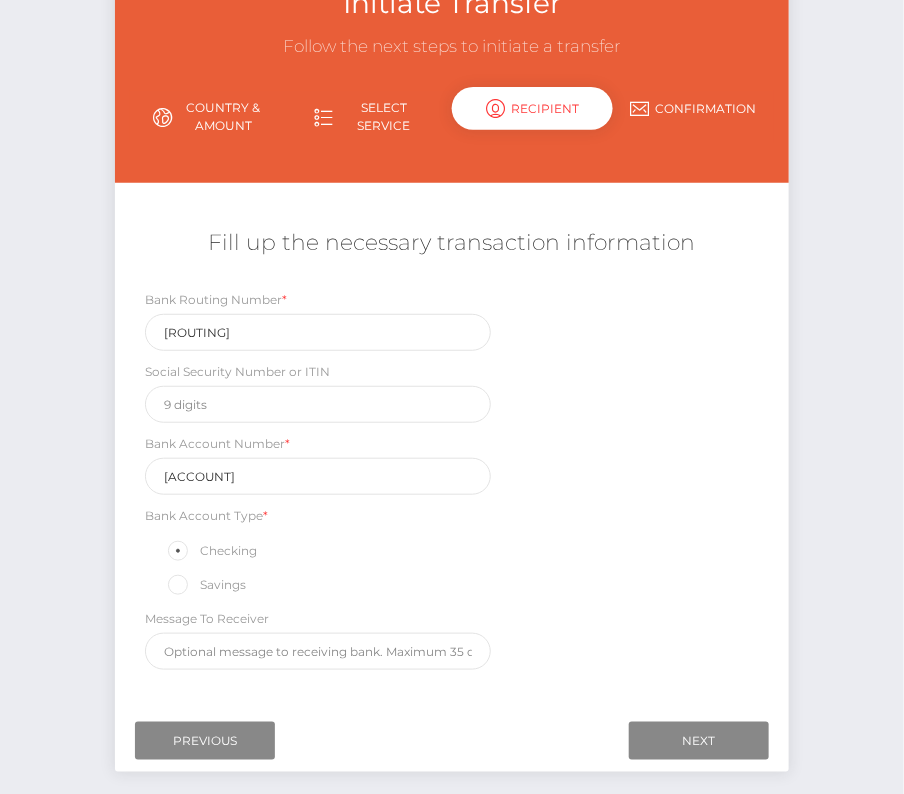 scroll, scrollTop: 147, scrollLeft: 0, axis: vertical 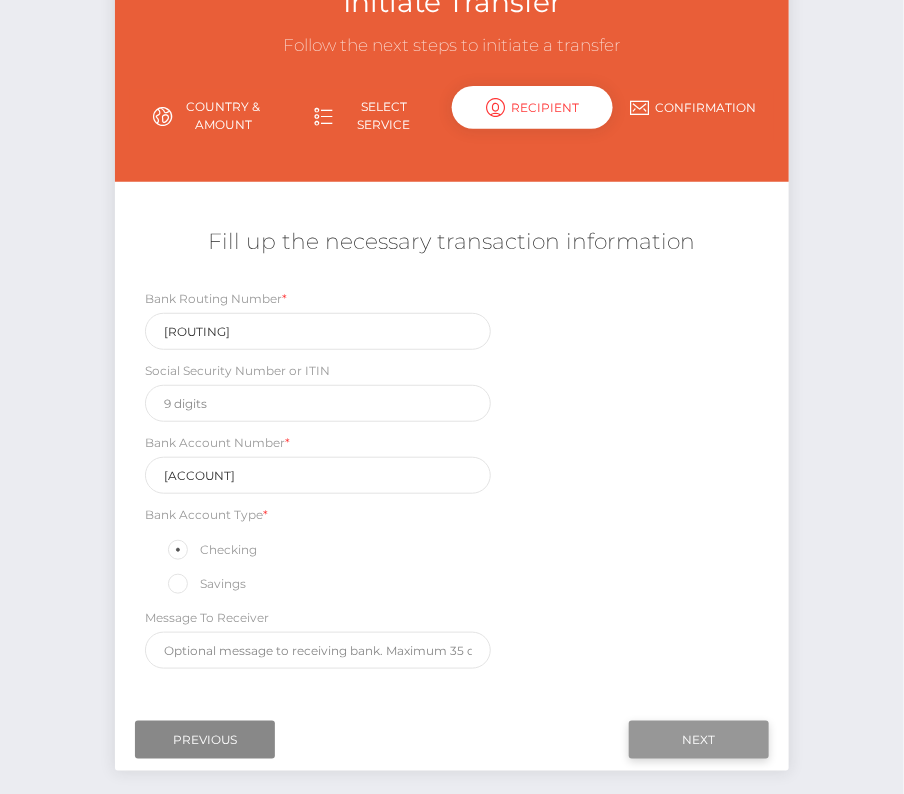 click on "Next" at bounding box center [699, 740] 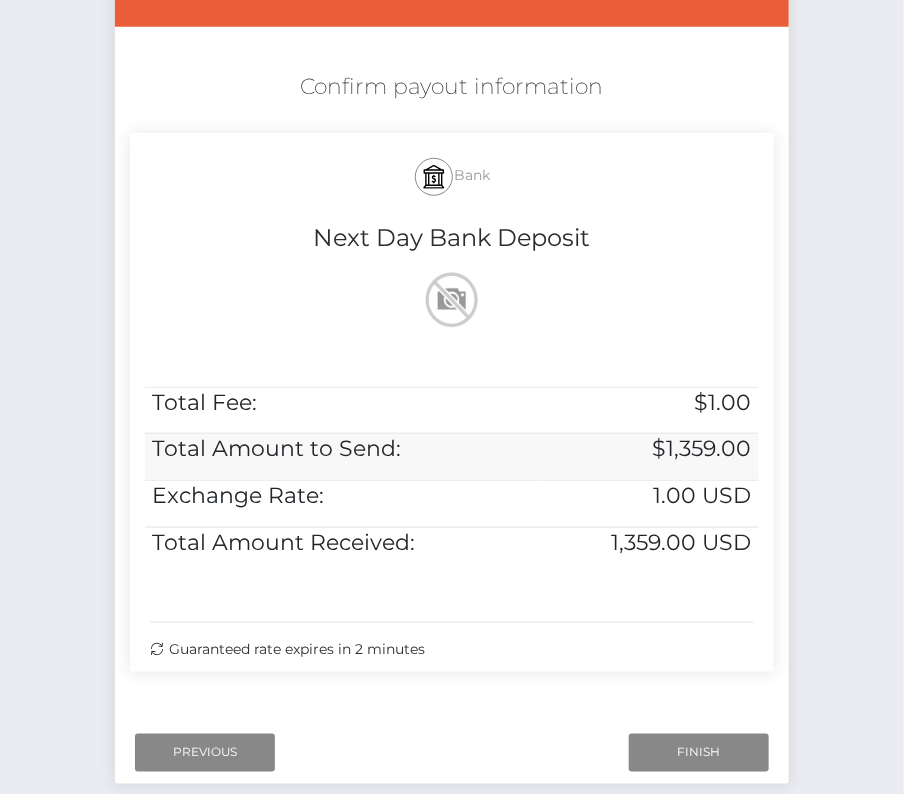 scroll, scrollTop: 408, scrollLeft: 0, axis: vertical 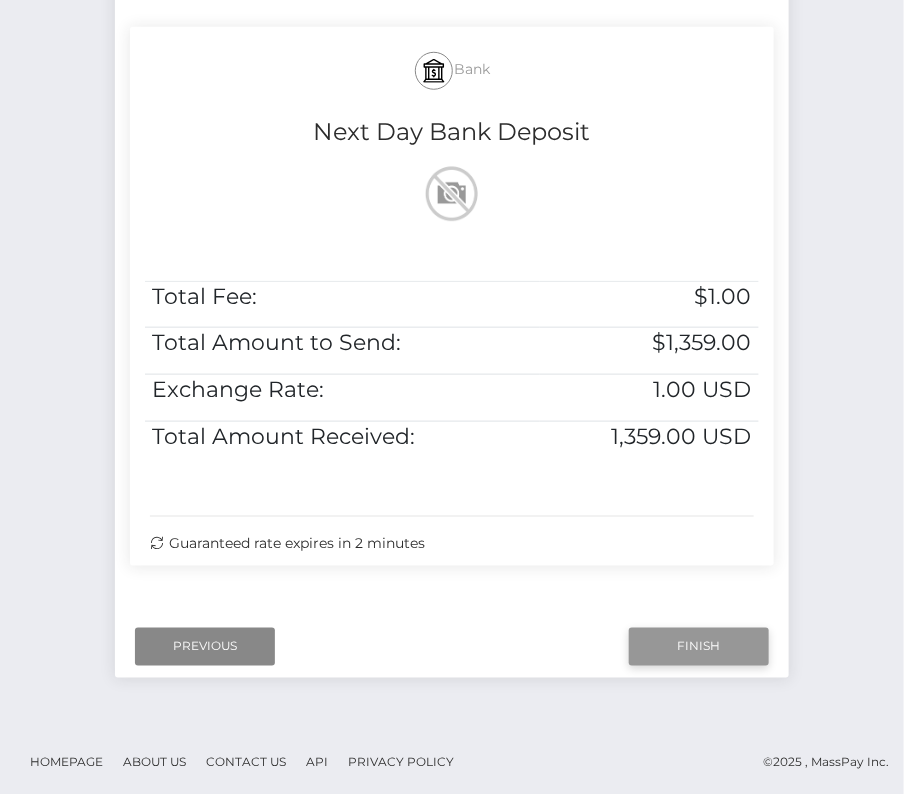 click on "Finish" at bounding box center [699, 647] 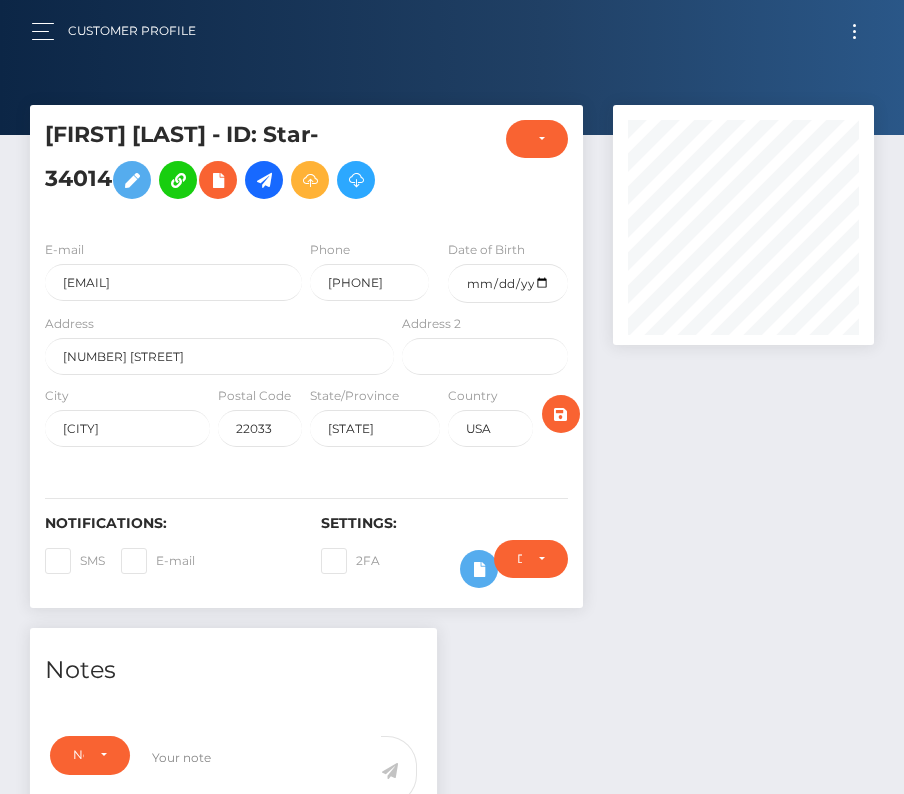 scroll, scrollTop: 0, scrollLeft: 0, axis: both 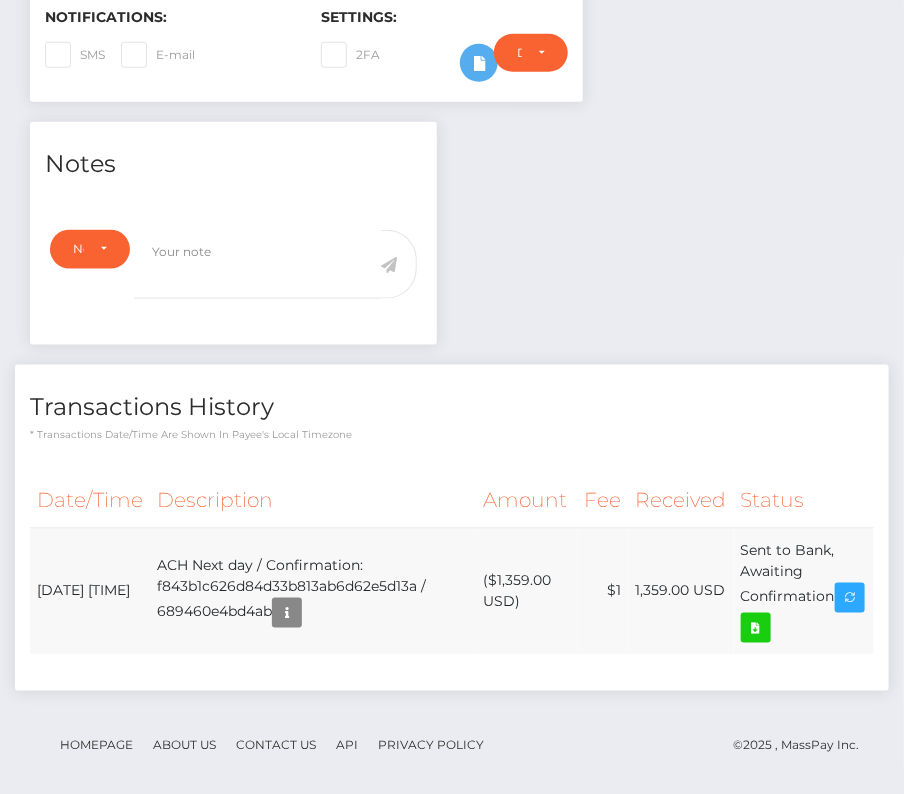 drag, startPoint x: 33, startPoint y: 566, endPoint x: 849, endPoint y: 581, distance: 816.1379 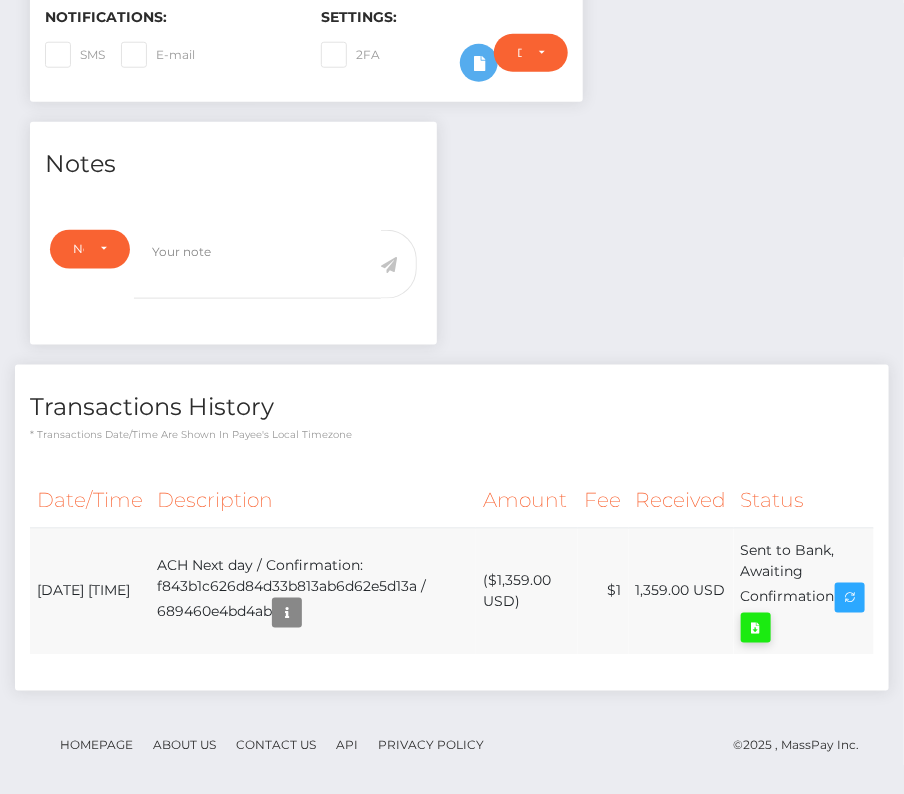 click at bounding box center (756, 628) 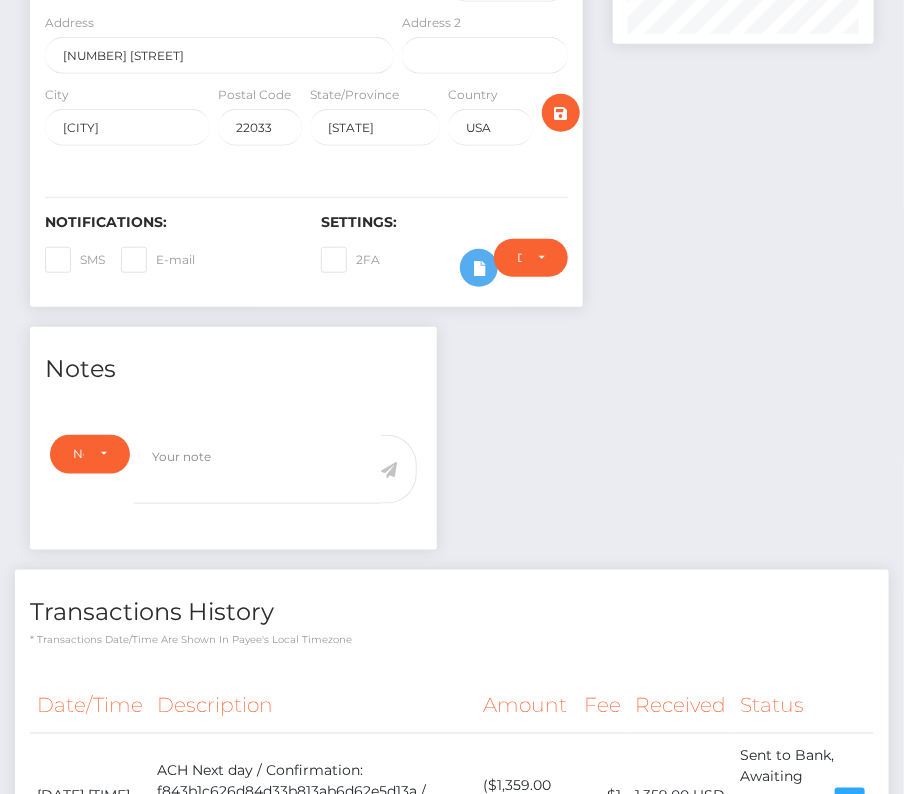 scroll, scrollTop: 0, scrollLeft: 0, axis: both 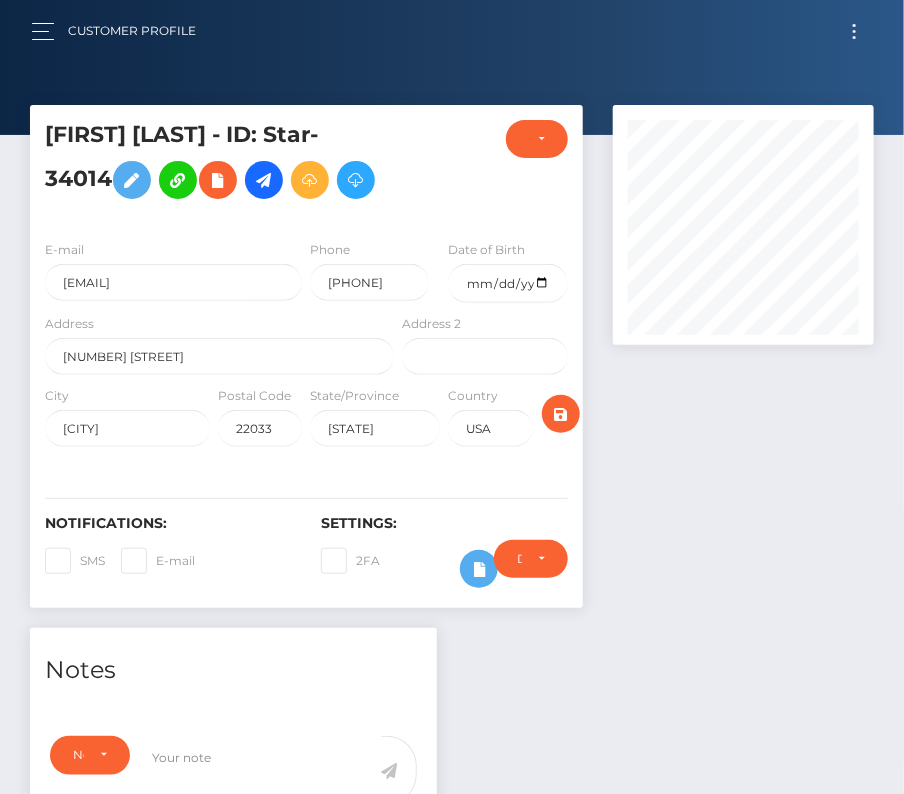 click at bounding box center (854, 31) 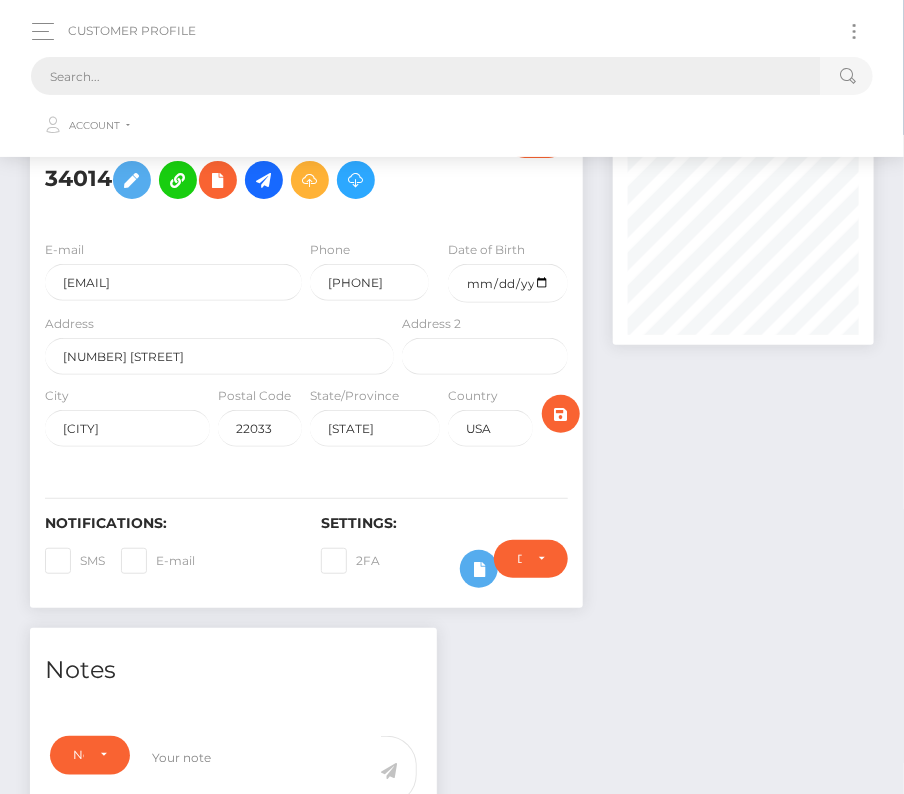 click at bounding box center (426, 76) 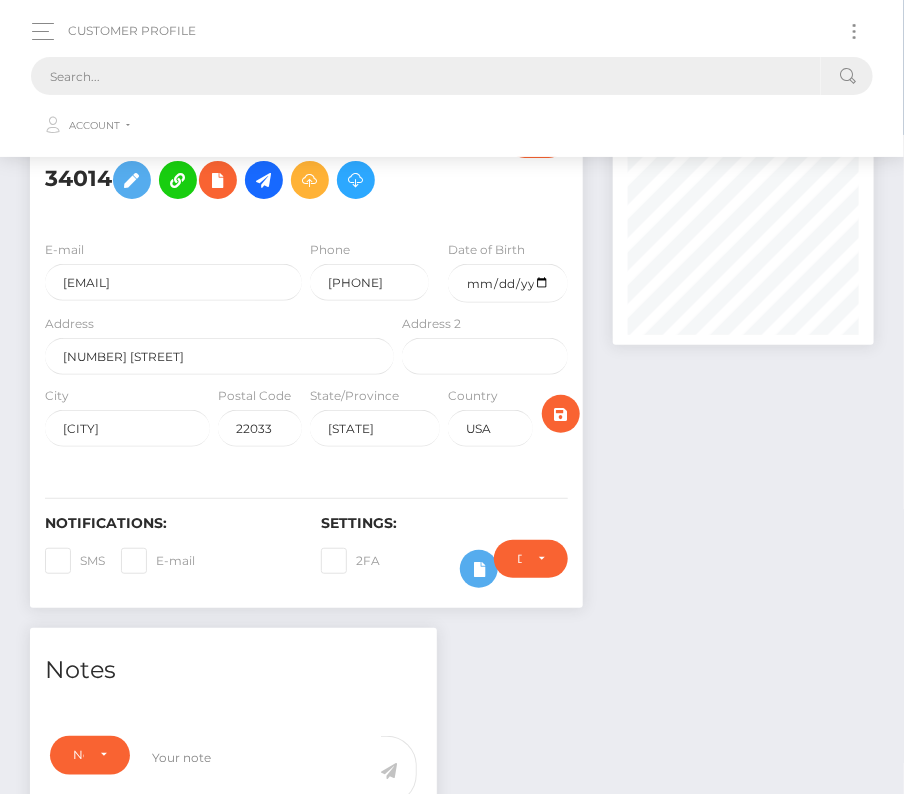 paste on "12154" 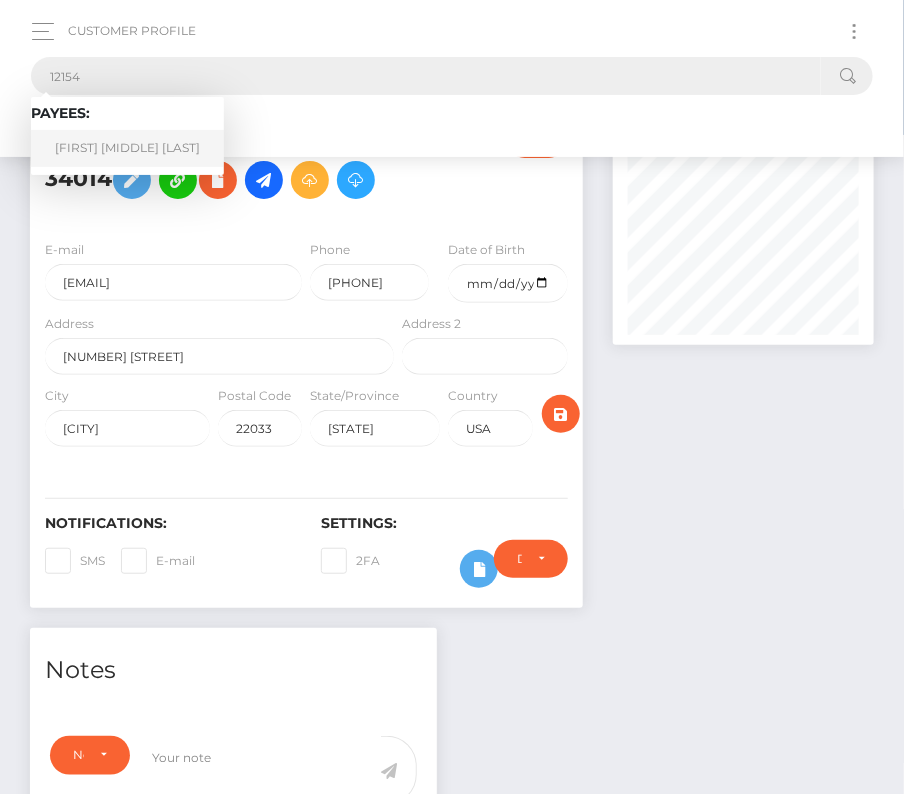 type on "12154" 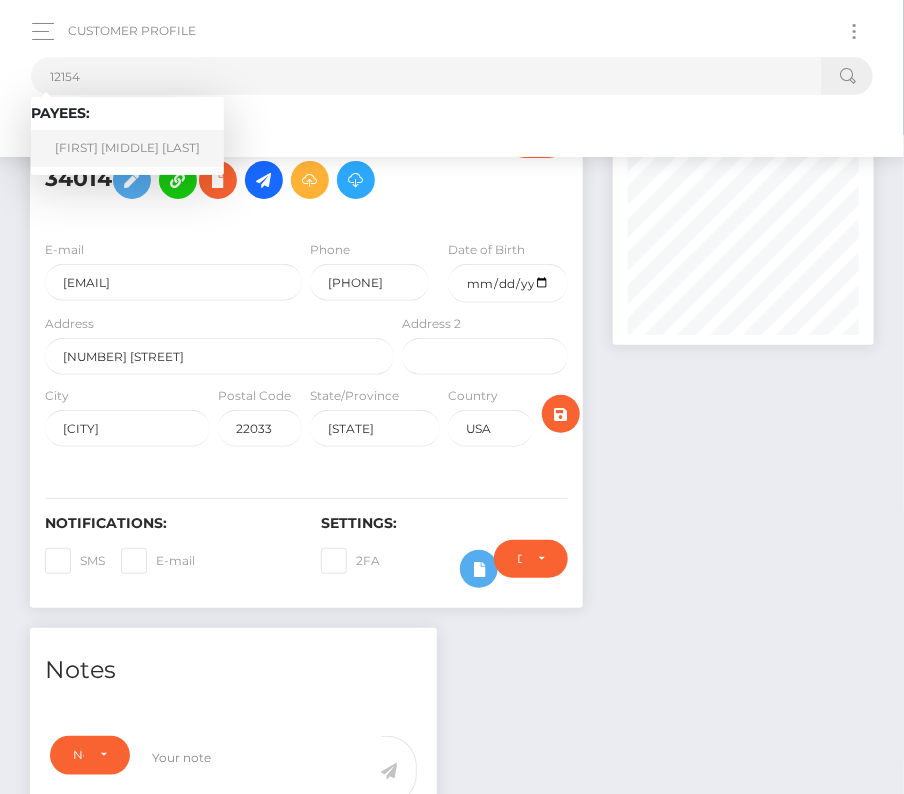 click on "Sarah Louise Cain" at bounding box center [127, 148] 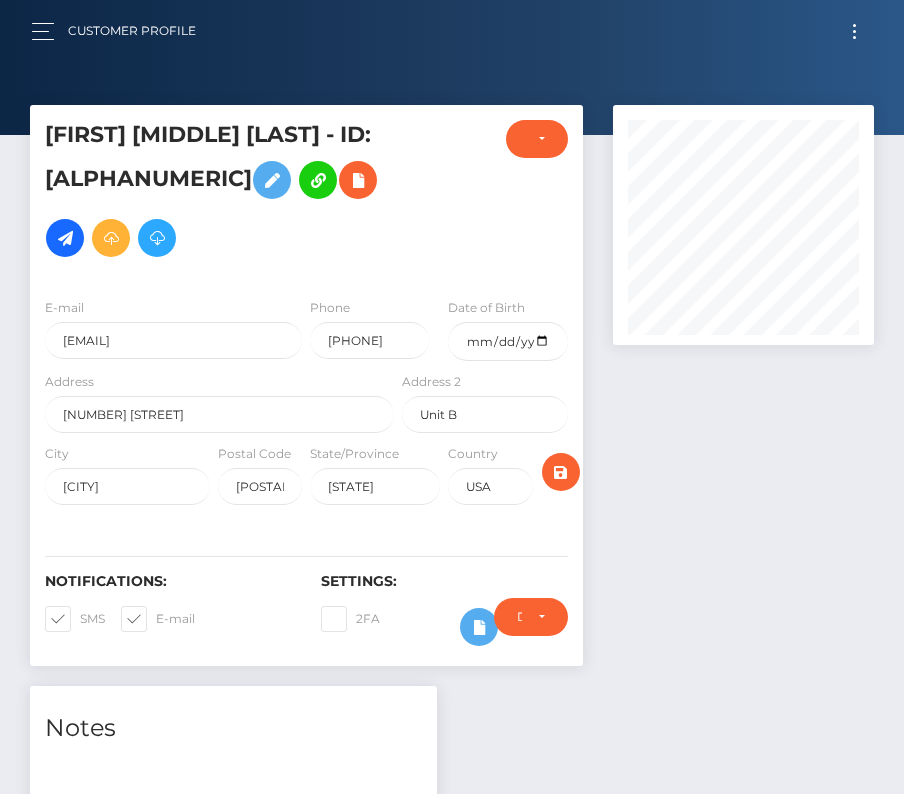 scroll, scrollTop: 0, scrollLeft: 0, axis: both 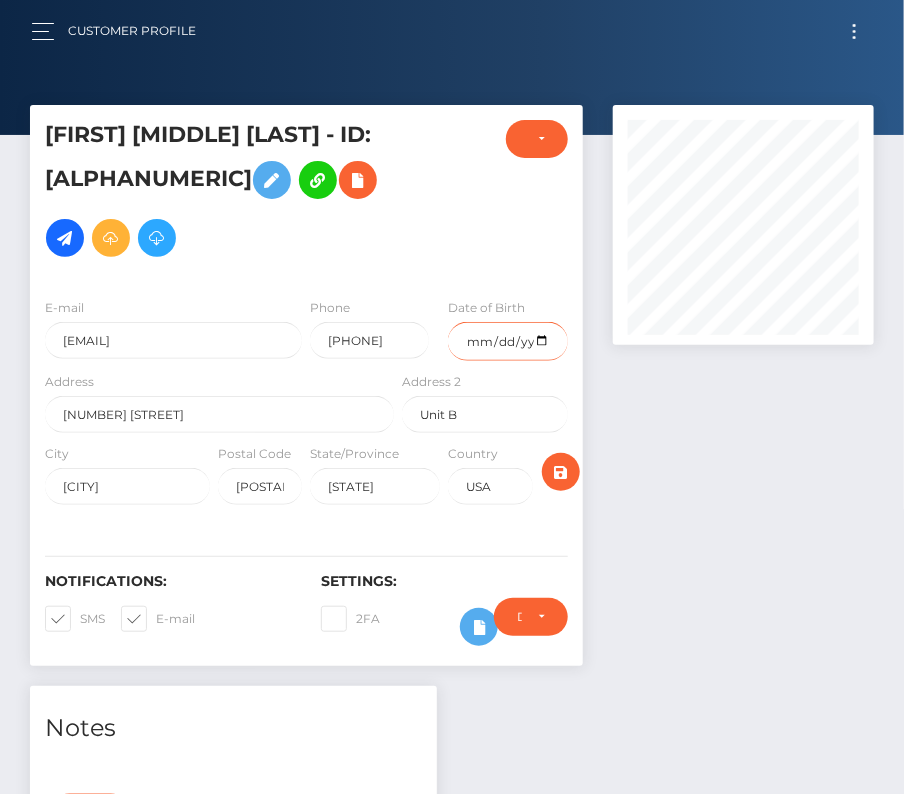 click at bounding box center (507, 341) 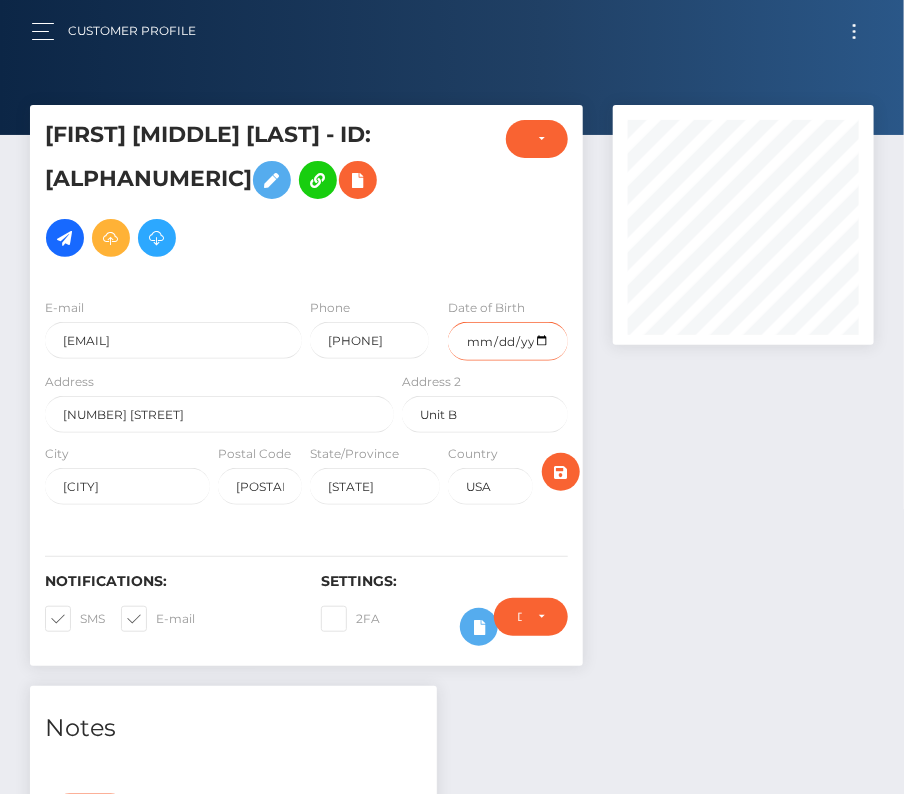 type on "[DATE]" 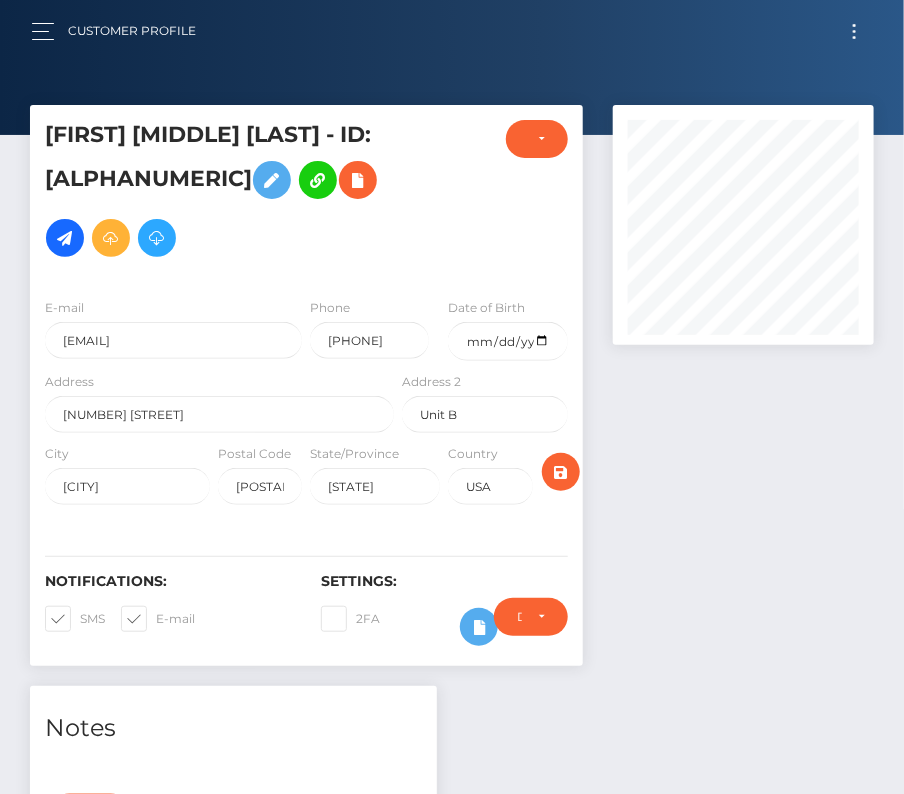 click at bounding box center (80, 618) 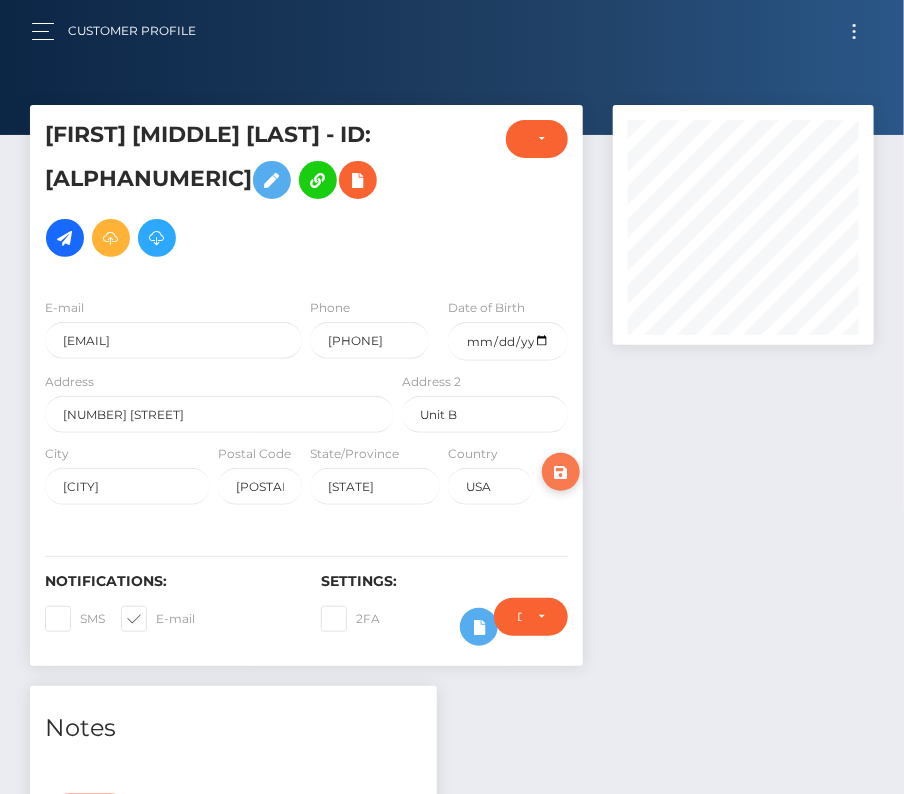 click at bounding box center [156, 618] 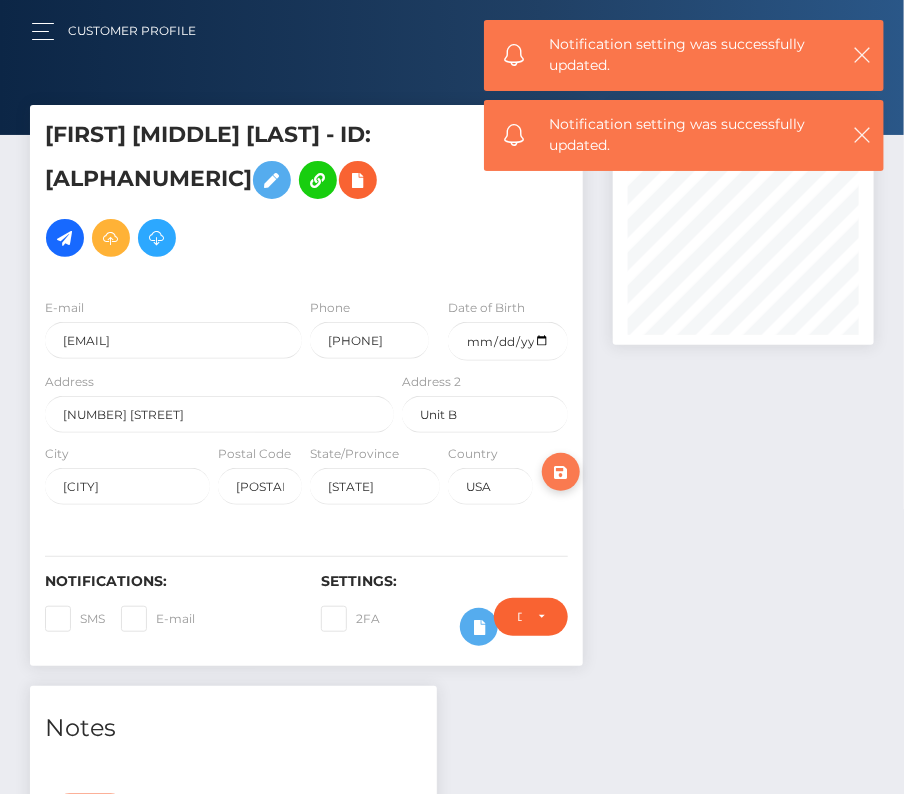 click at bounding box center [561, 472] 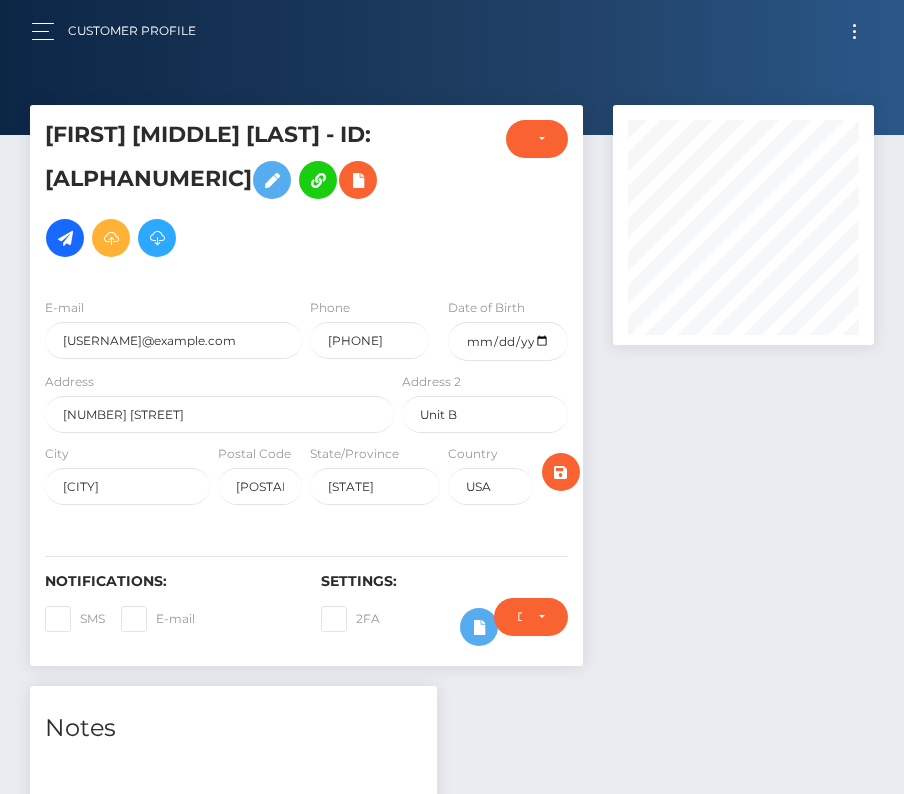 scroll, scrollTop: 0, scrollLeft: 0, axis: both 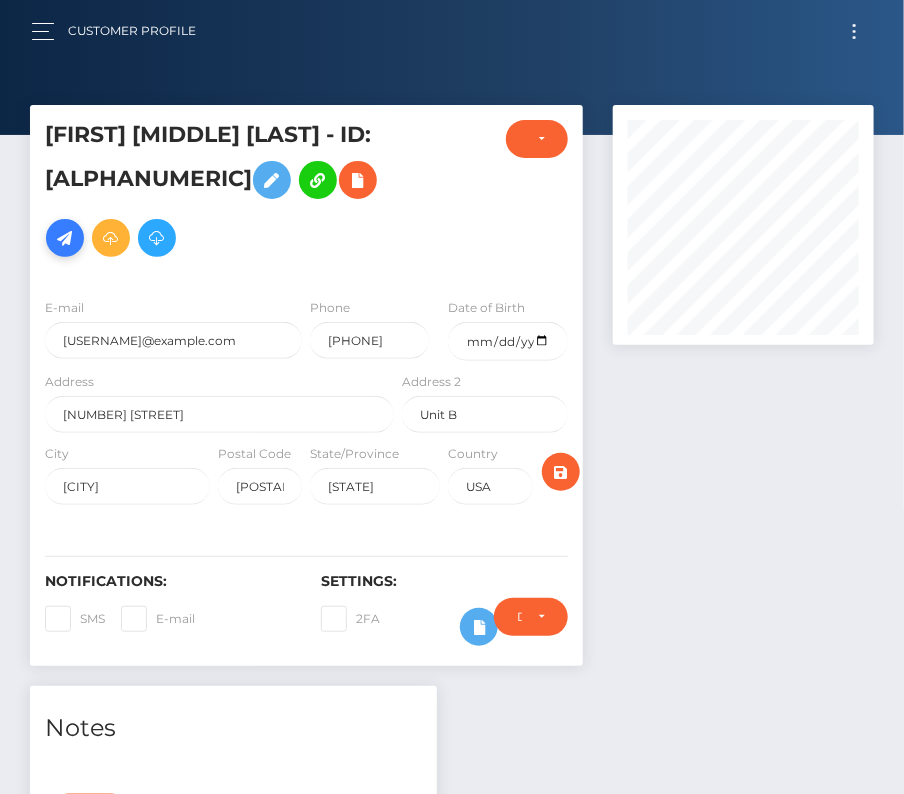 click at bounding box center (65, 238) 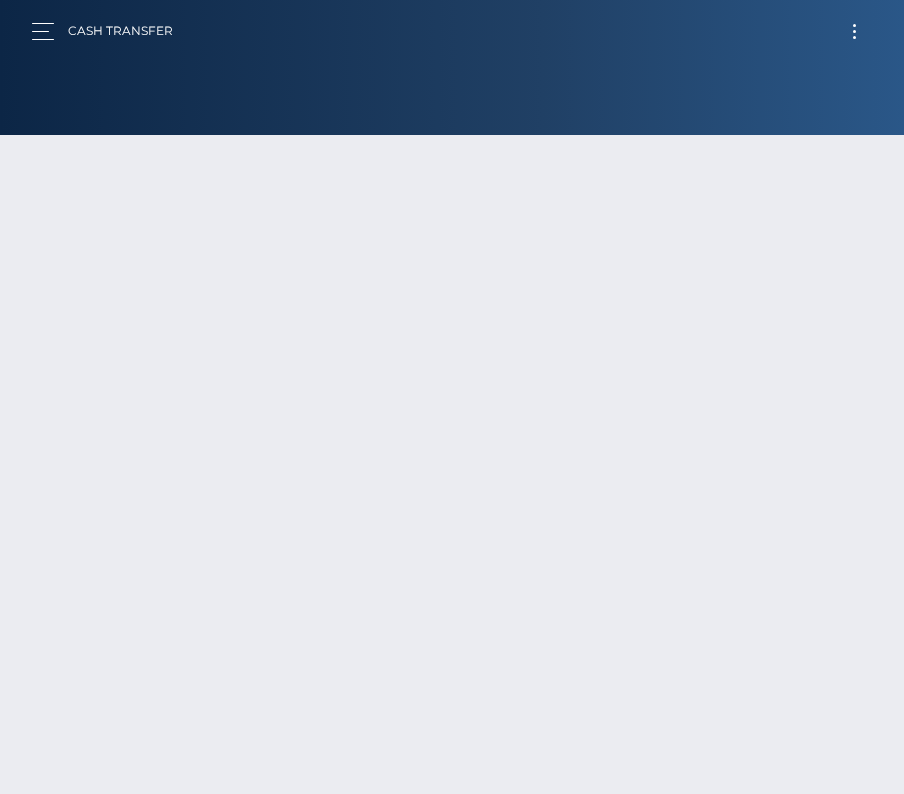 scroll, scrollTop: 0, scrollLeft: 0, axis: both 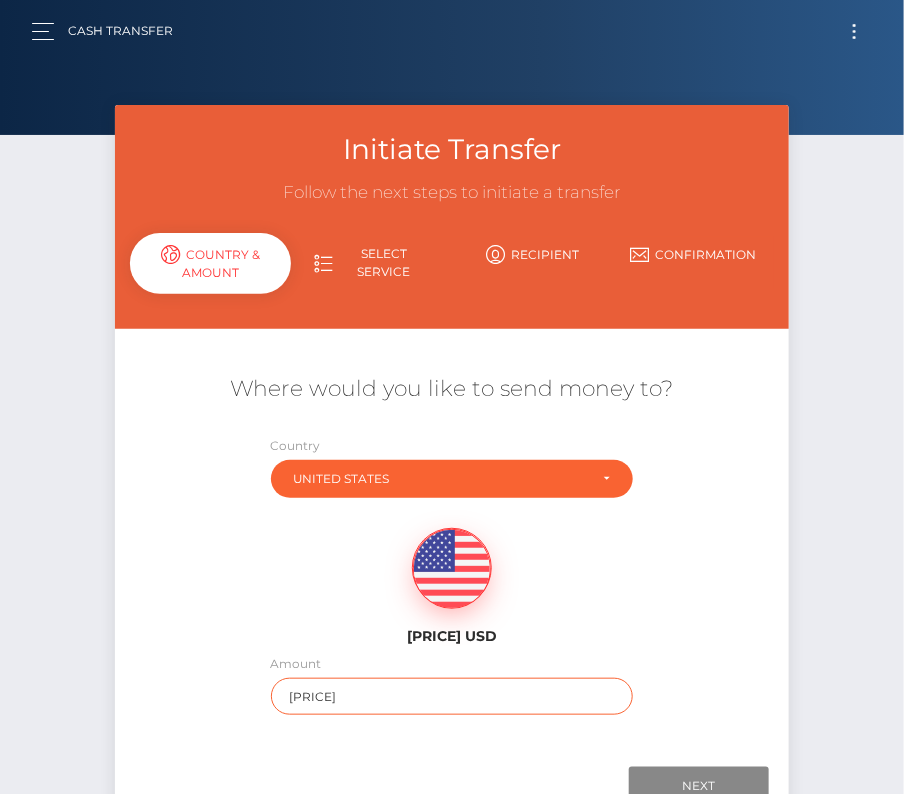 click on "[PRICE]" at bounding box center [452, 696] 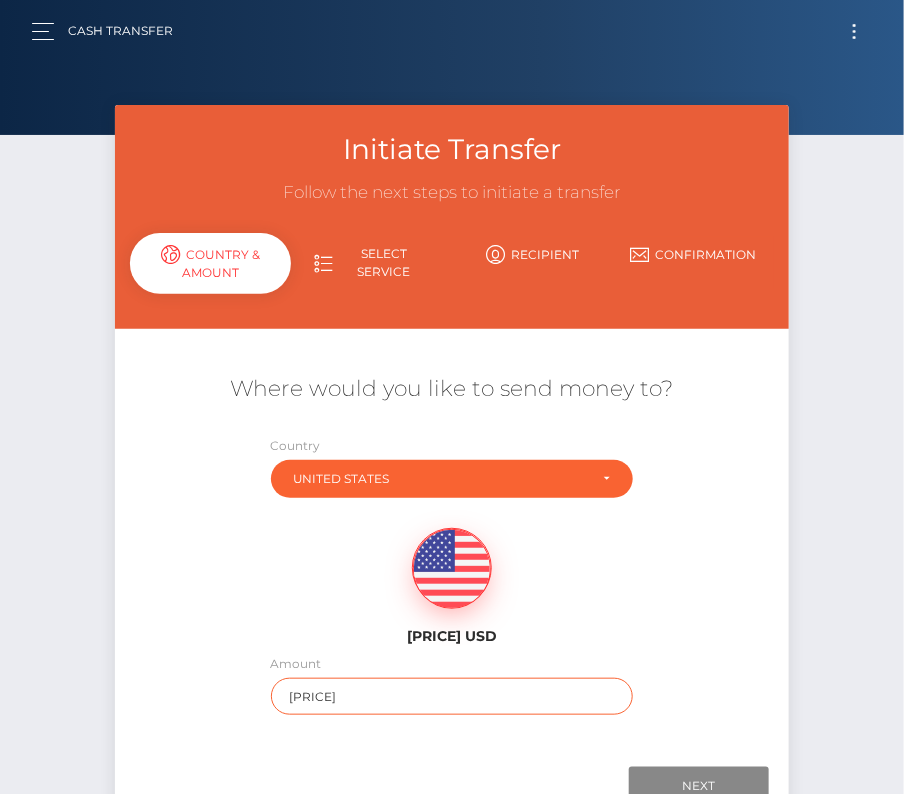 type on "[PRICE]" 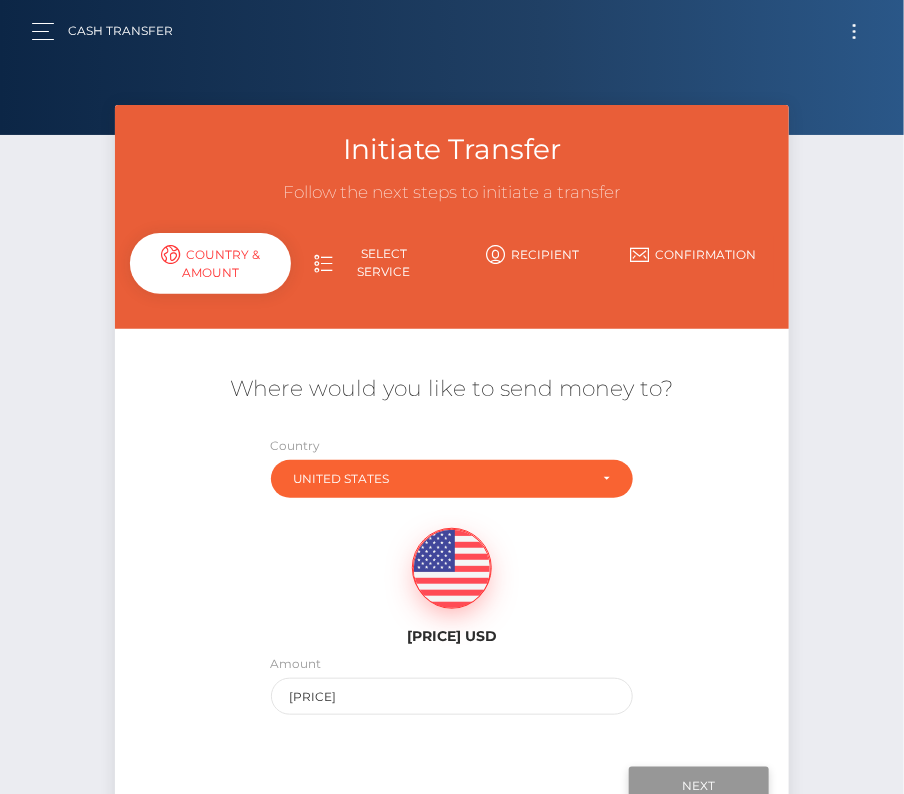 click on "Next" at bounding box center (699, 786) 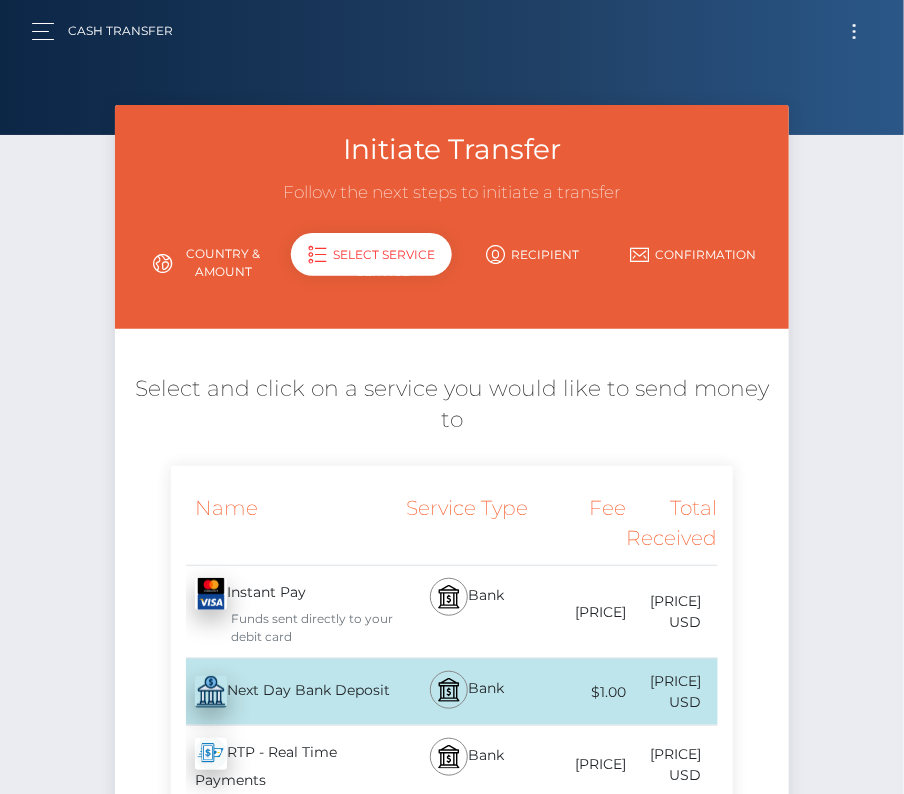 click on "Next Day Bank Deposit  - USD" at bounding box center [285, 692] 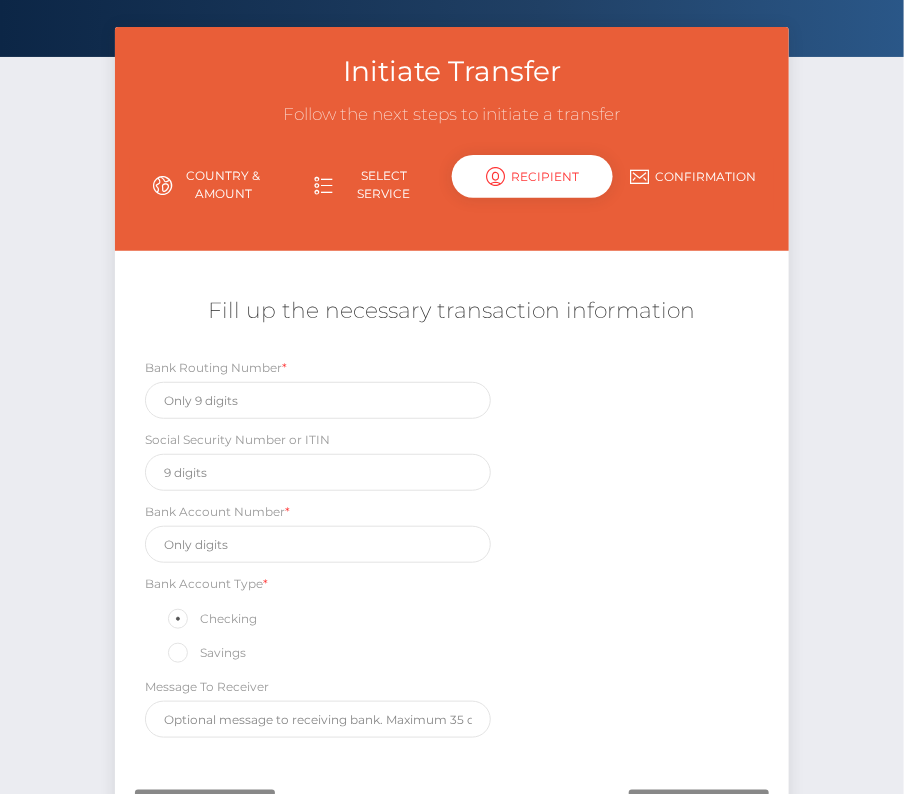 scroll, scrollTop: 92, scrollLeft: 0, axis: vertical 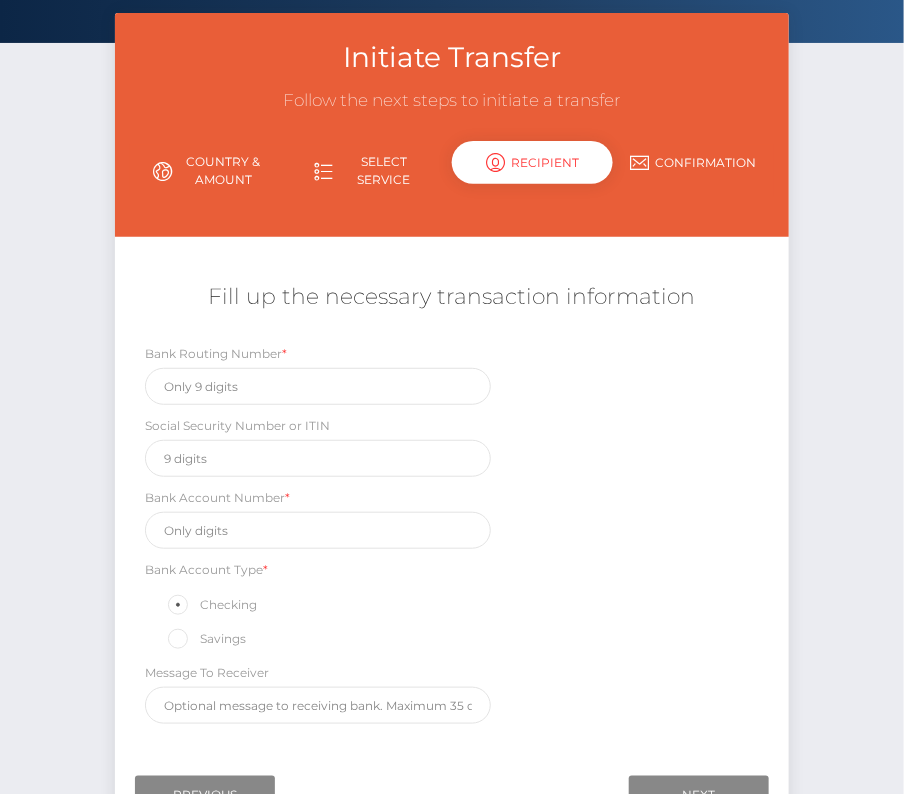 click on "Bank Routing Number  *" at bounding box center (317, 374) 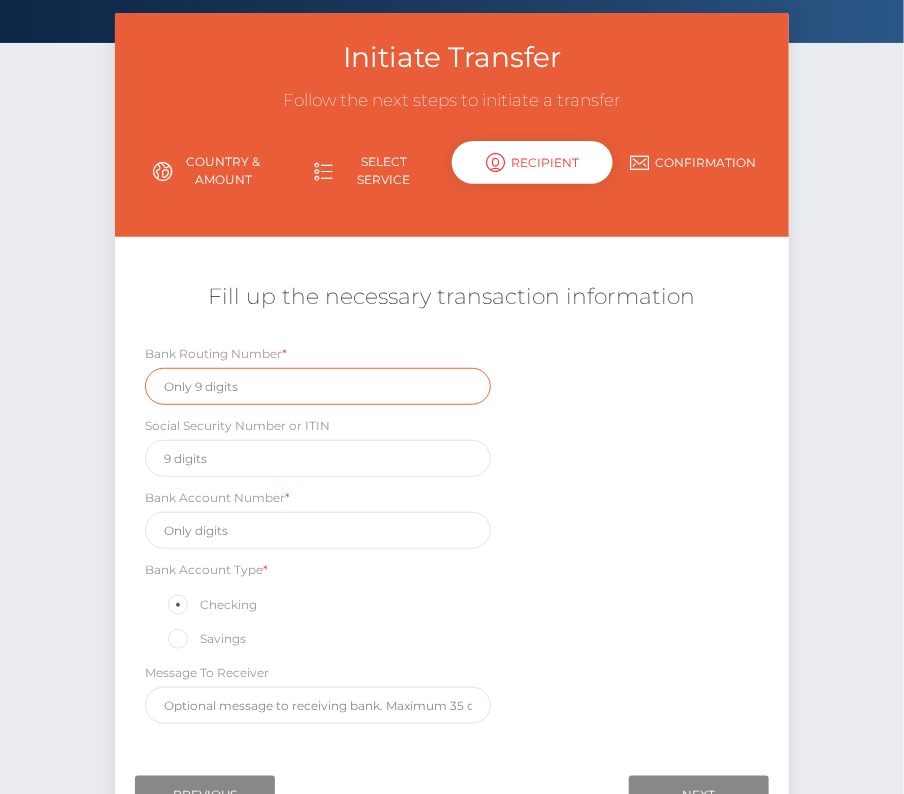 click at bounding box center (317, 386) 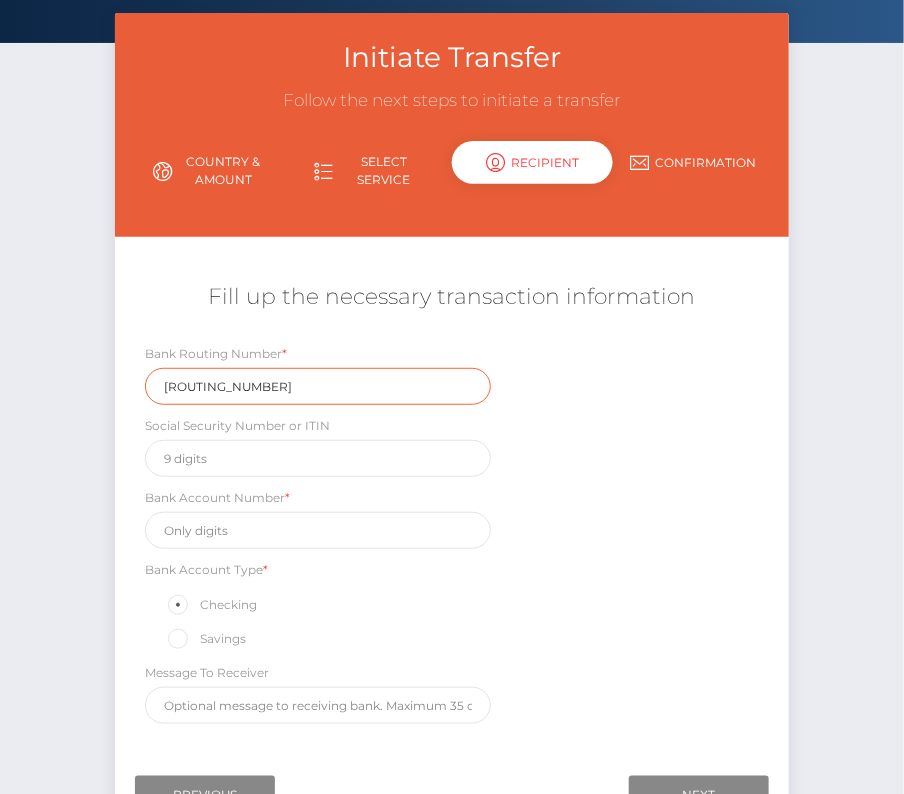 type on "[ROUTING_NUMBER]" 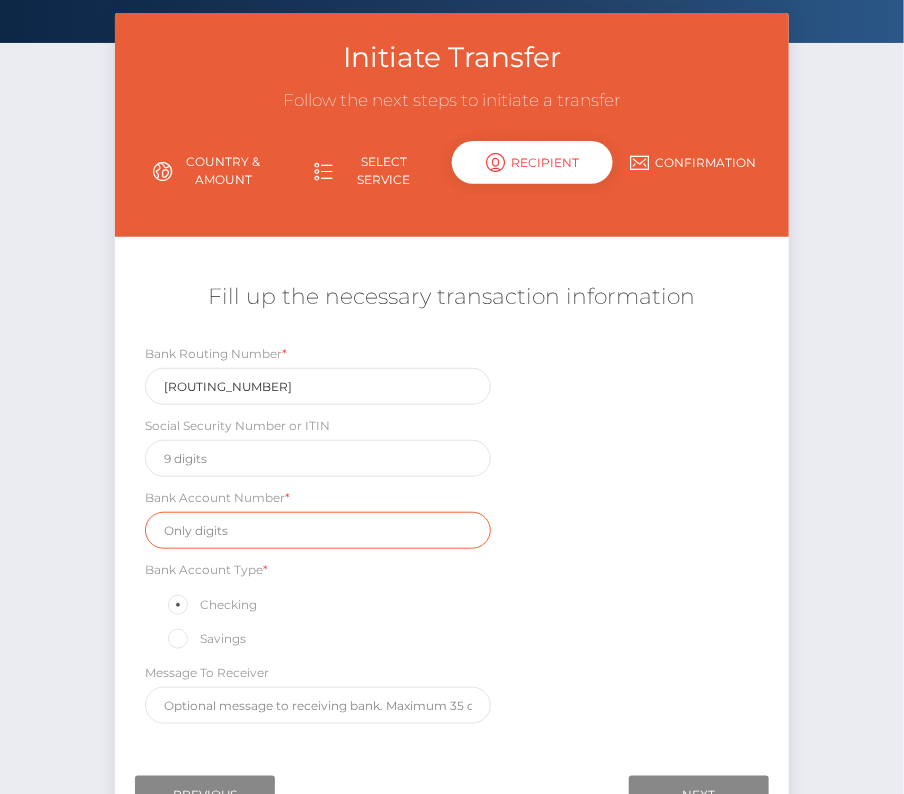 click at bounding box center (317, 530) 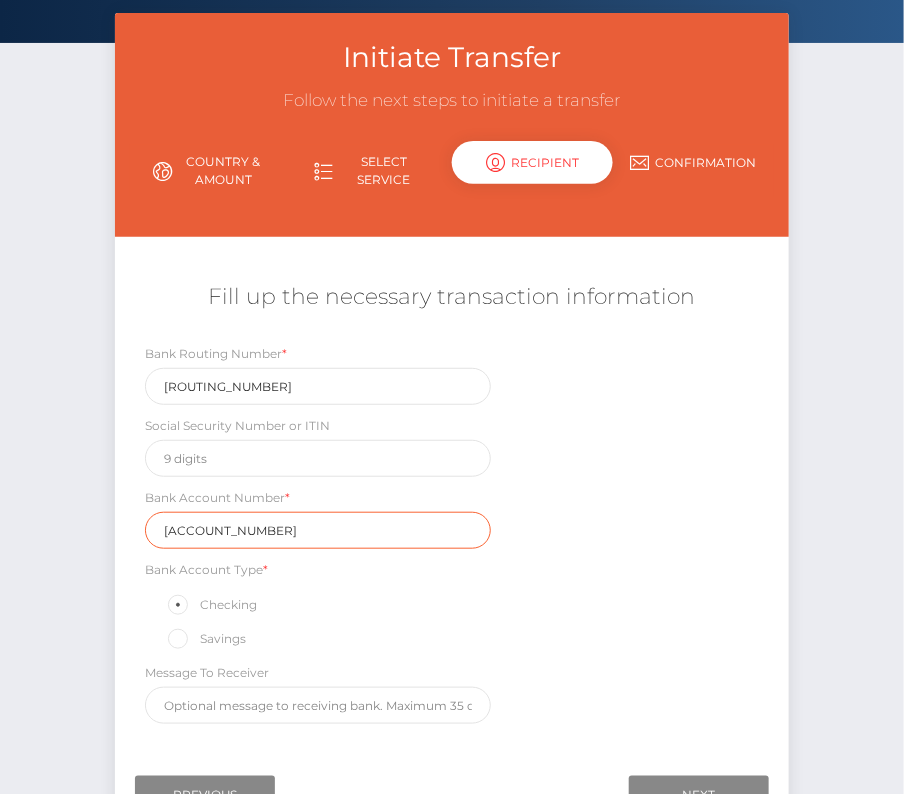 type on "[ACCOUNT_NUMBER]" 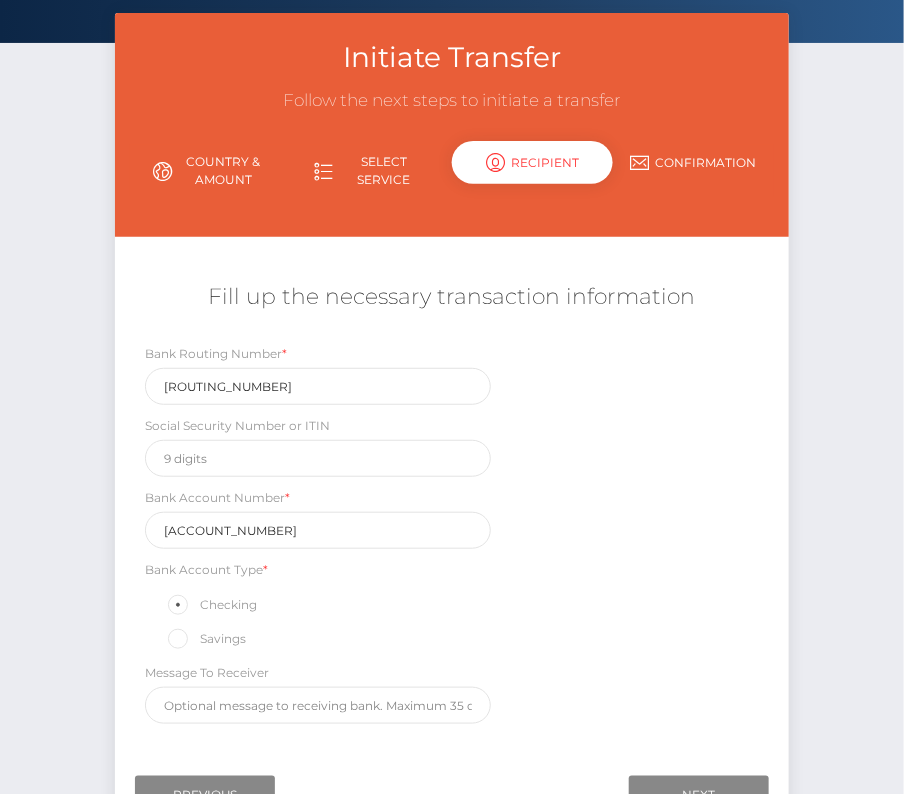 click on "Bank Routing Number  *
[ROUTING_NUMBER]
Social Security Number or ITIN
[SSN]
Bank Account Number  *
[ACCOUNT_NUMBER]
Bank Account Type  *
Checking
Savings
Message To Receiver" at bounding box center (451, 538) 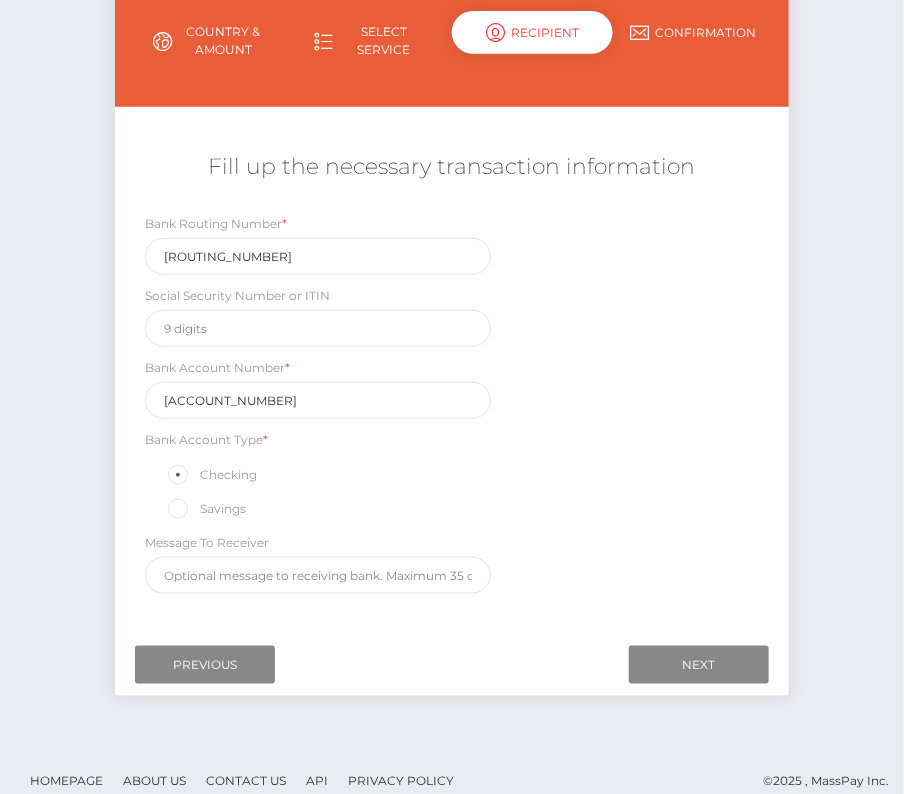 scroll, scrollTop: 233, scrollLeft: 0, axis: vertical 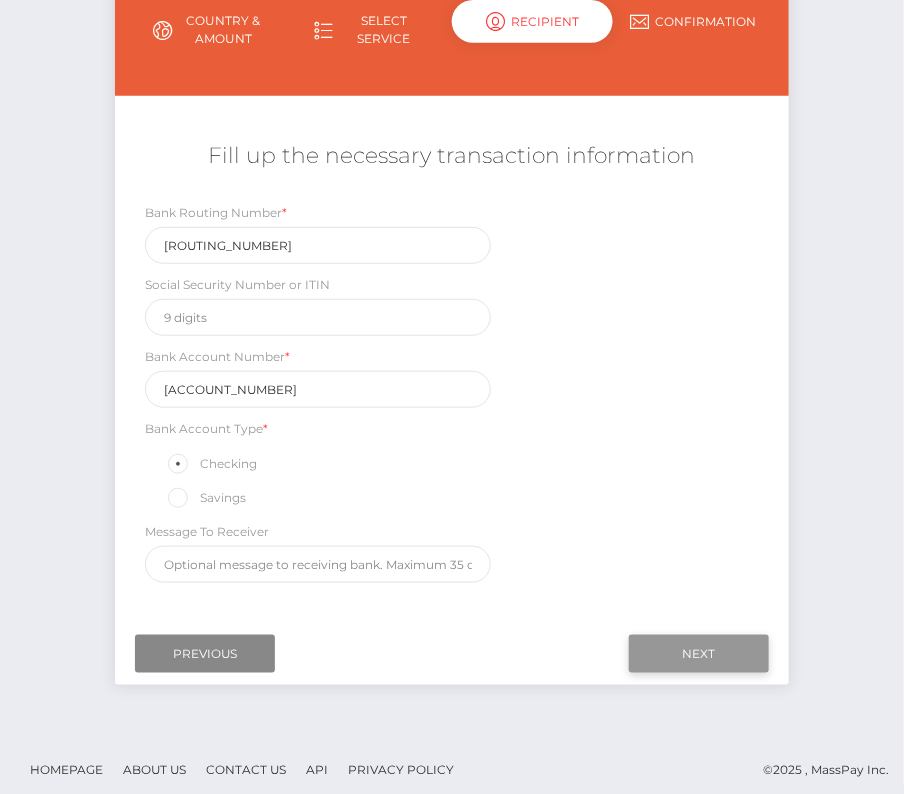 click on "Next" at bounding box center (699, 654) 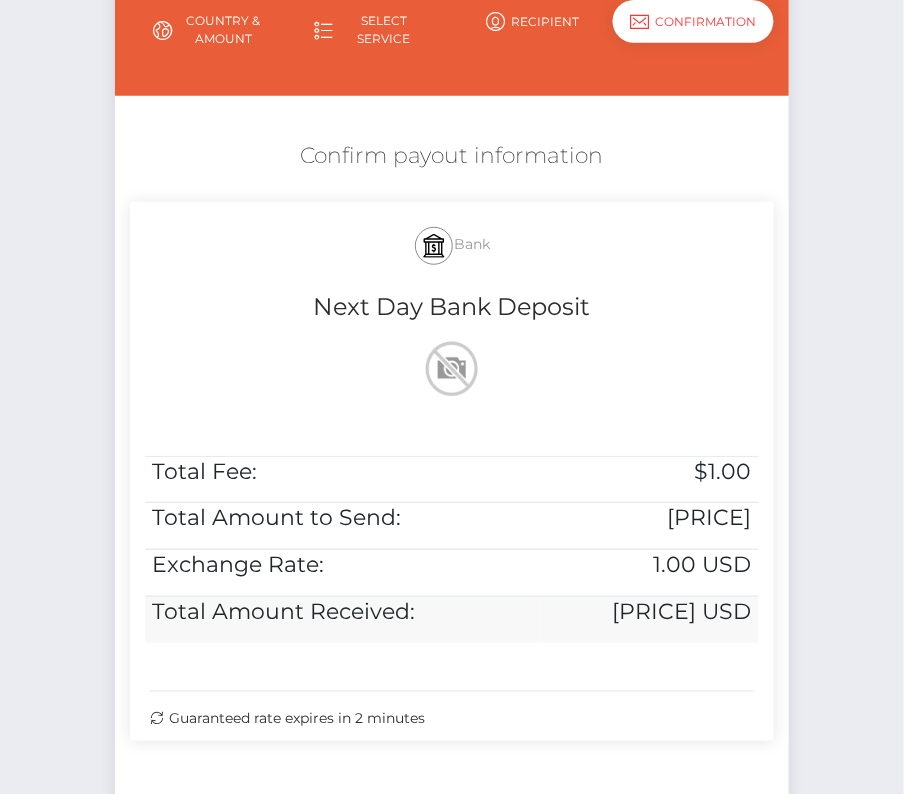 scroll, scrollTop: 408, scrollLeft: 0, axis: vertical 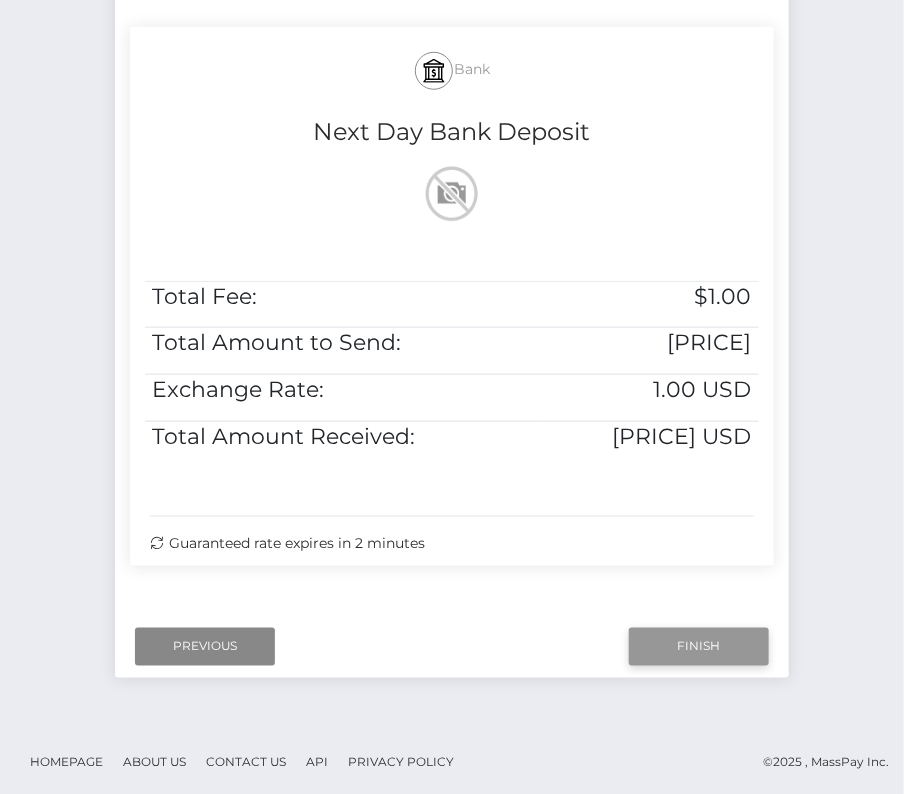 click on "Finish" at bounding box center (699, 647) 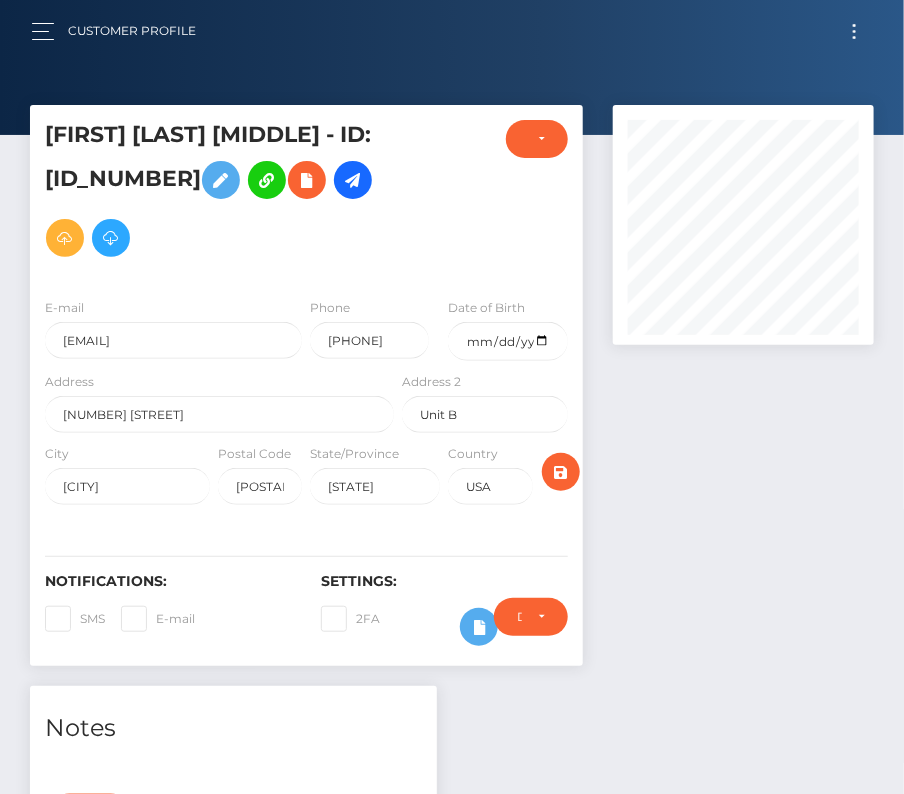 scroll, scrollTop: 171, scrollLeft: 0, axis: vertical 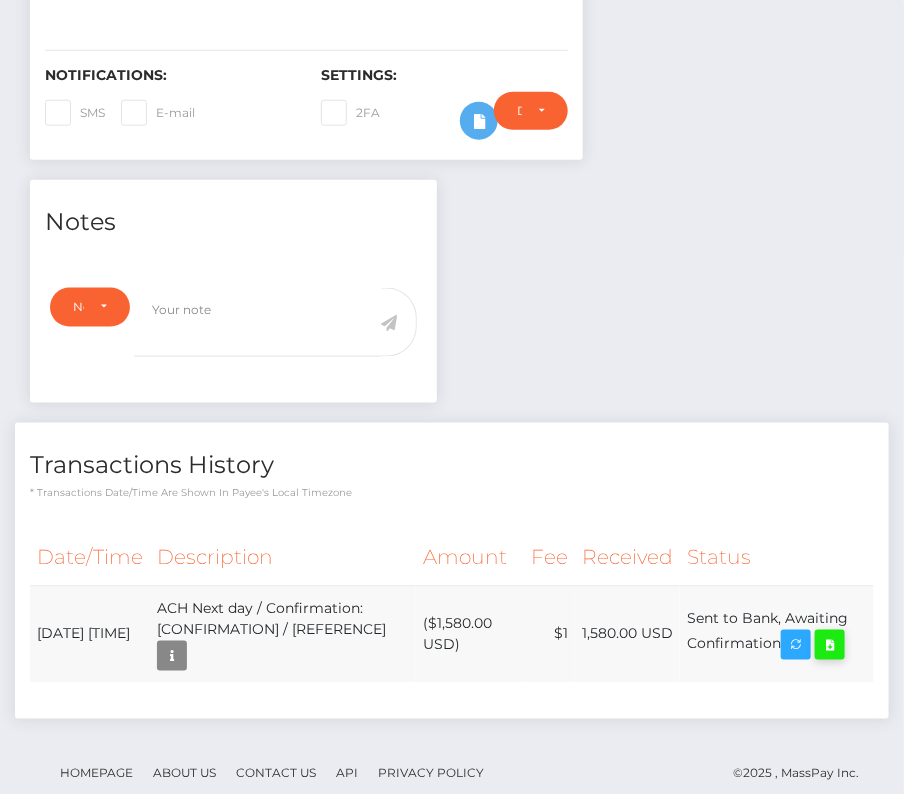 click at bounding box center [830, 645] 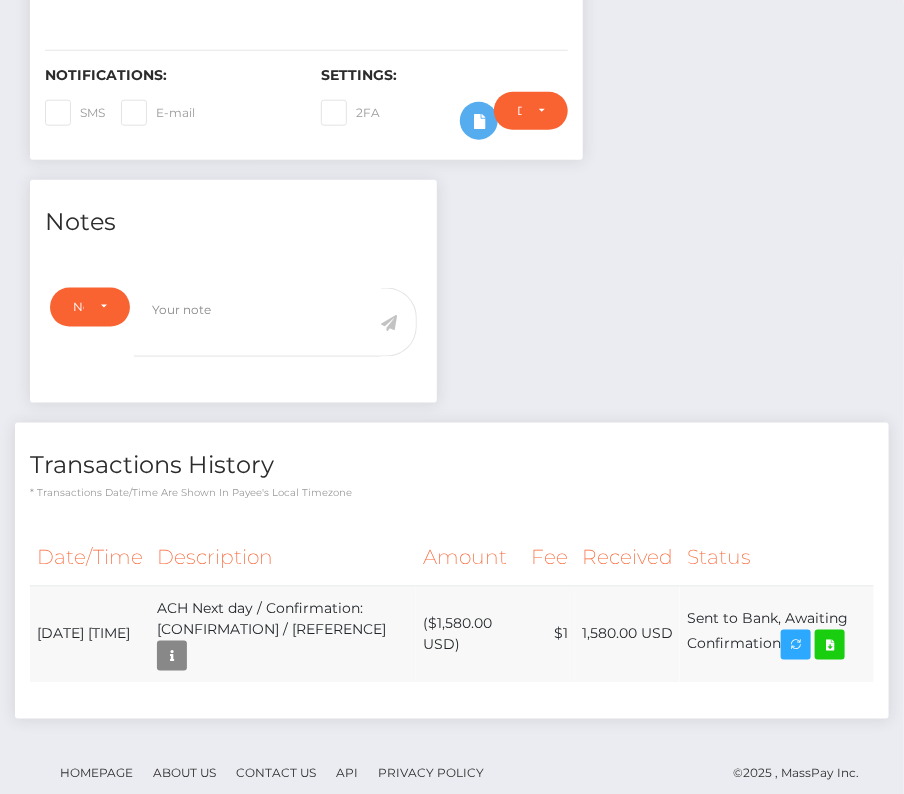 drag, startPoint x: 35, startPoint y: 563, endPoint x: 841, endPoint y: 586, distance: 806.3281 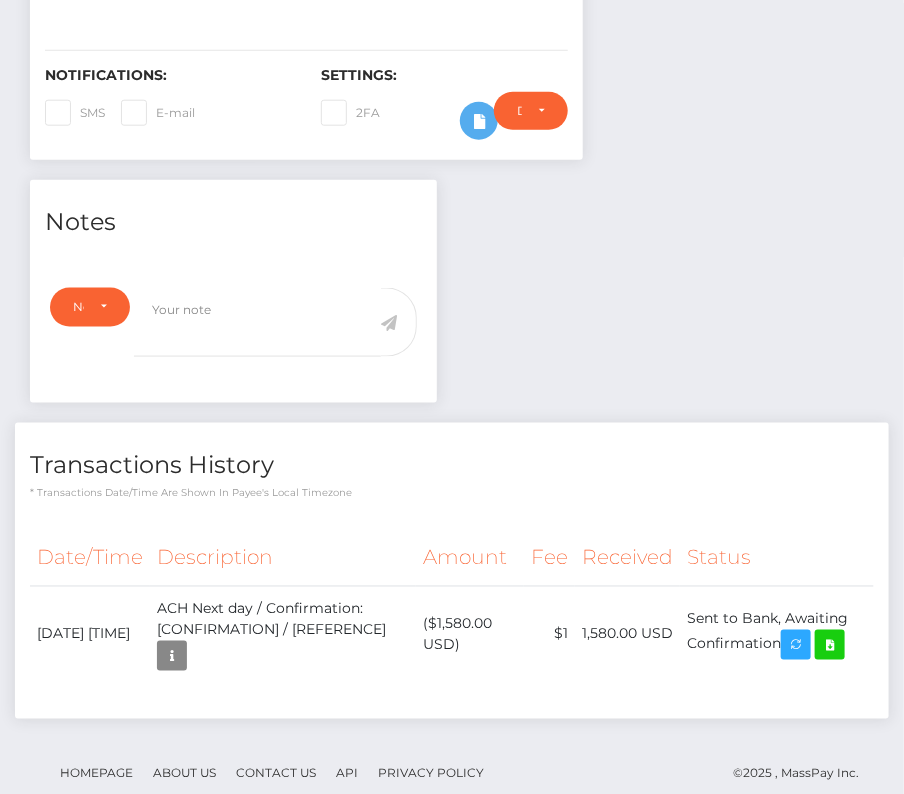 copy on "August  7, 2025 04:24AM
ACH Next day / Confirmation: 6e3348120a1d4fd689c071cd678f1d9a / 68946256d7805
($1,580.00 USD)
$1
1,580.00 USD
Sent to Bank, Awaiting Confirmation" 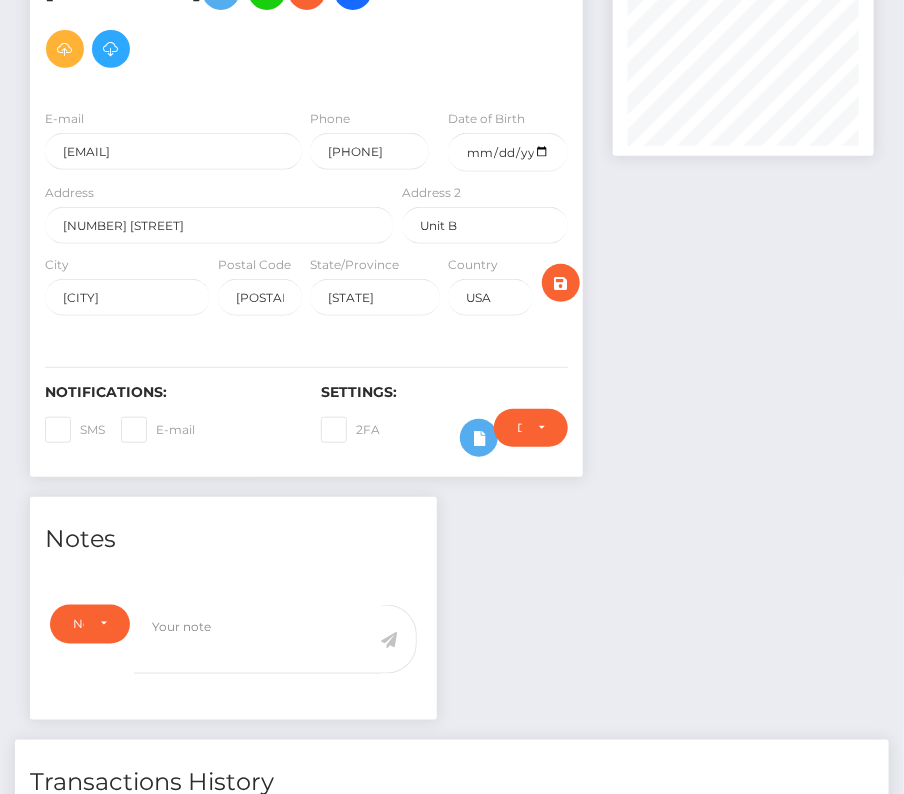 scroll, scrollTop: 0, scrollLeft: 0, axis: both 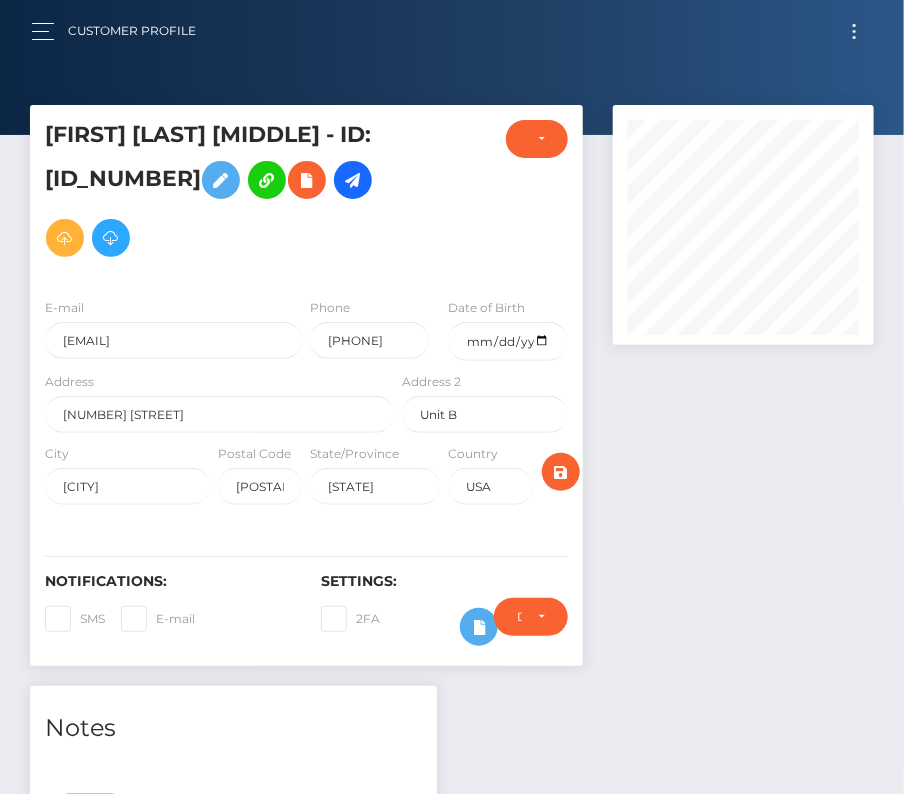 click at bounding box center (854, 31) 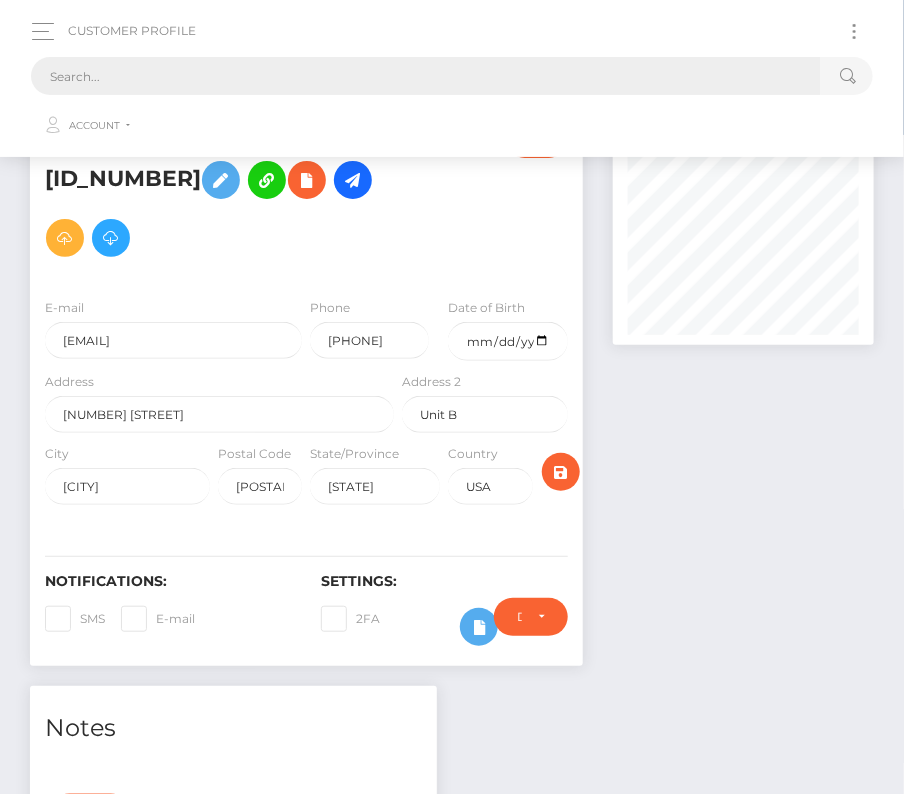 click at bounding box center (426, 76) 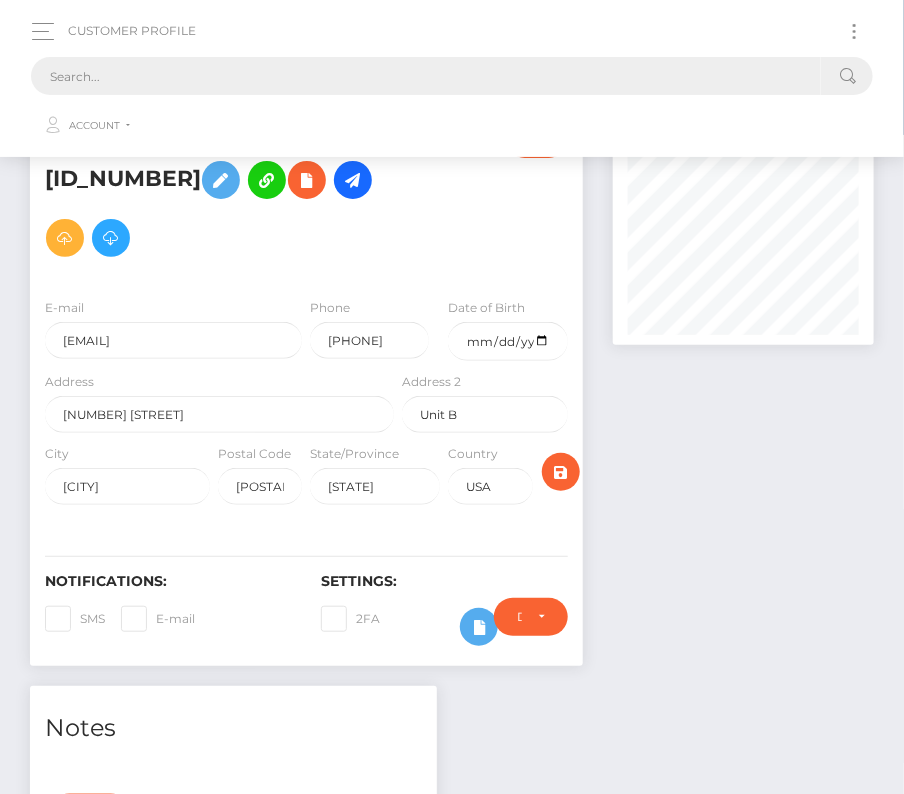 paste on "13564" 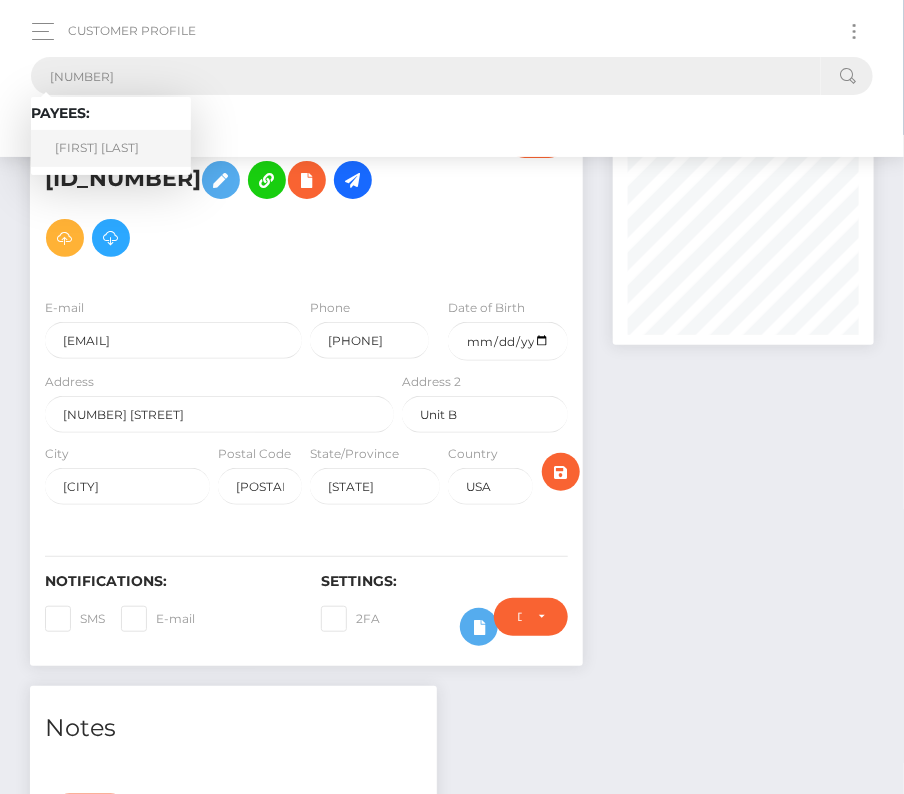 type on "13564" 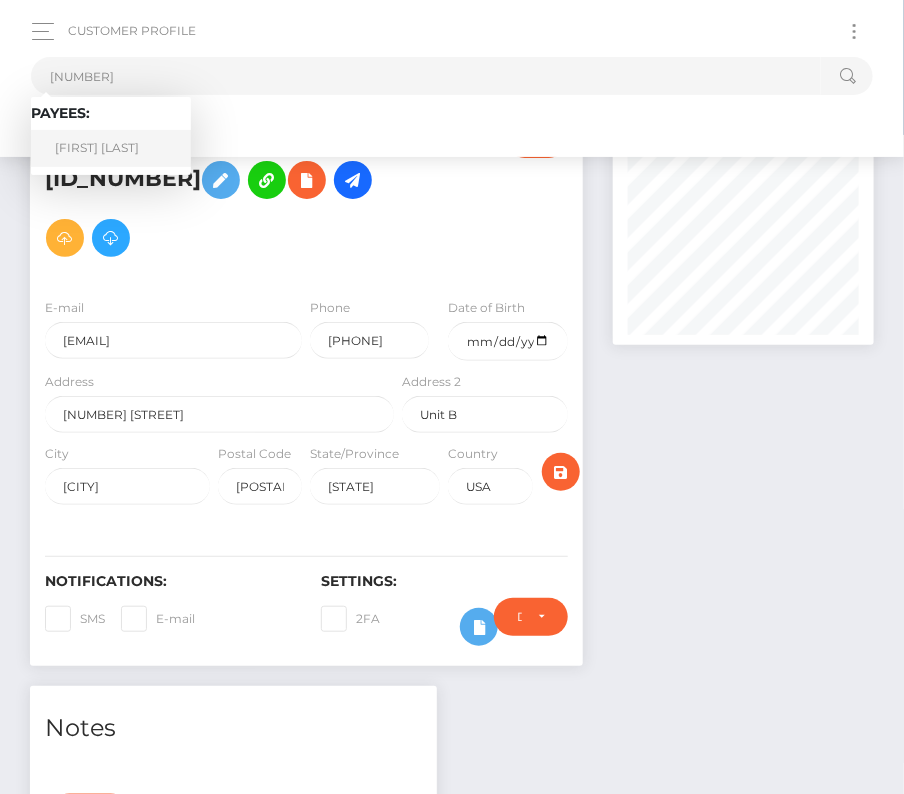click on "Thomas  Gebbett" at bounding box center (111, 148) 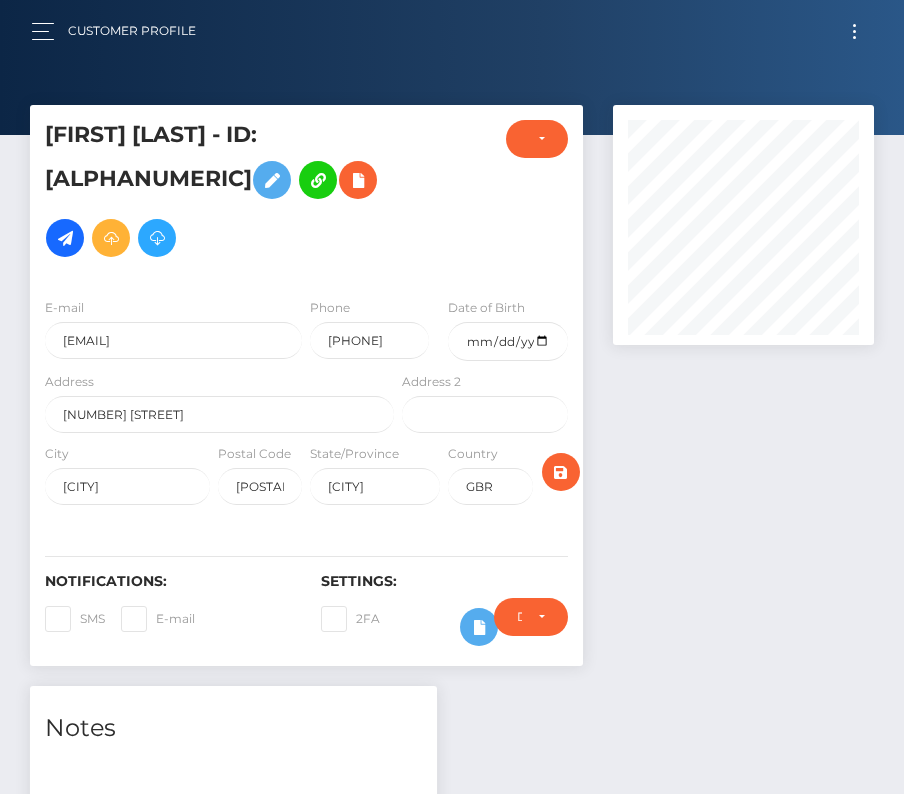 scroll, scrollTop: 0, scrollLeft: 0, axis: both 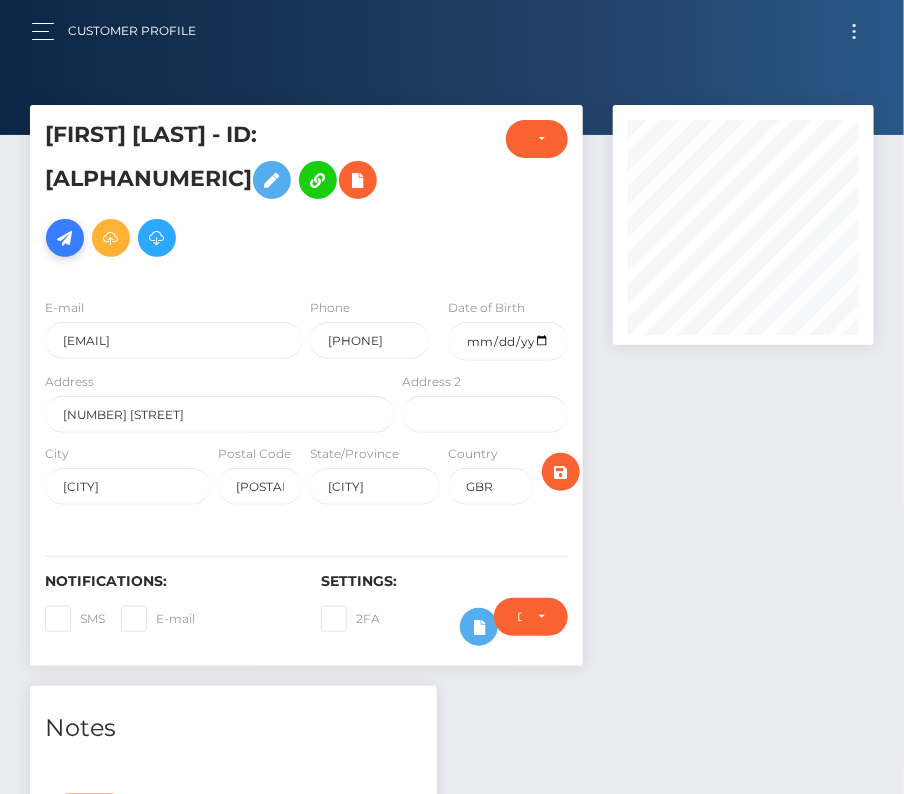 click at bounding box center [65, 238] 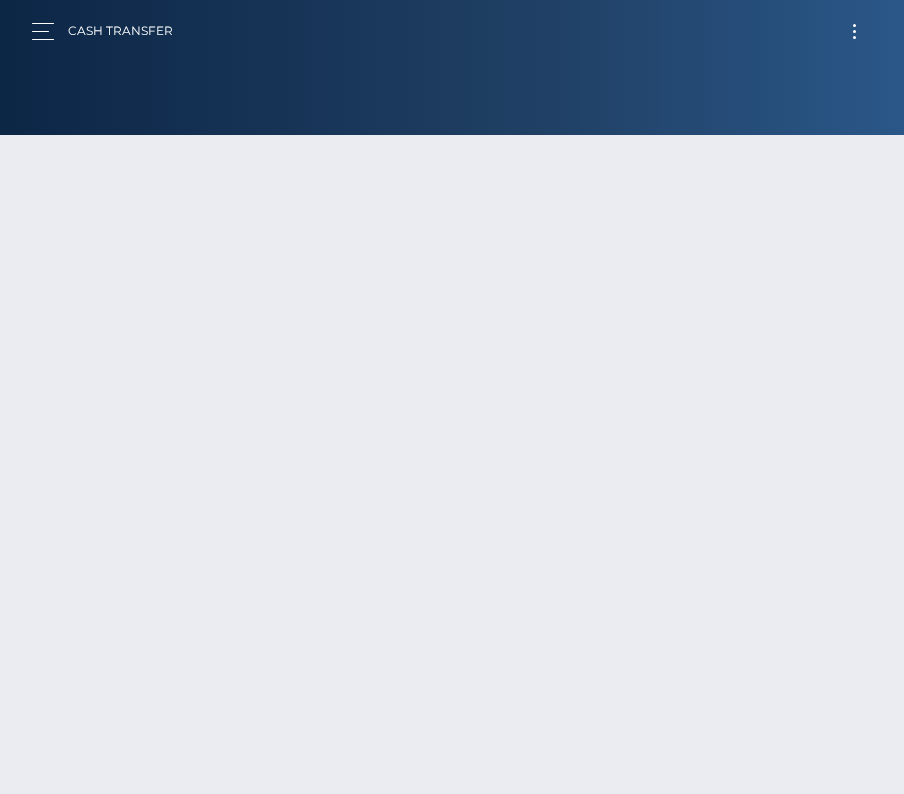 scroll, scrollTop: 0, scrollLeft: 0, axis: both 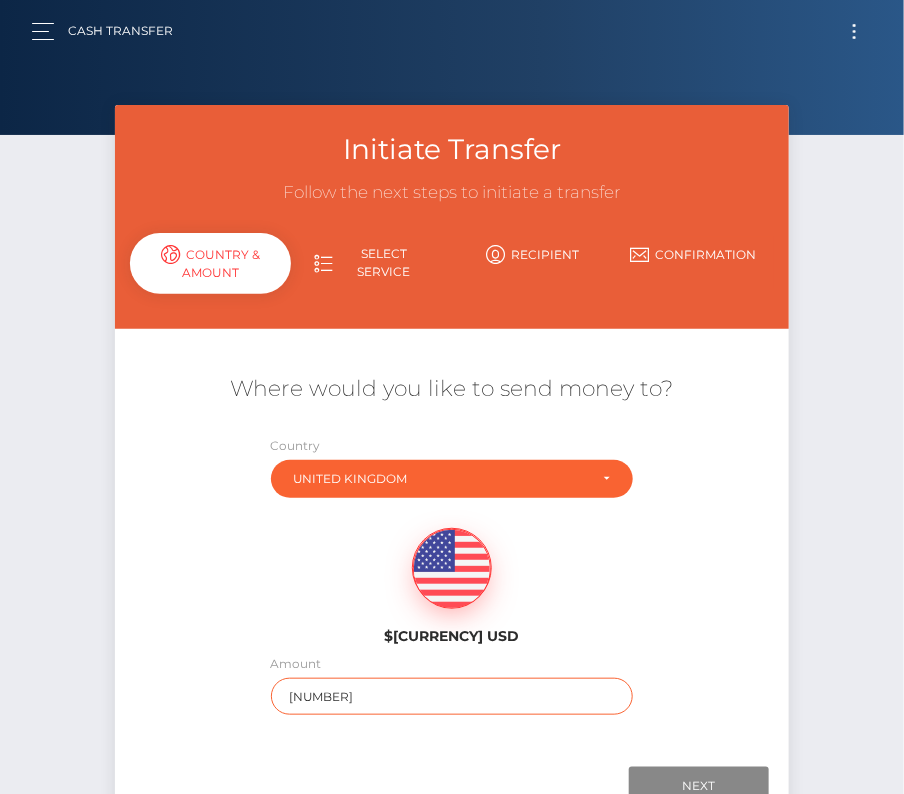 click on "[NUMBER]" at bounding box center (452, 696) 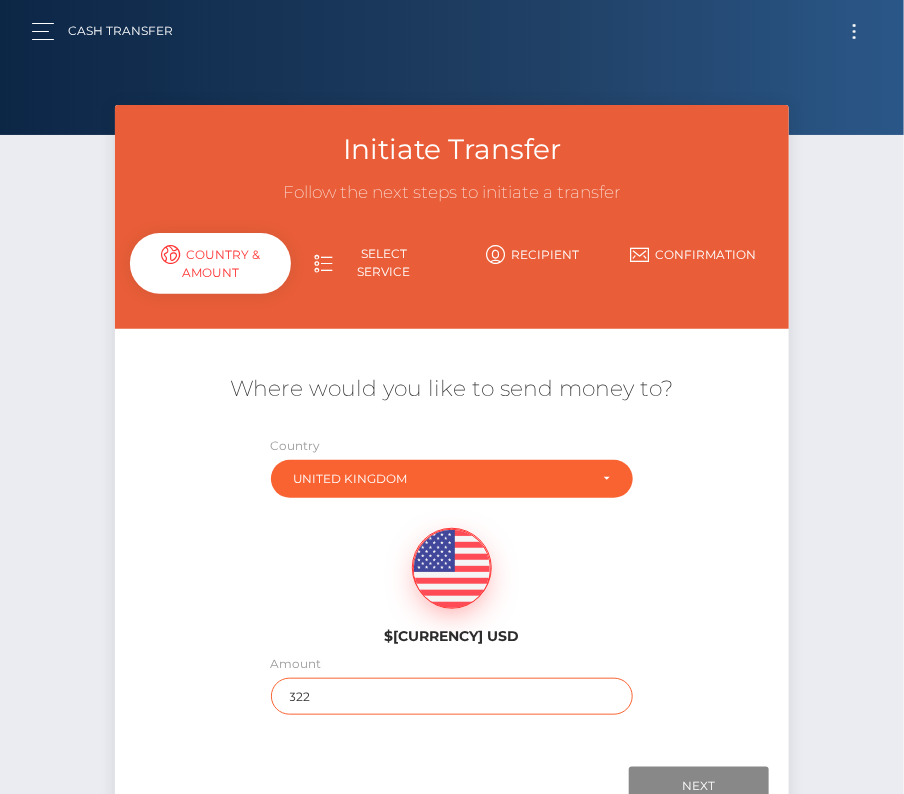 type on "322" 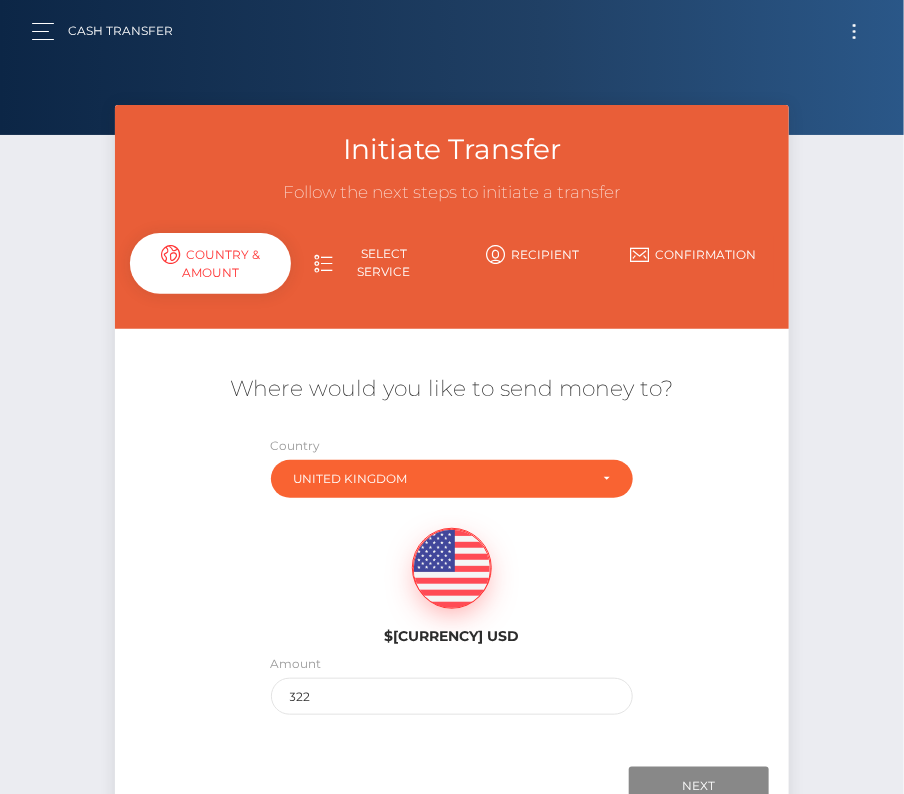 scroll, scrollTop: 48, scrollLeft: 0, axis: vertical 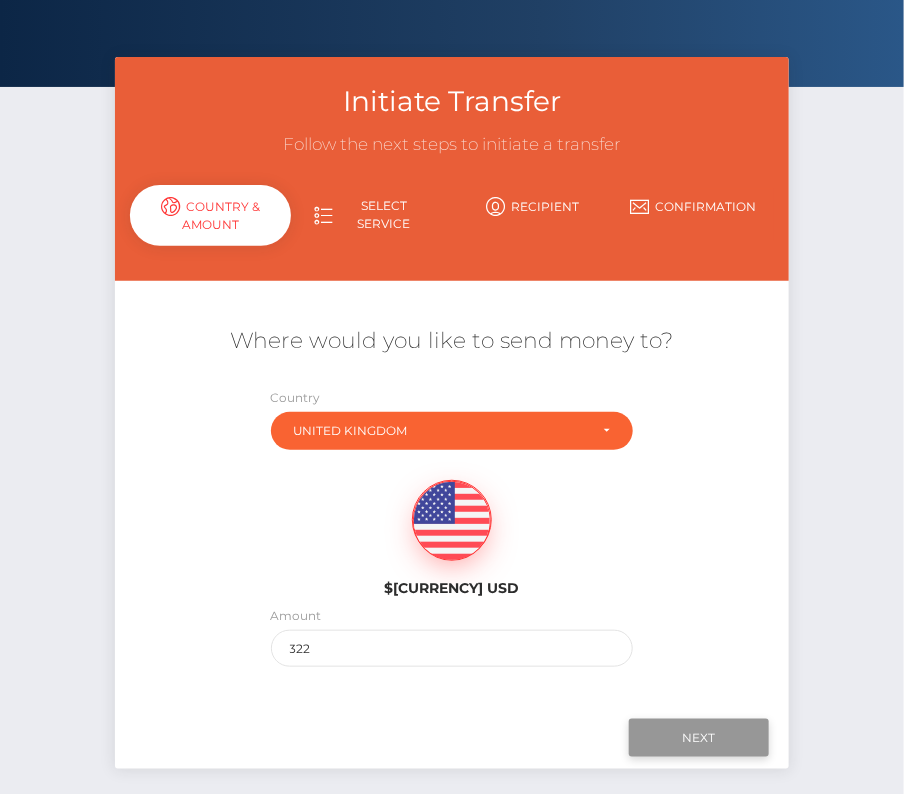 click on "Next" at bounding box center (699, 738) 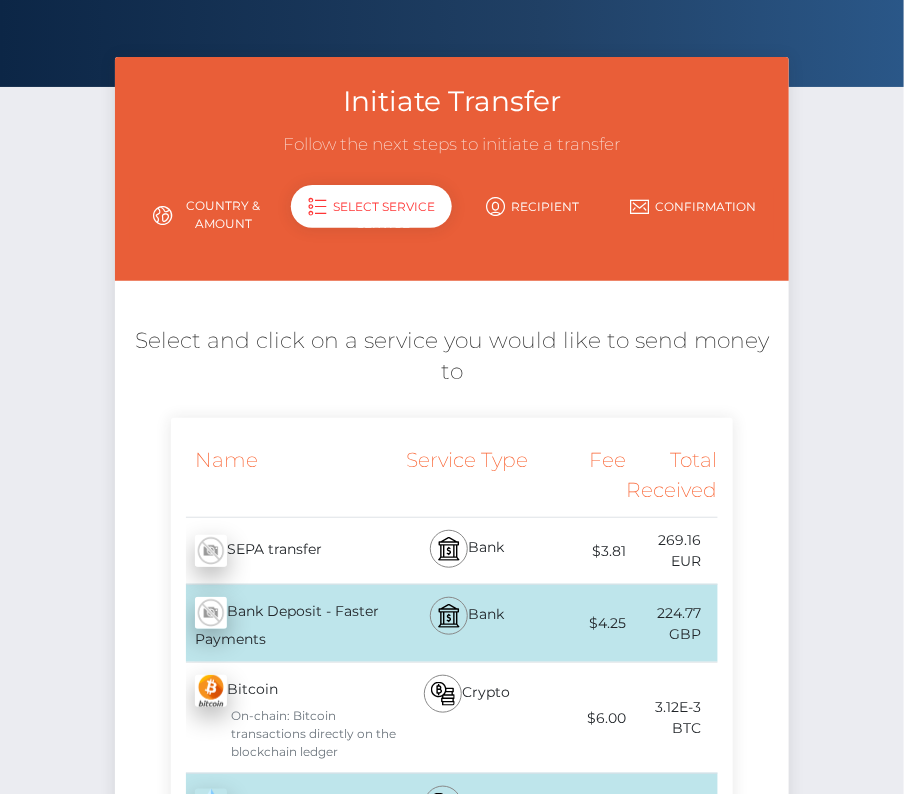 click on "Bank Deposit - Faster Payments  - GBP" at bounding box center (285, 623) 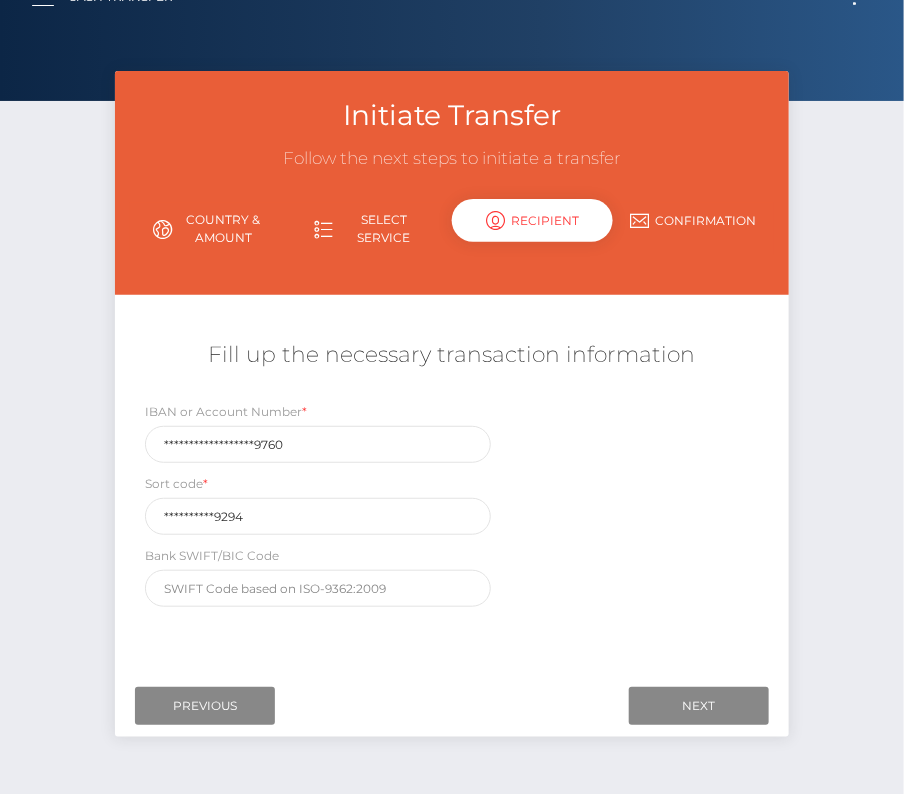 scroll, scrollTop: 40, scrollLeft: 0, axis: vertical 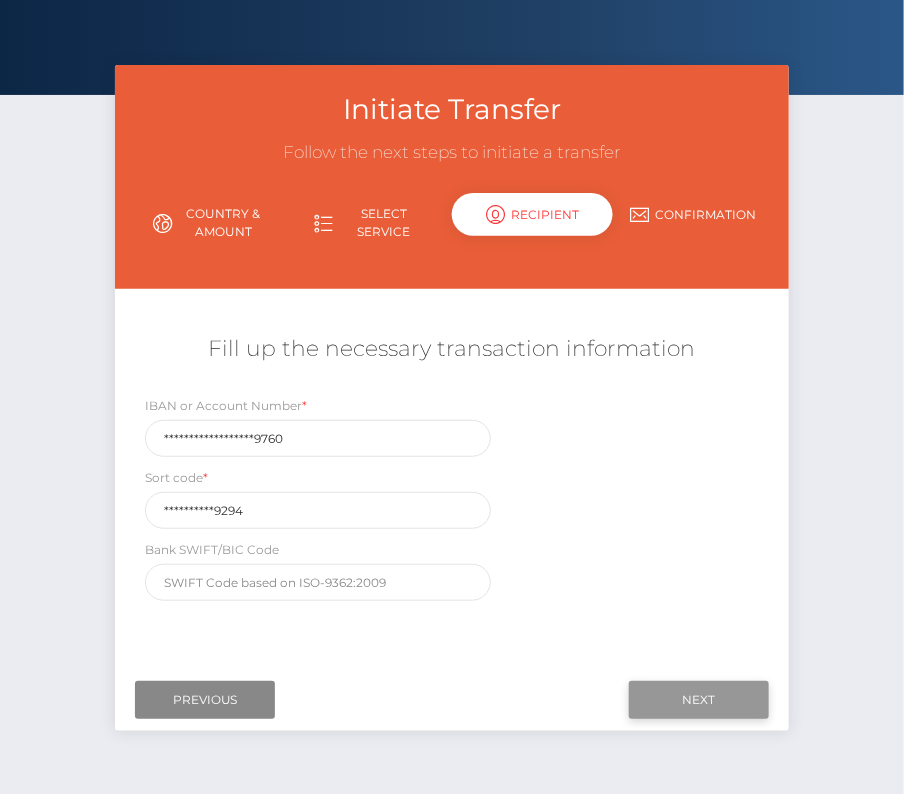 click on "Next" at bounding box center (699, 700) 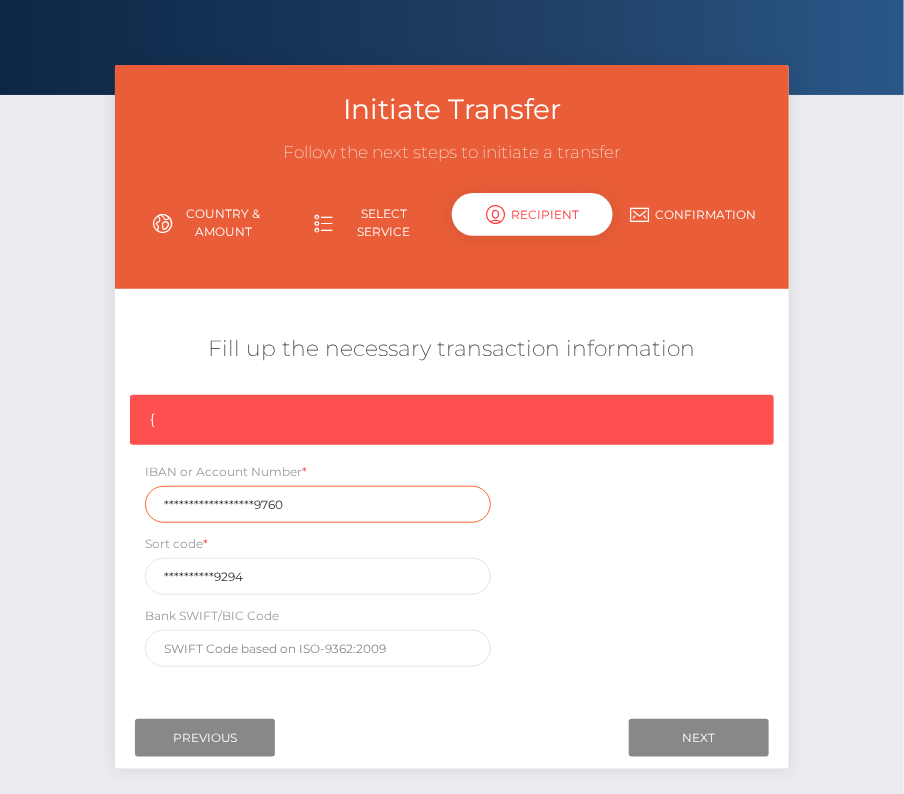 drag, startPoint x: 291, startPoint y: 496, endPoint x: 151, endPoint y: 496, distance: 140 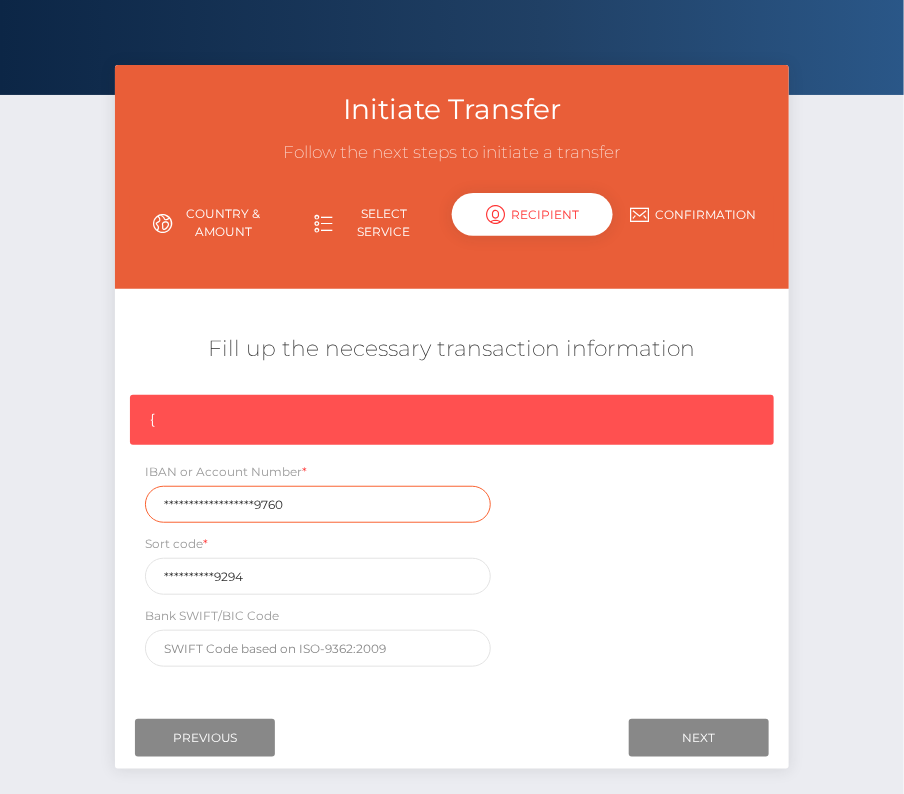 click on "**********" at bounding box center (317, 504) 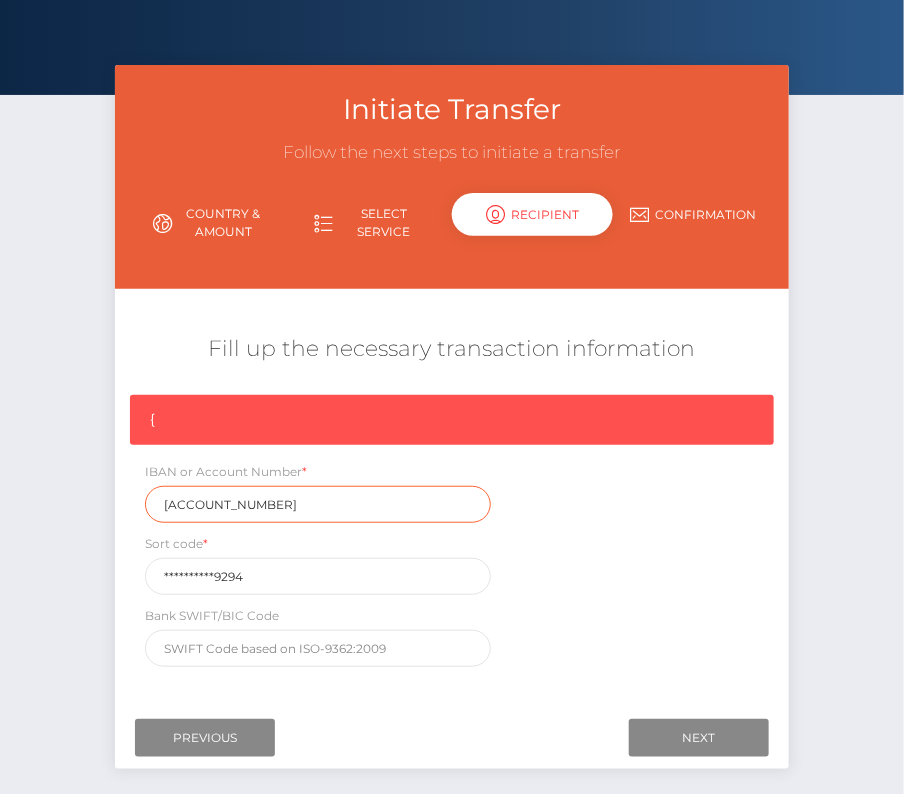type on "[ACCOUNT_NUMBER]" 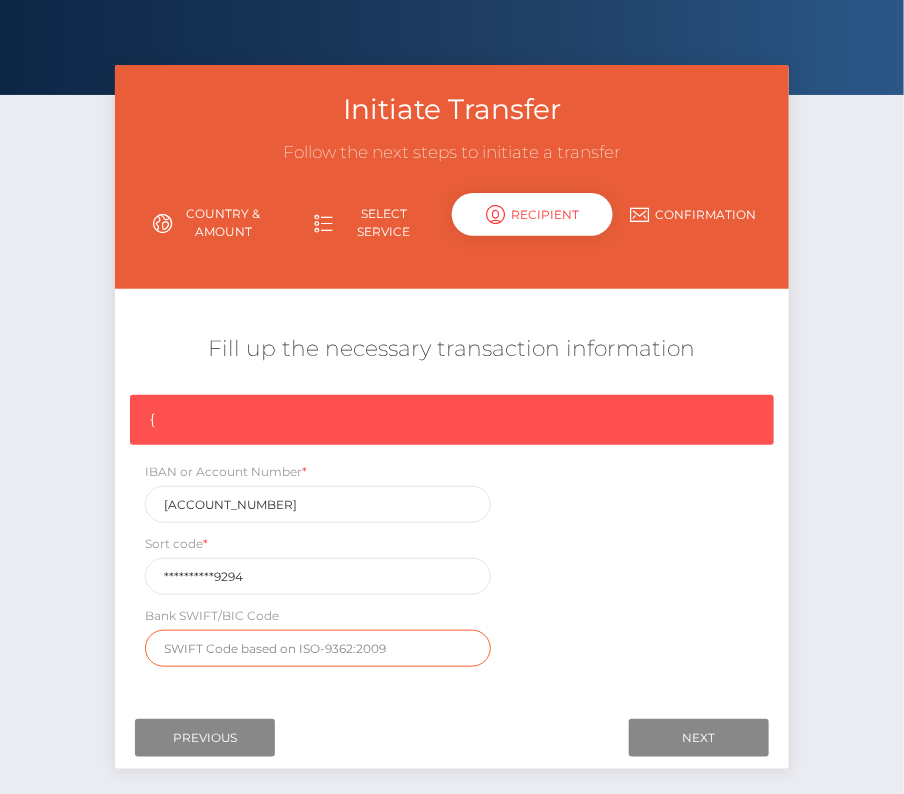 click at bounding box center [317, 648] 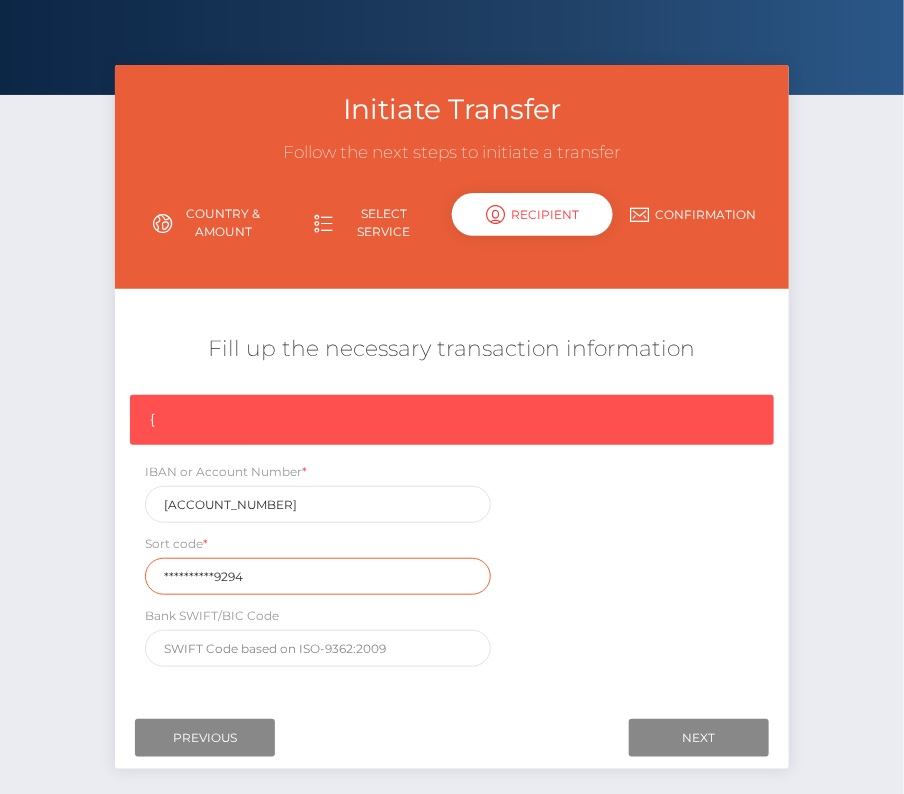 drag, startPoint x: 233, startPoint y: 571, endPoint x: 149, endPoint y: 571, distance: 84 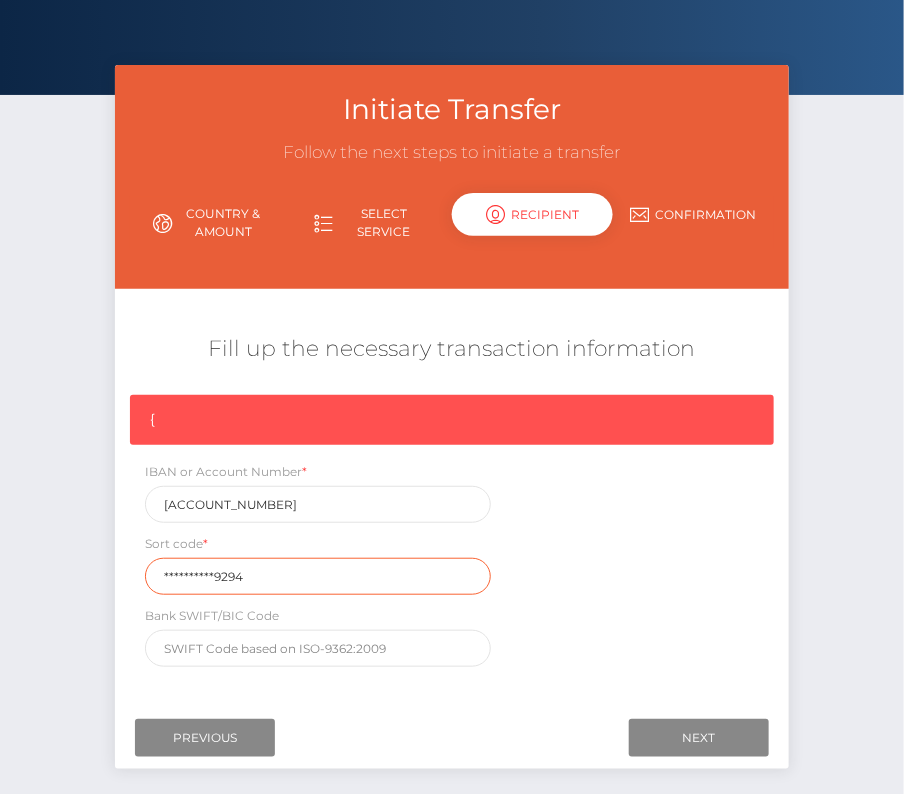 click on "**9294" at bounding box center [317, 576] 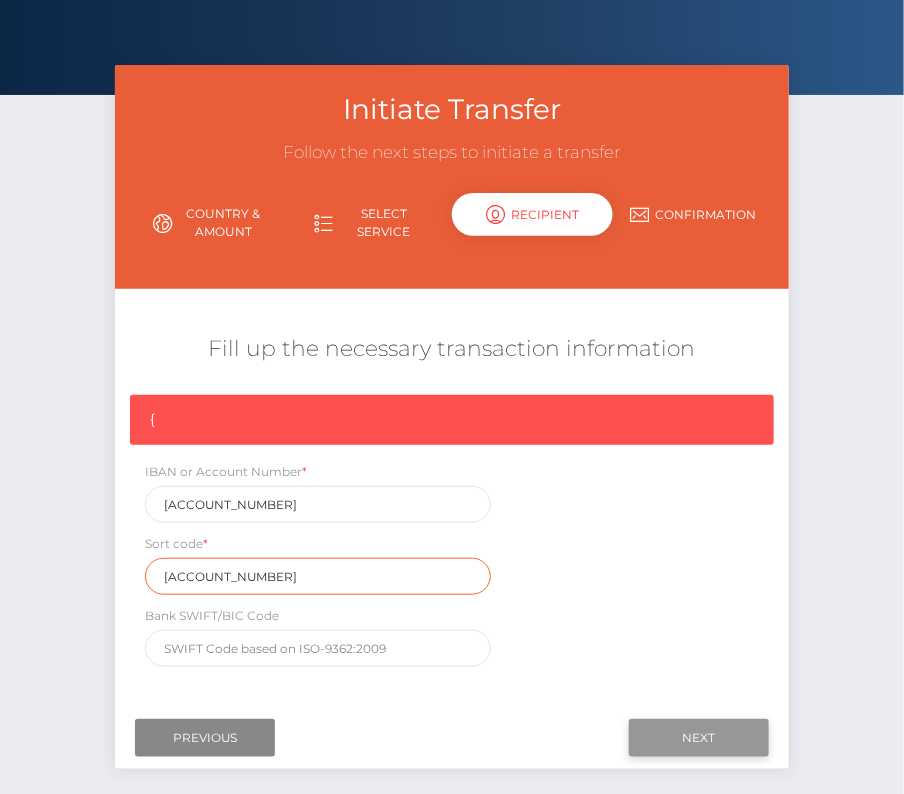 type on "309294" 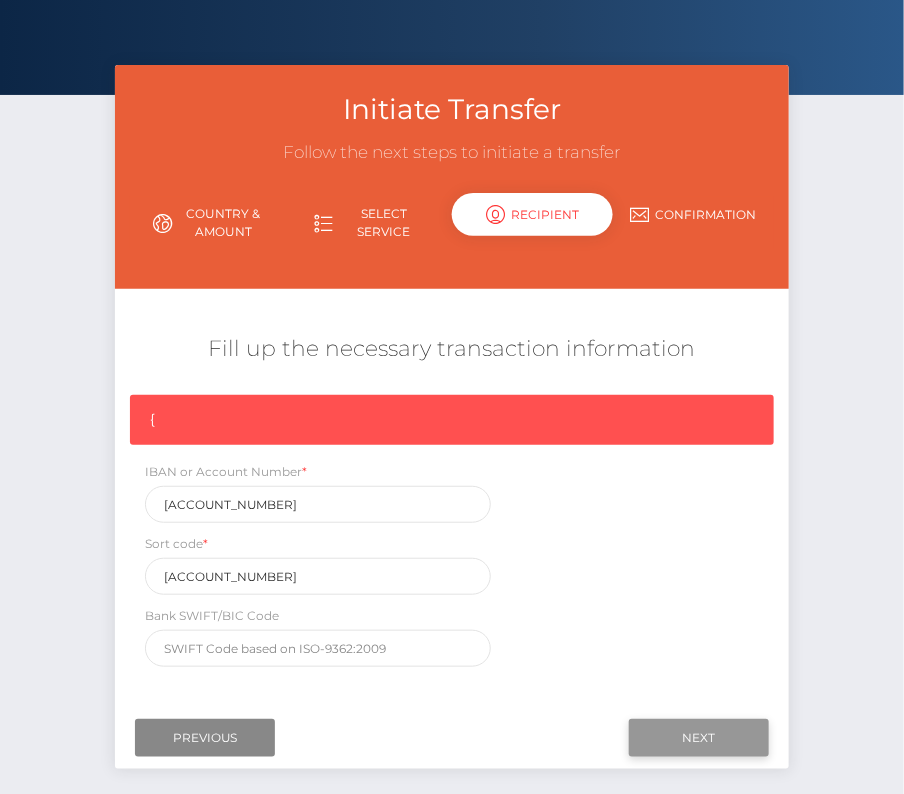 click on "Next" at bounding box center [699, 738] 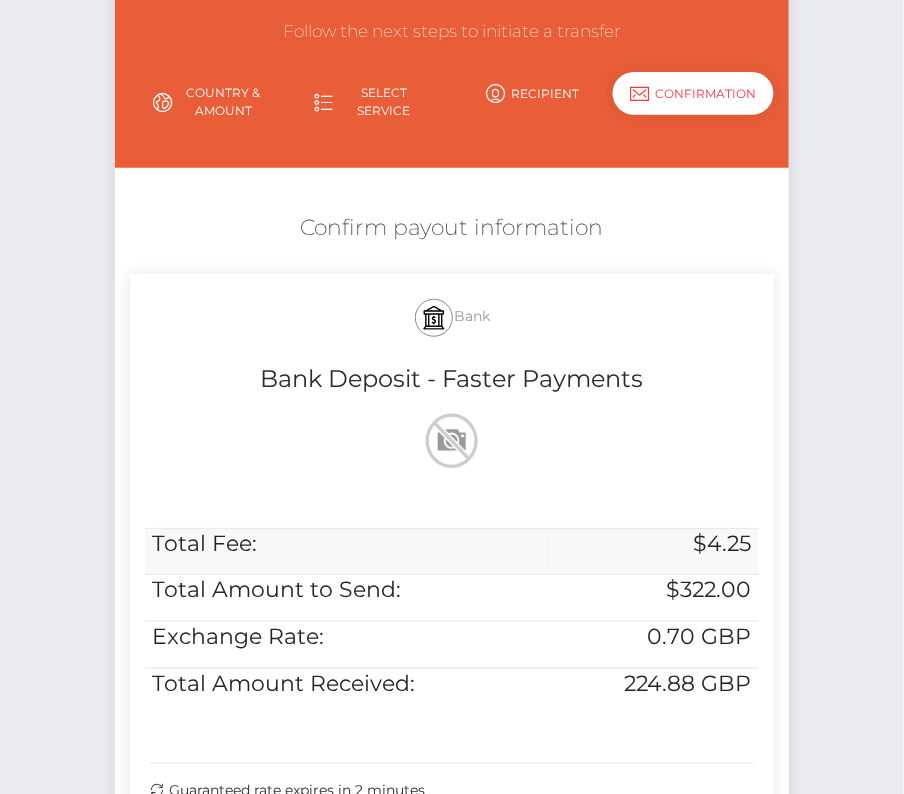 scroll, scrollTop: 192, scrollLeft: 0, axis: vertical 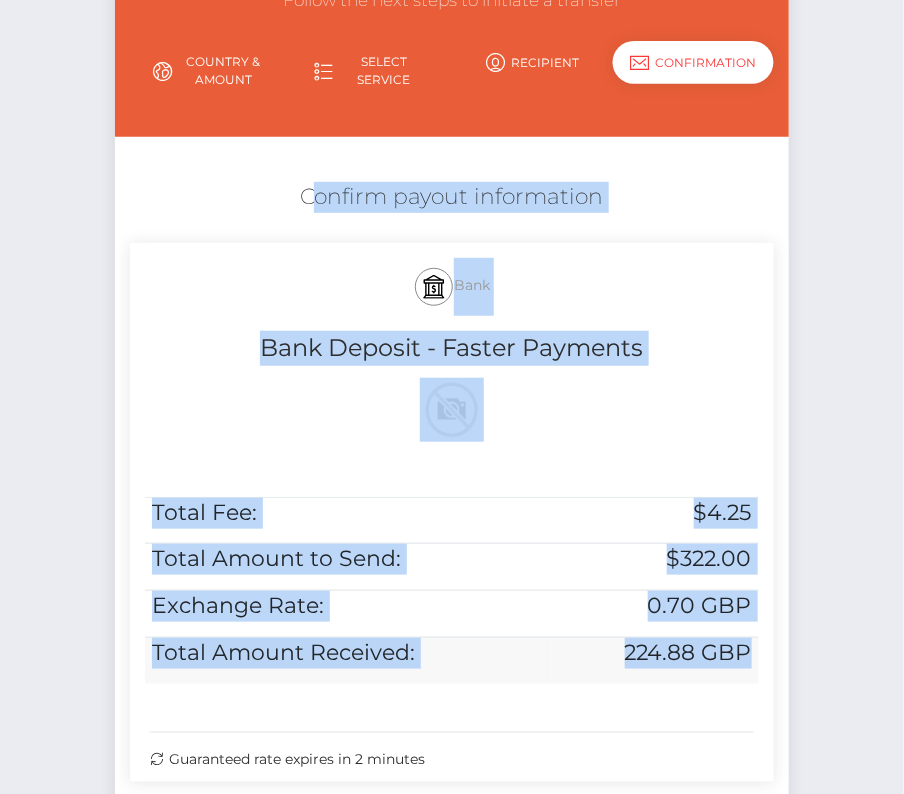 drag, startPoint x: 297, startPoint y: 183, endPoint x: 748, endPoint y: 661, distance: 657.17957 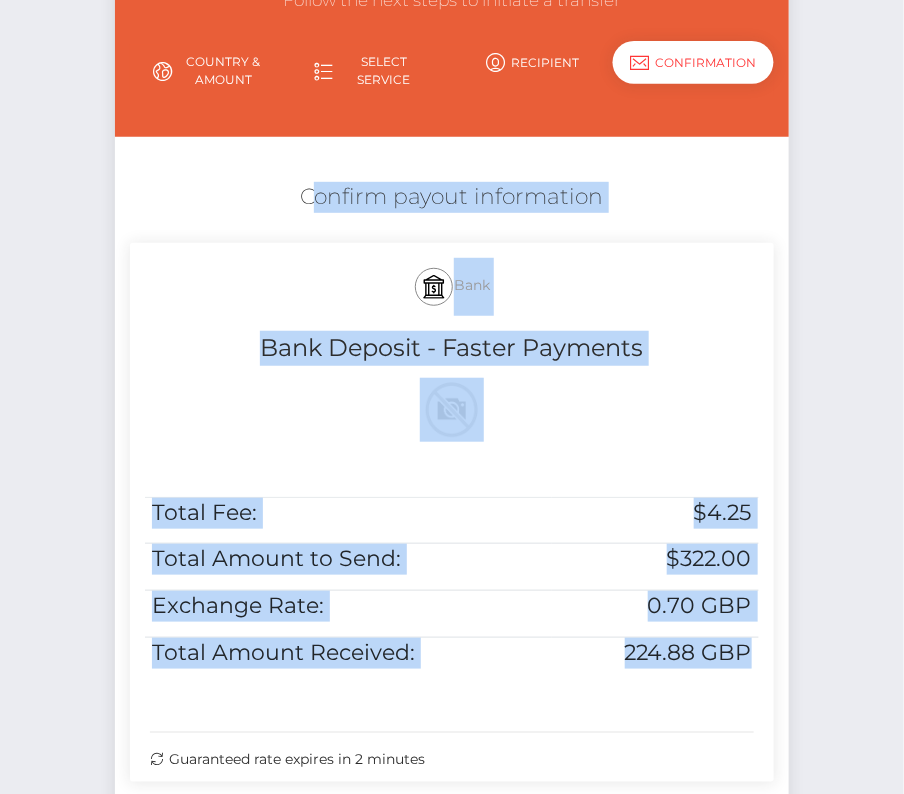 copy on "Confirm payout information
Bank
Bank Deposit - Faster Payments
Total Fee:
$4.25
Total Amount to Send:
$322.00
Exchange Rate:
0.70 GBP
Total Amount Received:
224.88 GBP" 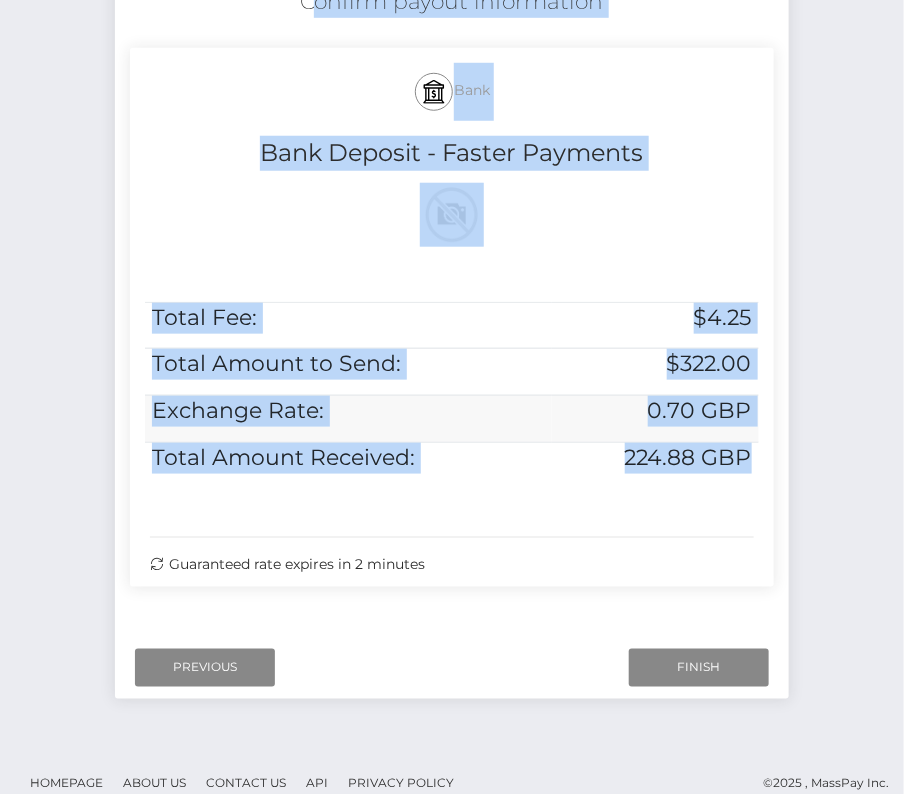 scroll, scrollTop: 408, scrollLeft: 0, axis: vertical 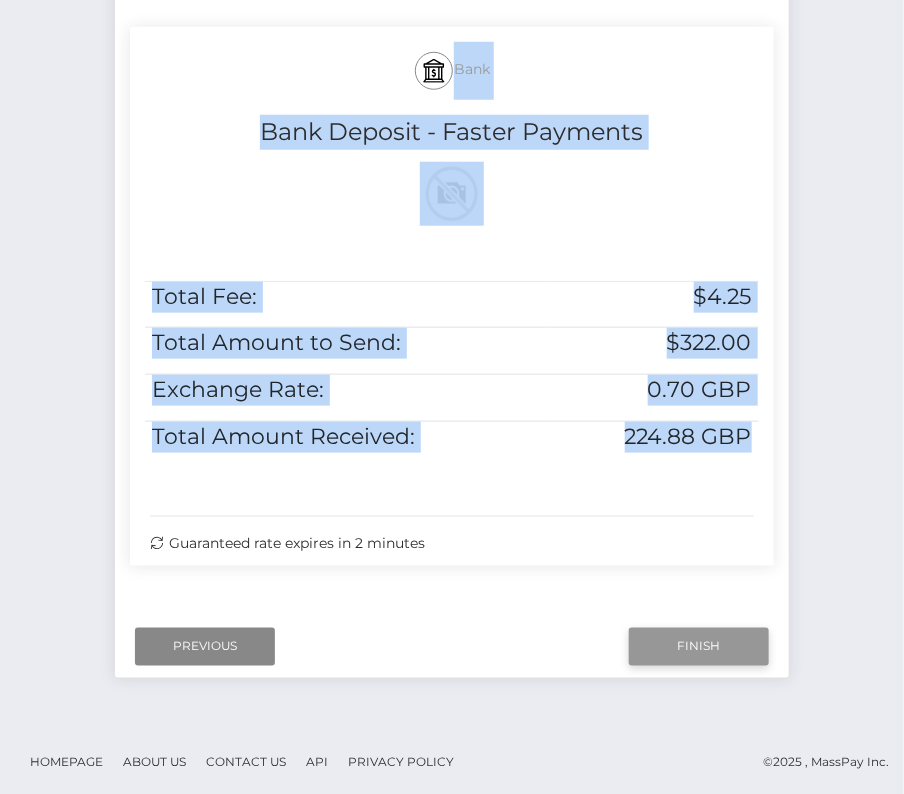 click on "Finish" at bounding box center (699, 647) 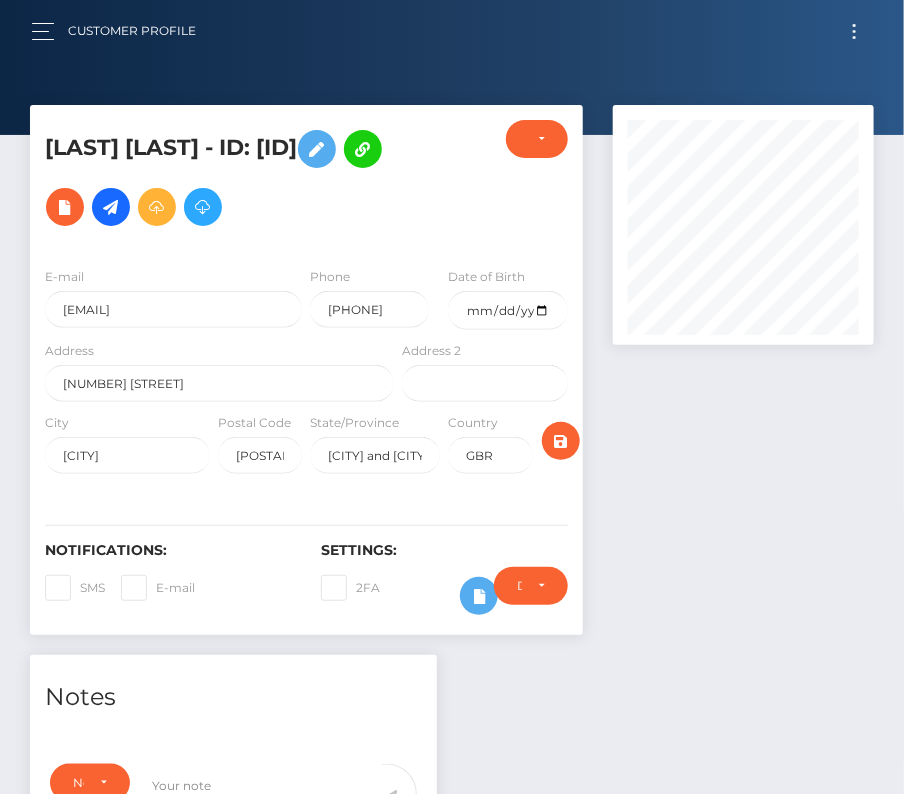 scroll, scrollTop: 93, scrollLeft: 0, axis: vertical 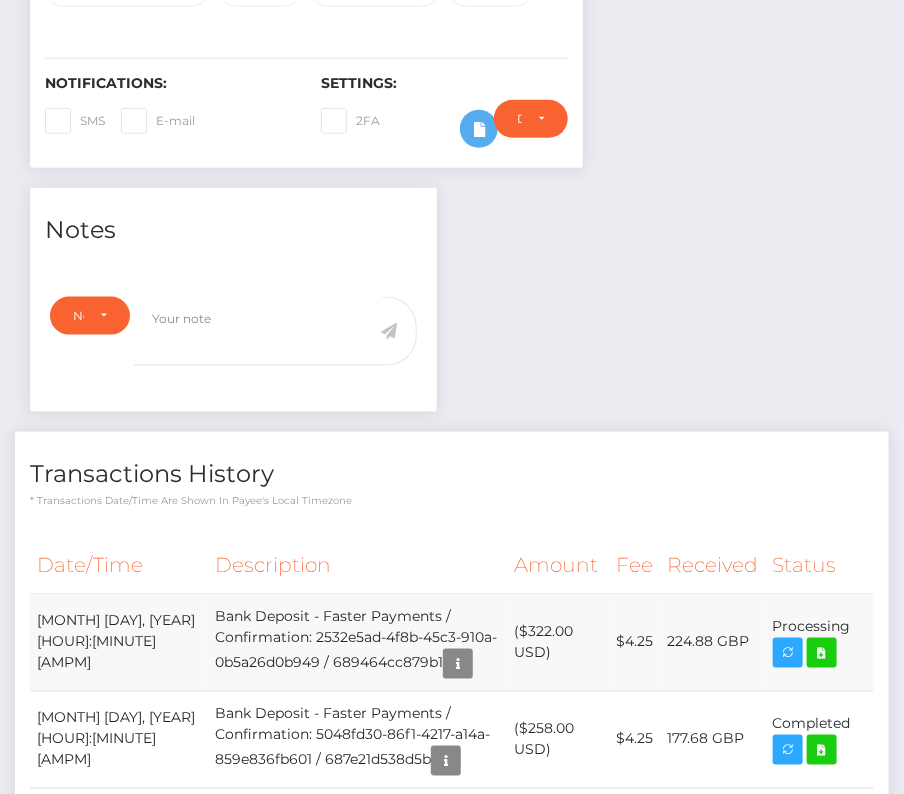 drag, startPoint x: 36, startPoint y: 587, endPoint x: 844, endPoint y: 595, distance: 808.0396 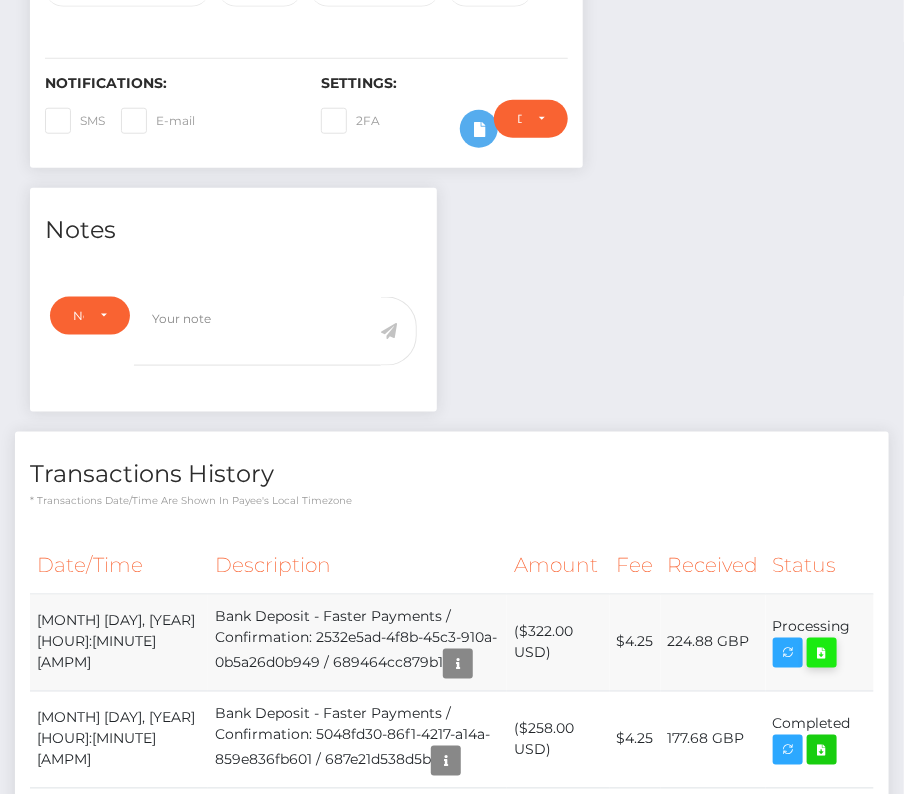 click at bounding box center (822, 653) 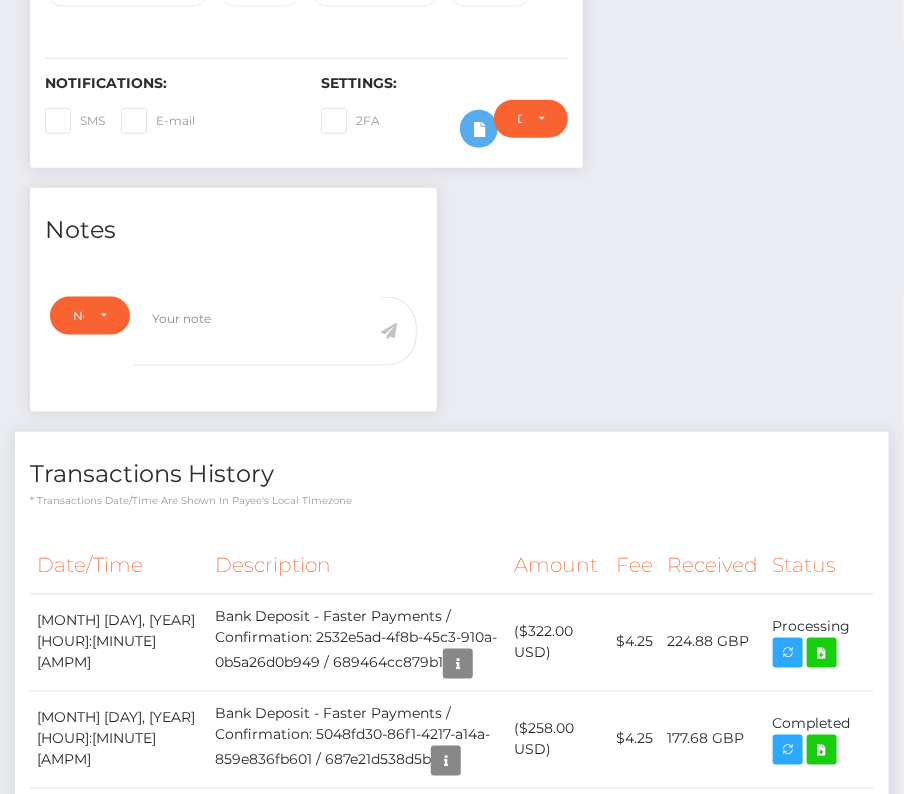 click on "Date/Time
Description
Amount
Fee
Received
Status" at bounding box center [452, 732] 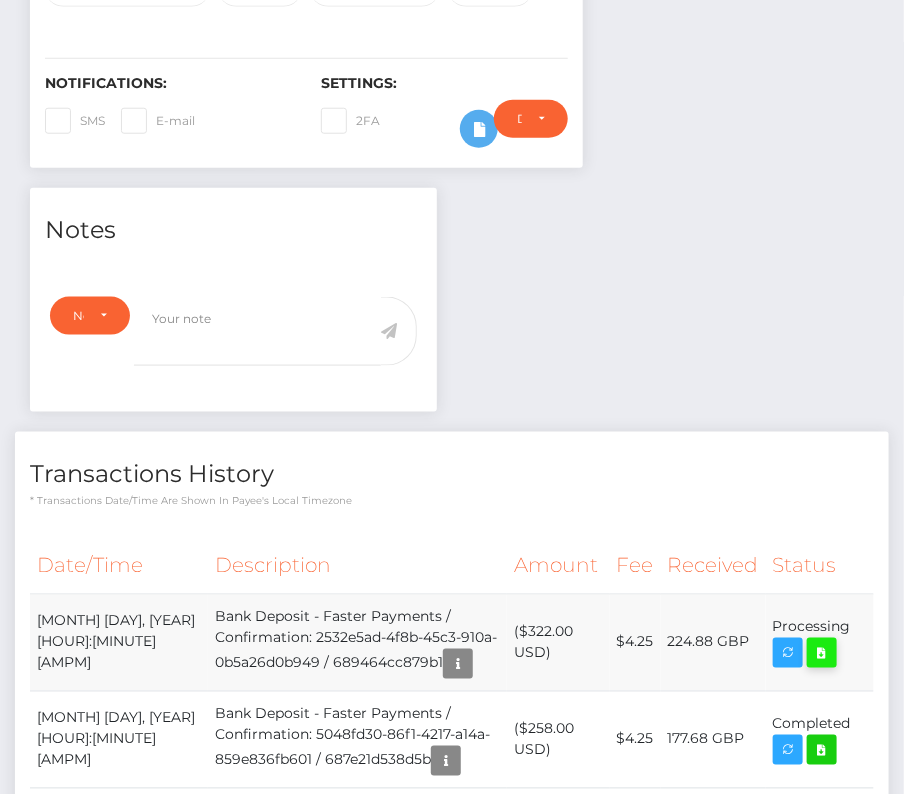 click at bounding box center (822, 653) 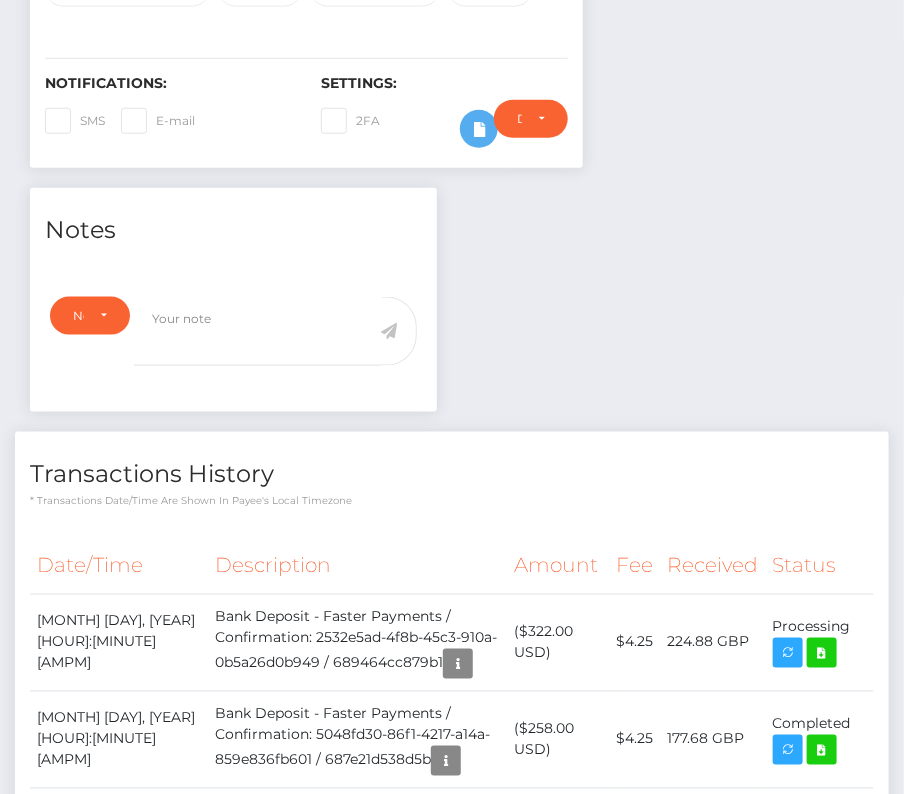click on "Notes
Note Type
Compliance
Clear Compliance
General
Note Type" at bounding box center (452, 575) 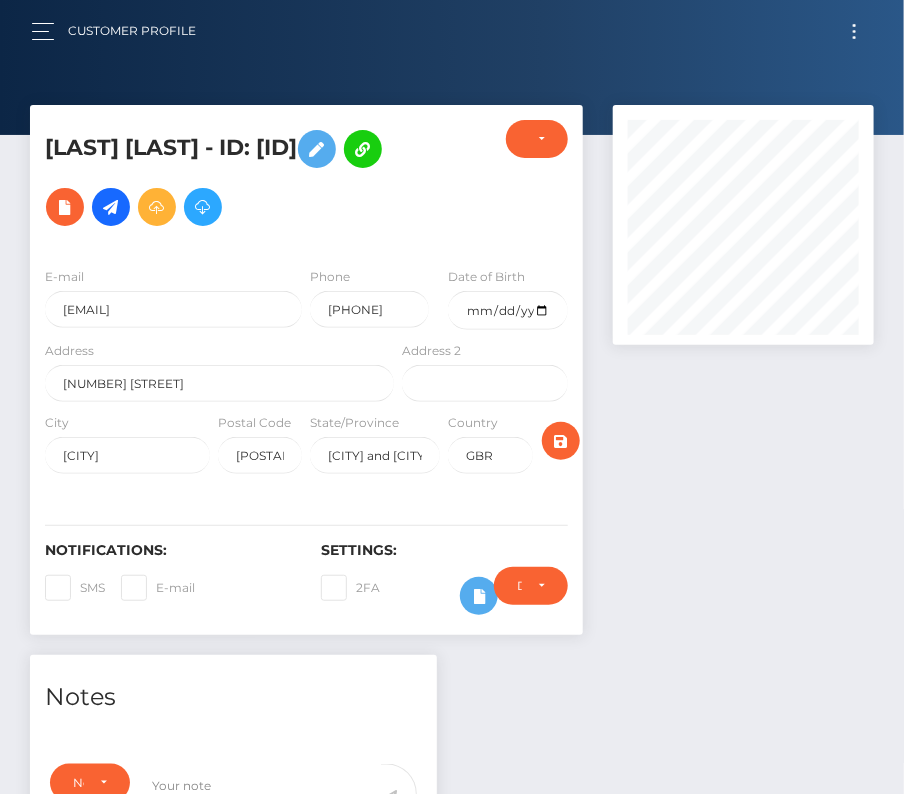 click at bounding box center [854, 31] 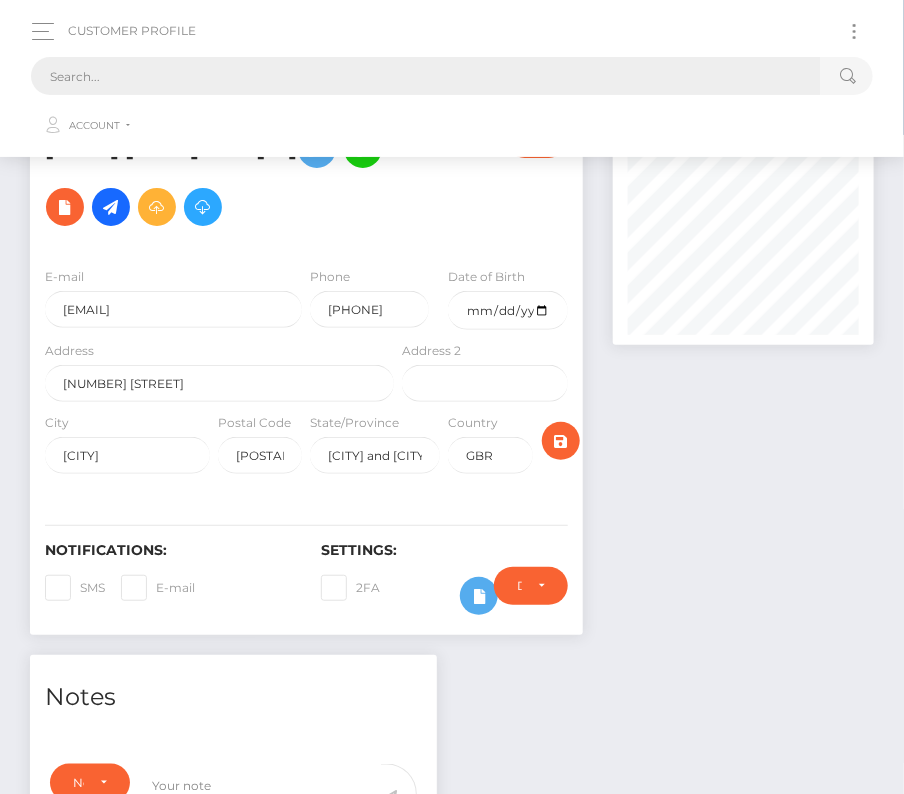 click at bounding box center [426, 76] 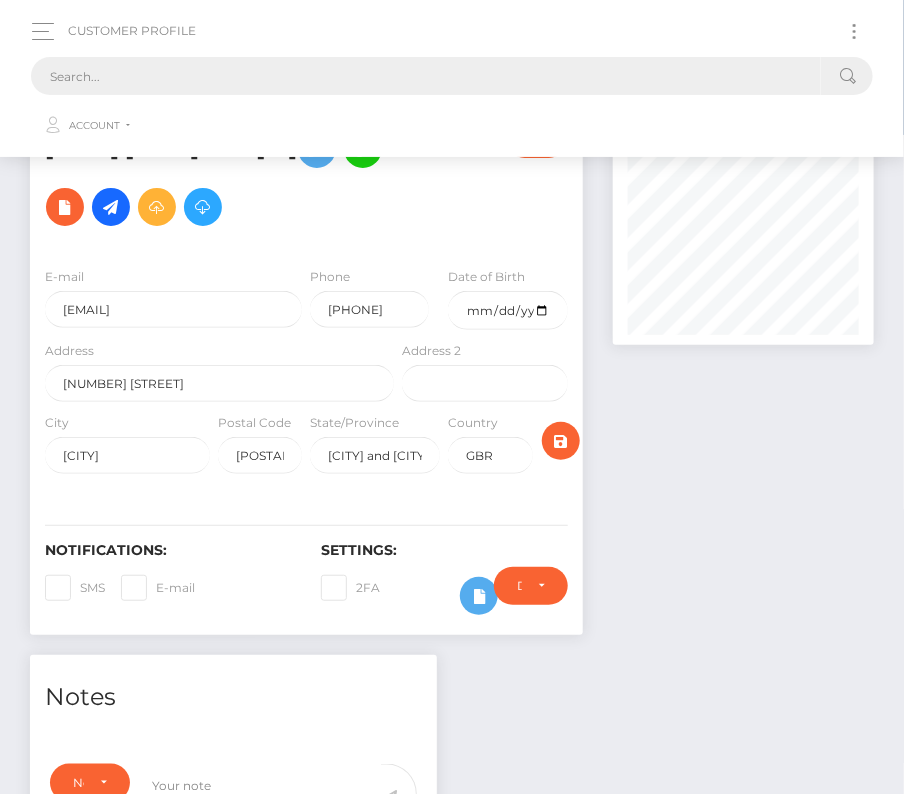 paste on "20924" 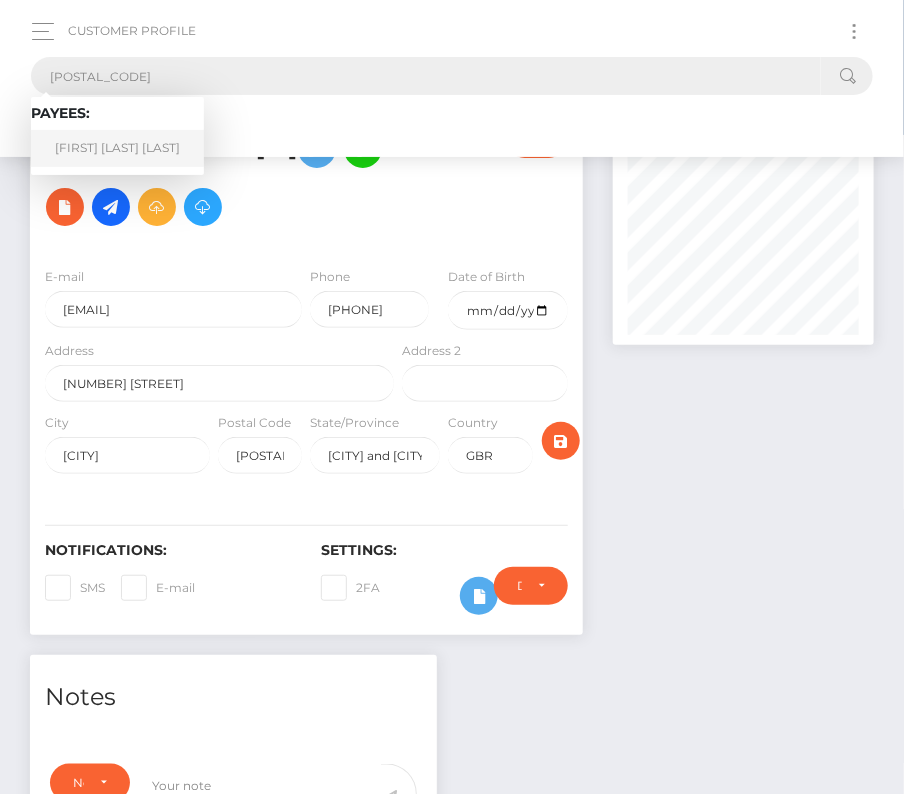 type on "20924" 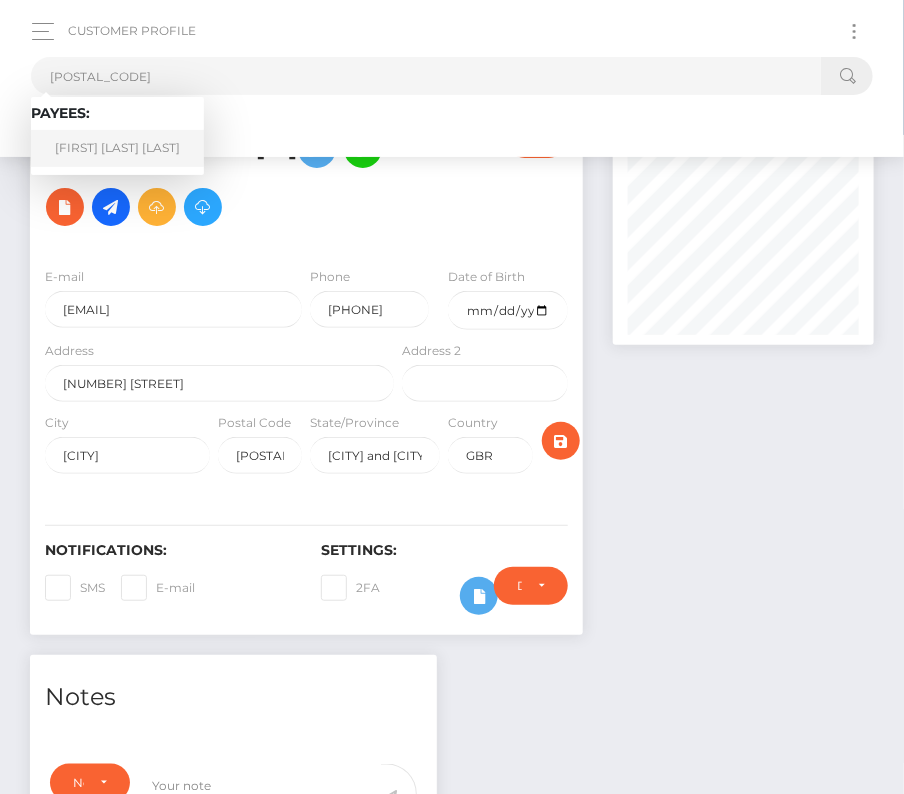 click on "Kristian Thomas Ocampo Lizardo" at bounding box center [117, 148] 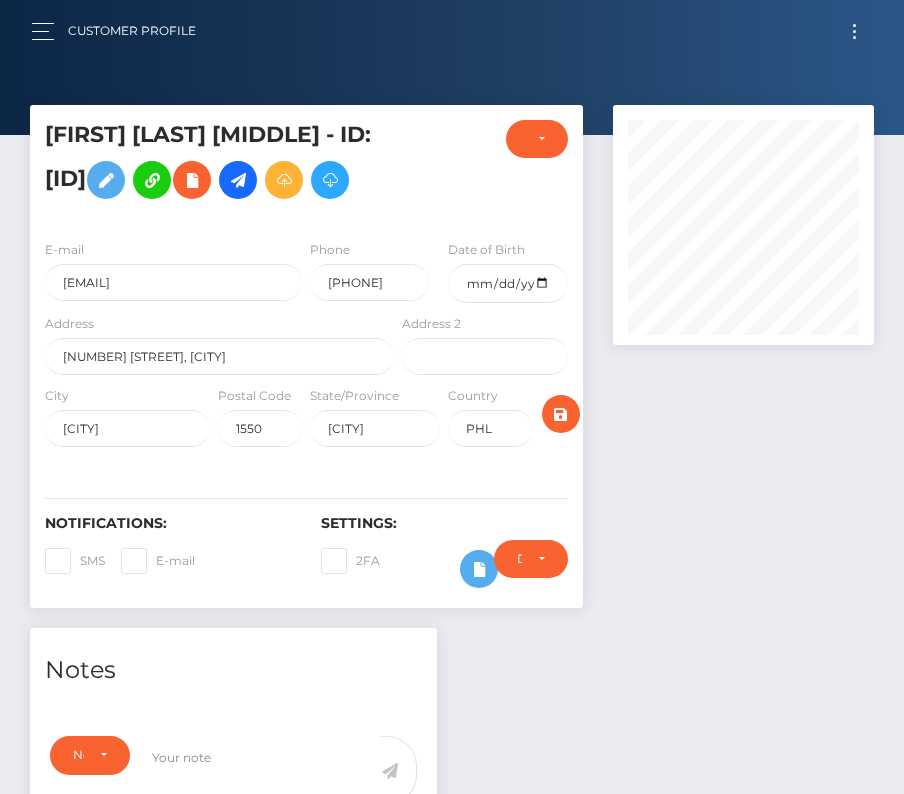 scroll, scrollTop: 0, scrollLeft: 0, axis: both 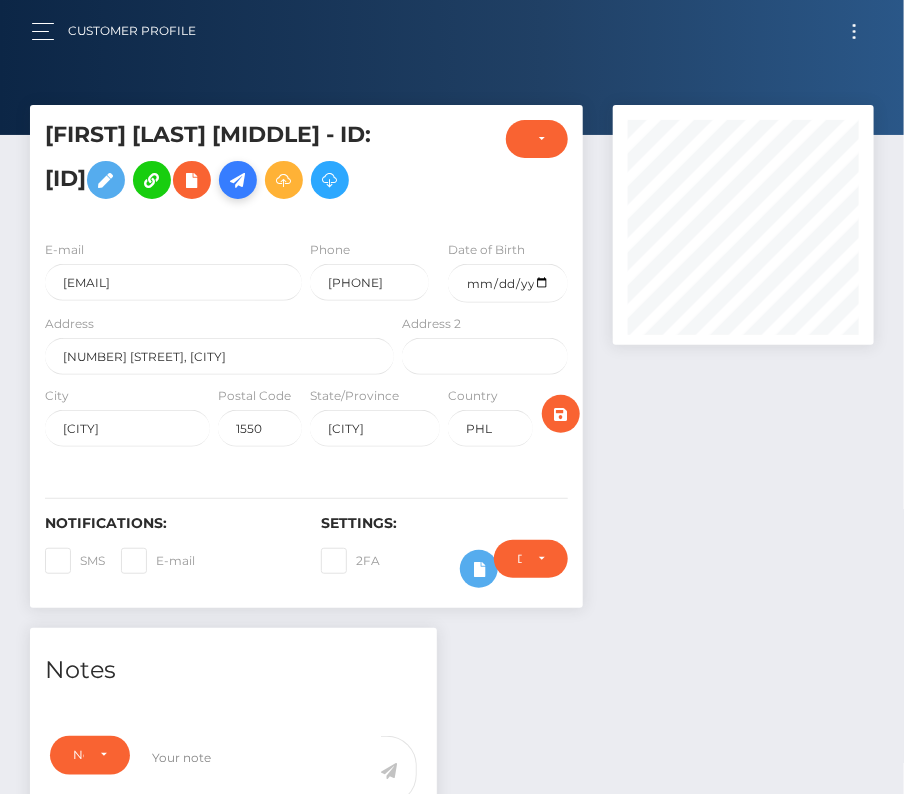 click at bounding box center [238, 180] 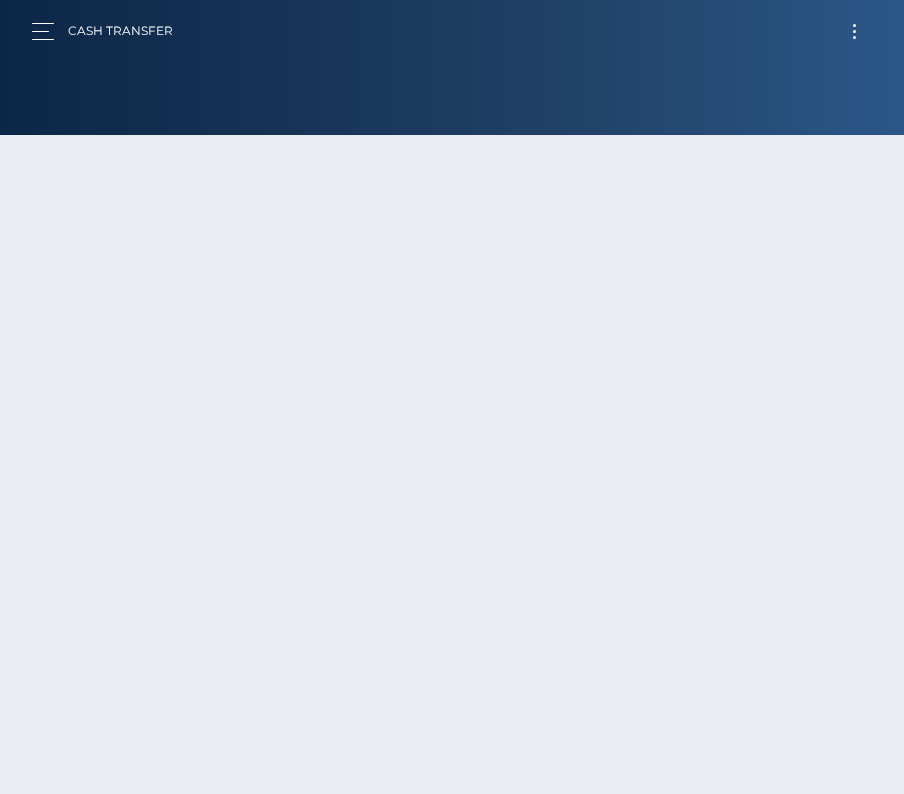 scroll, scrollTop: 0, scrollLeft: 0, axis: both 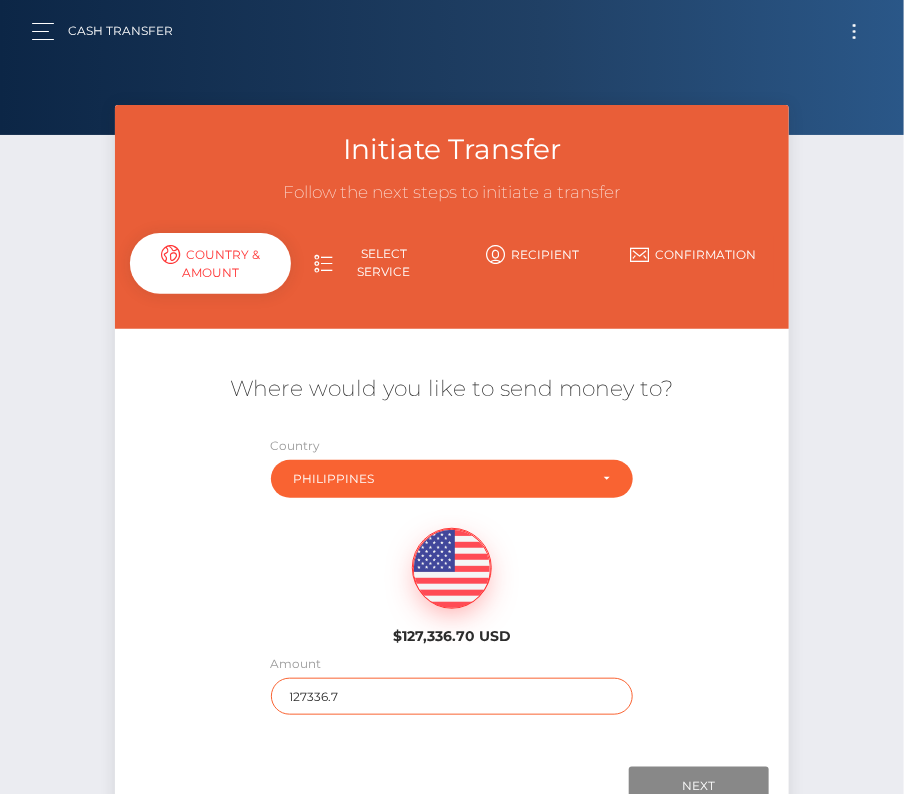 click on "127336.7" at bounding box center (452, 696) 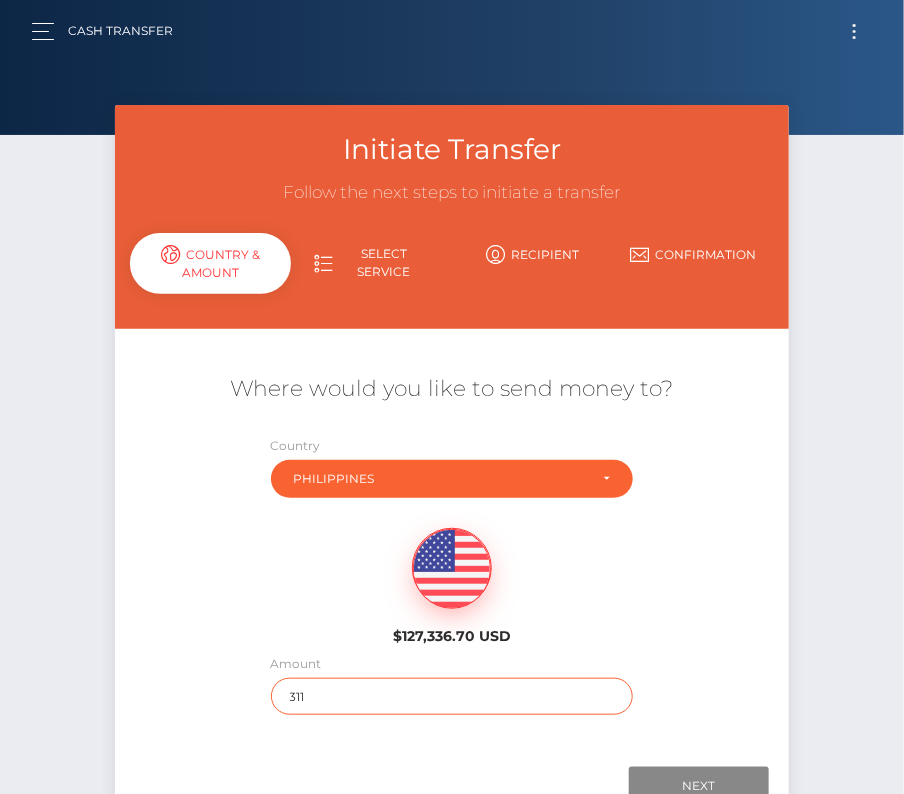 scroll, scrollTop: 36, scrollLeft: 0, axis: vertical 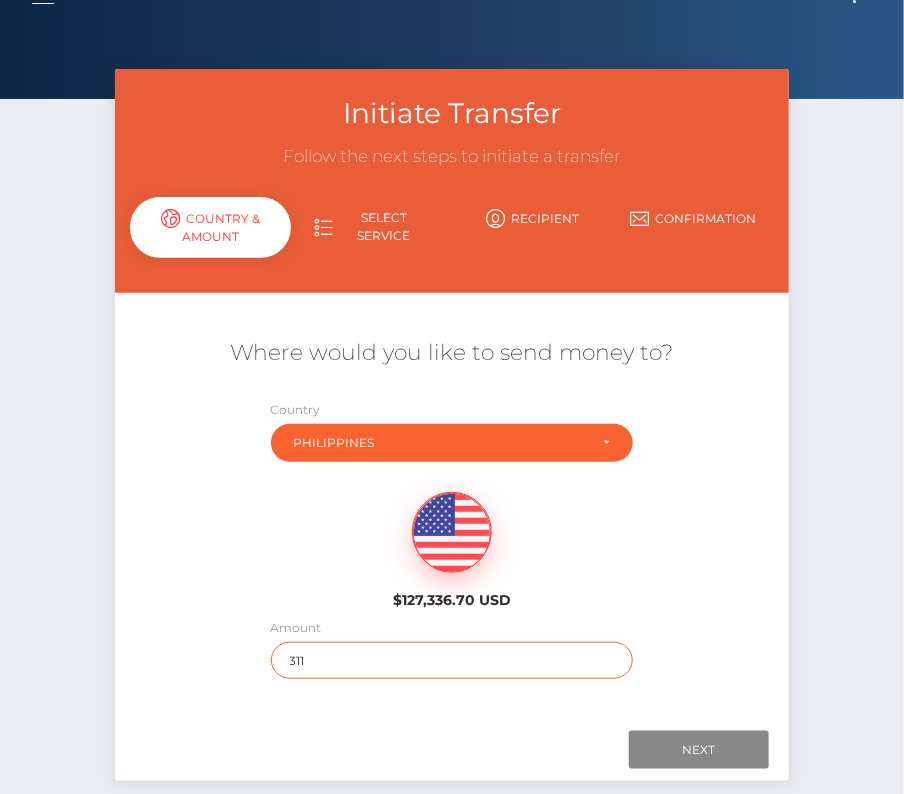 type on "311" 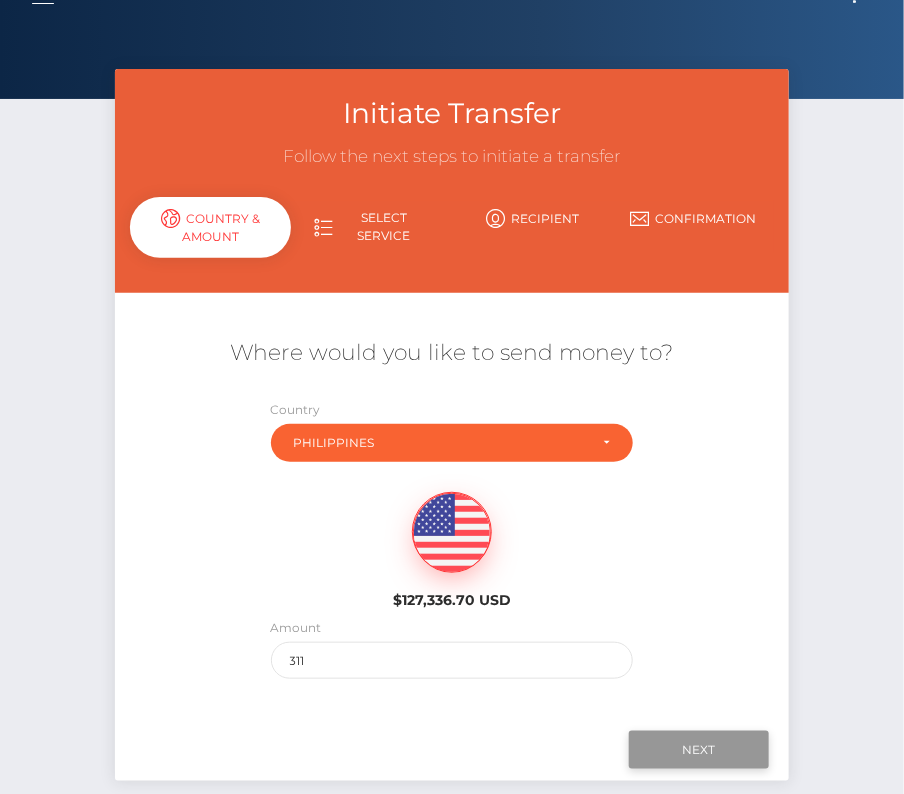 click on "Next" at bounding box center (699, 750) 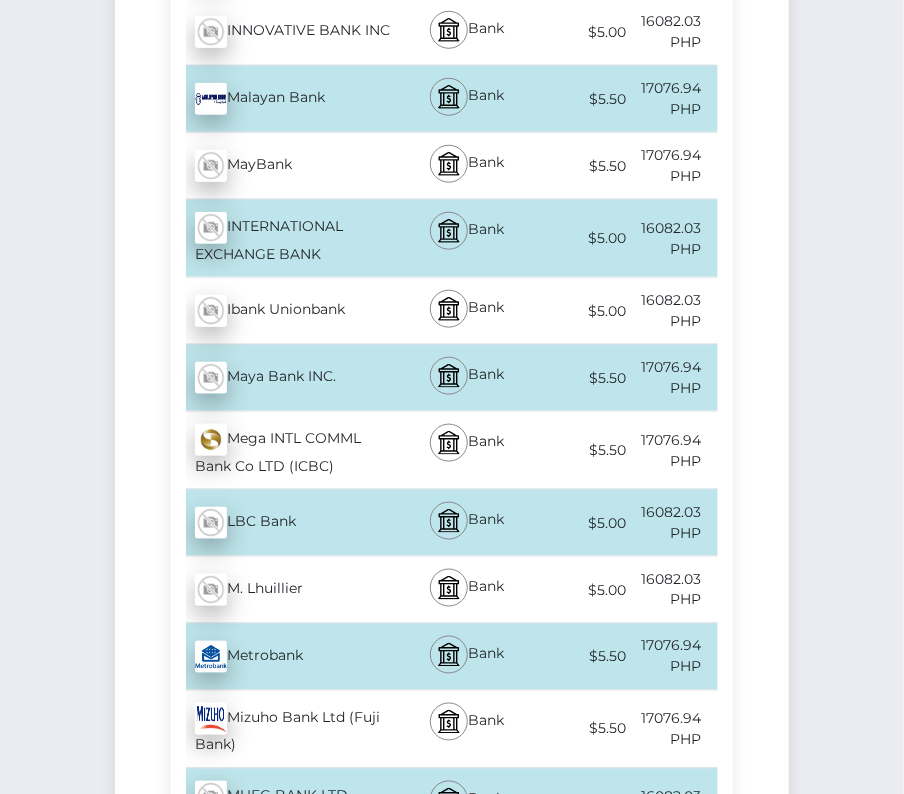 scroll, scrollTop: 4530, scrollLeft: 0, axis: vertical 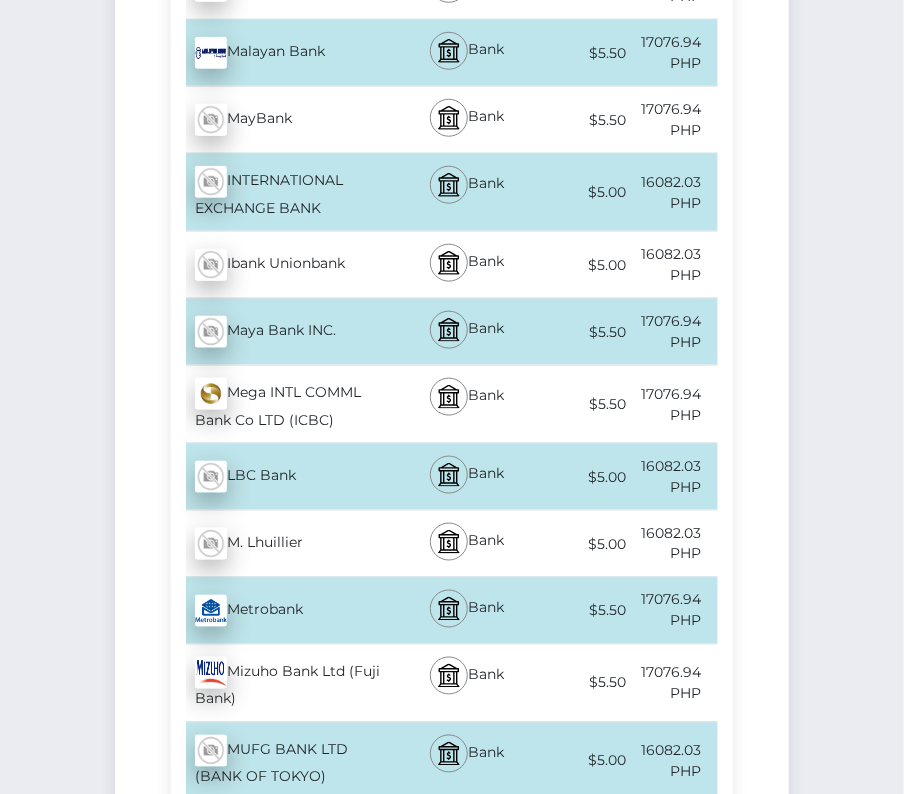click on "Metrobank  - PHP" at bounding box center (285, 611) 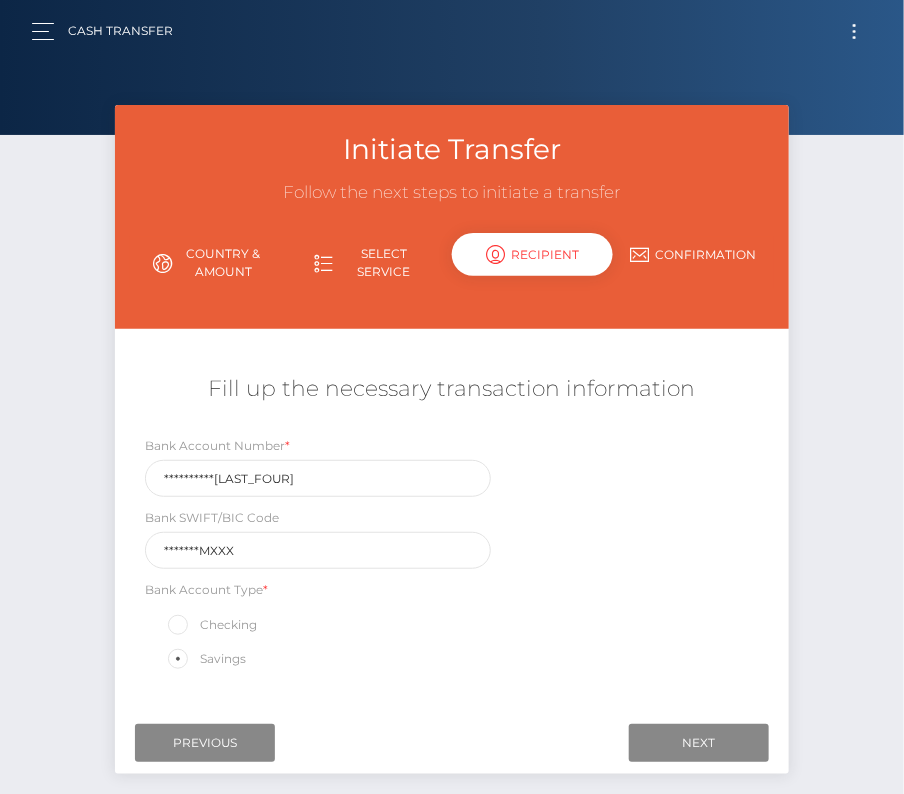 scroll, scrollTop: 71, scrollLeft: 0, axis: vertical 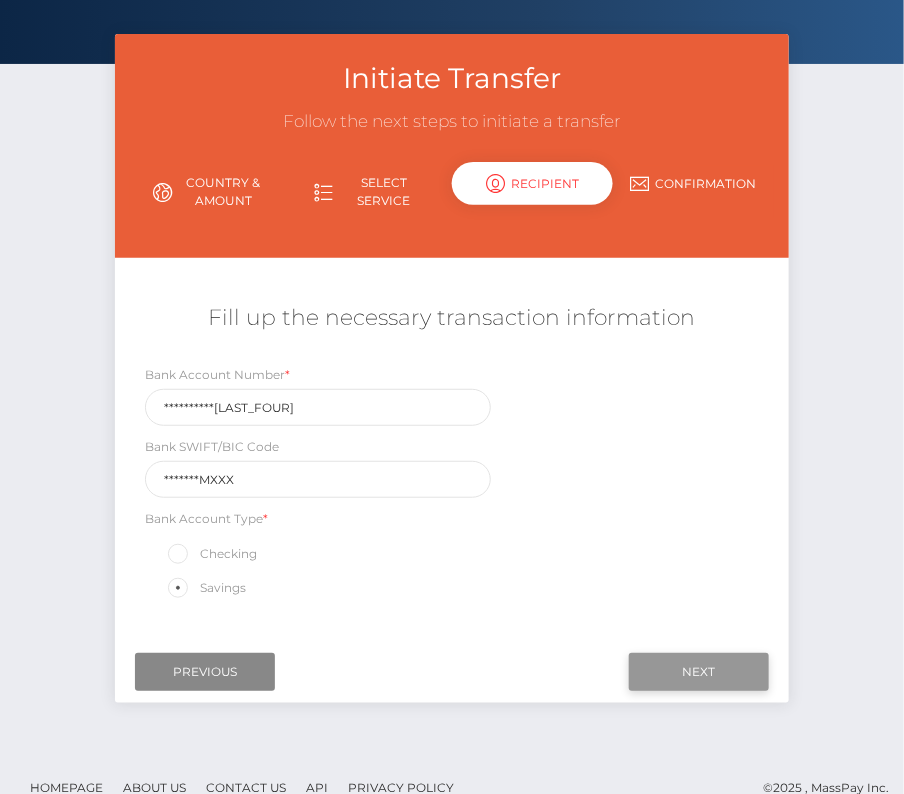 click on "Next" at bounding box center (699, 672) 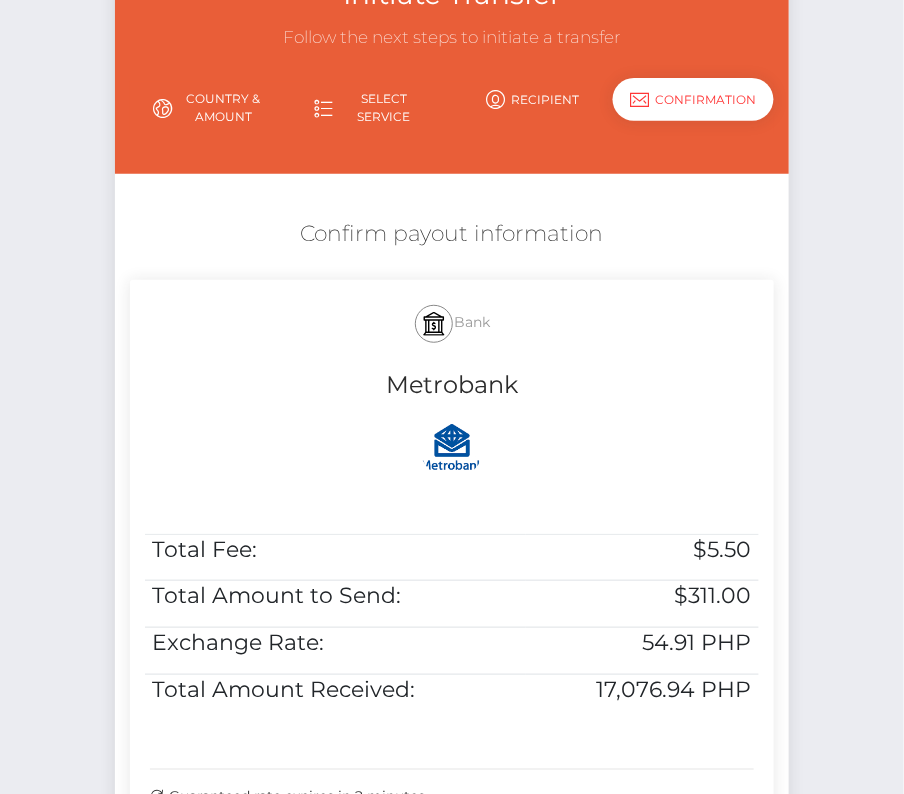 scroll, scrollTop: 186, scrollLeft: 0, axis: vertical 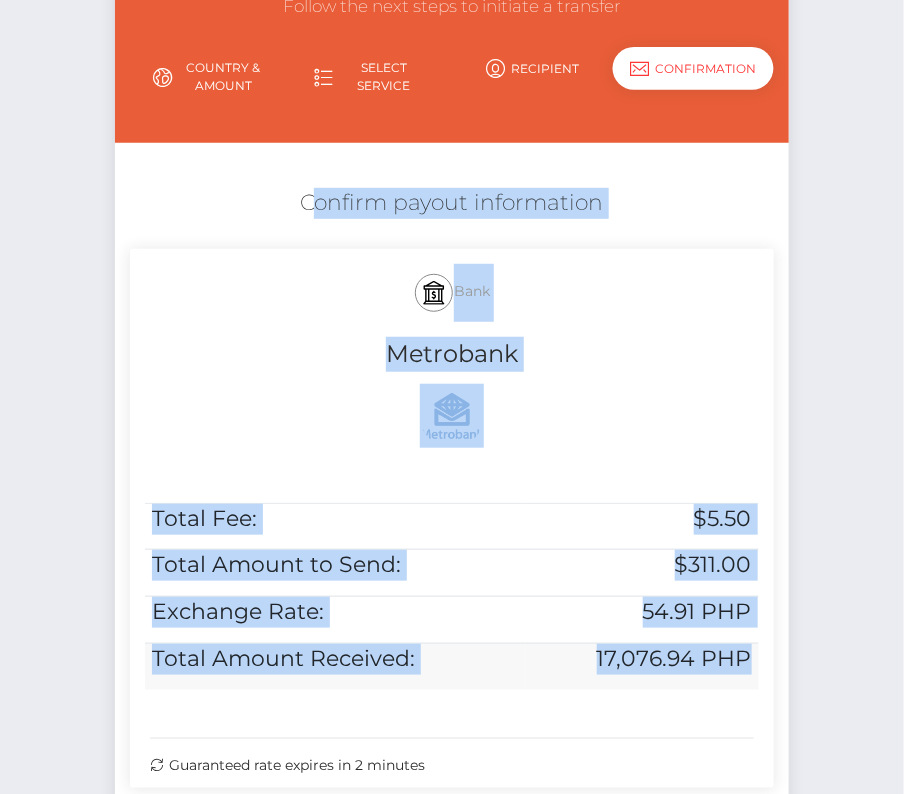 drag, startPoint x: 284, startPoint y: 198, endPoint x: 753, endPoint y: 655, distance: 654.8359 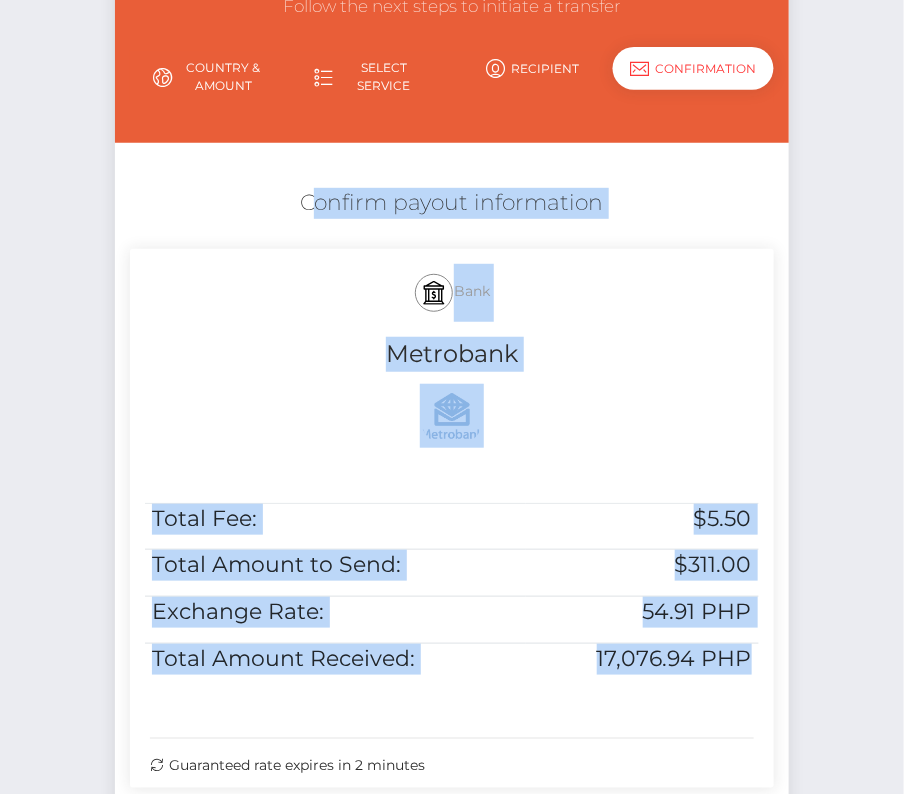 copy on "Confirm payout information
Bank
Metrobank
Total Fee:
$5.50
Total Amount to Send:
$311.00
Exchange Rate:
54.91 PHP
Total Amount Received:
17,076.94 PHP" 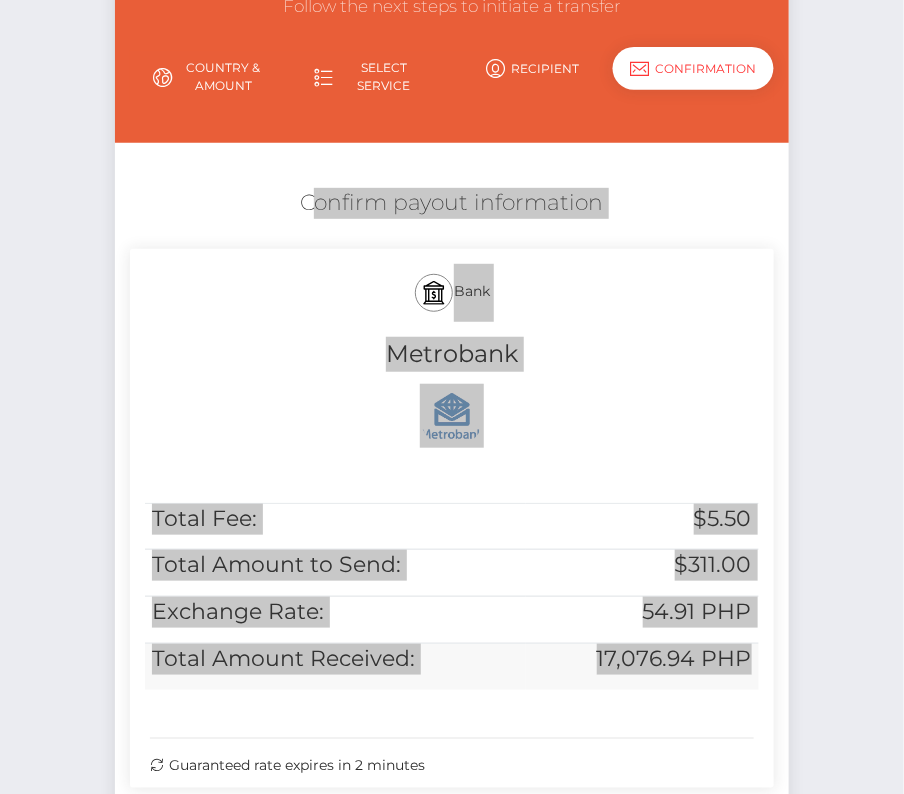 scroll, scrollTop: 408, scrollLeft: 0, axis: vertical 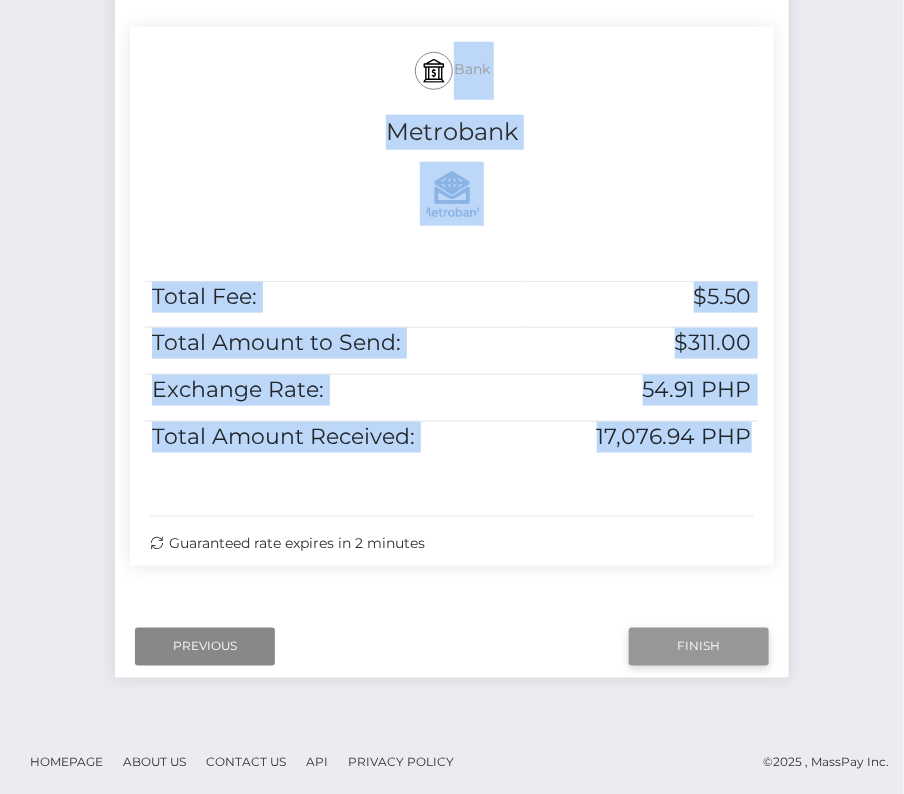 click on "Finish" at bounding box center [699, 647] 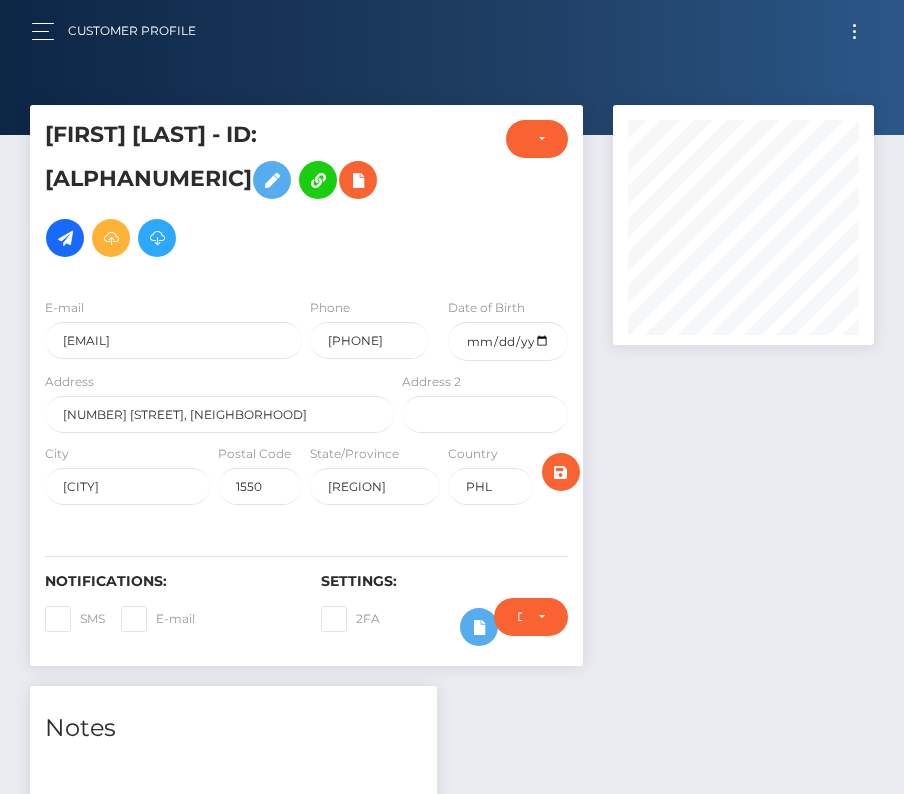scroll, scrollTop: 0, scrollLeft: 0, axis: both 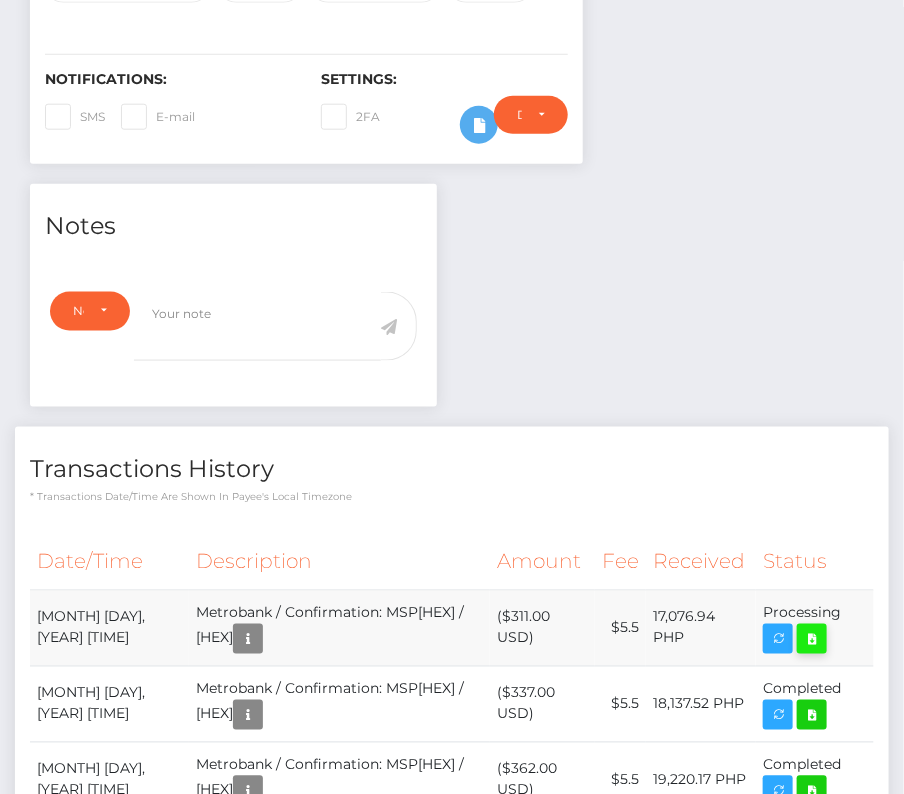 click at bounding box center [812, 639] 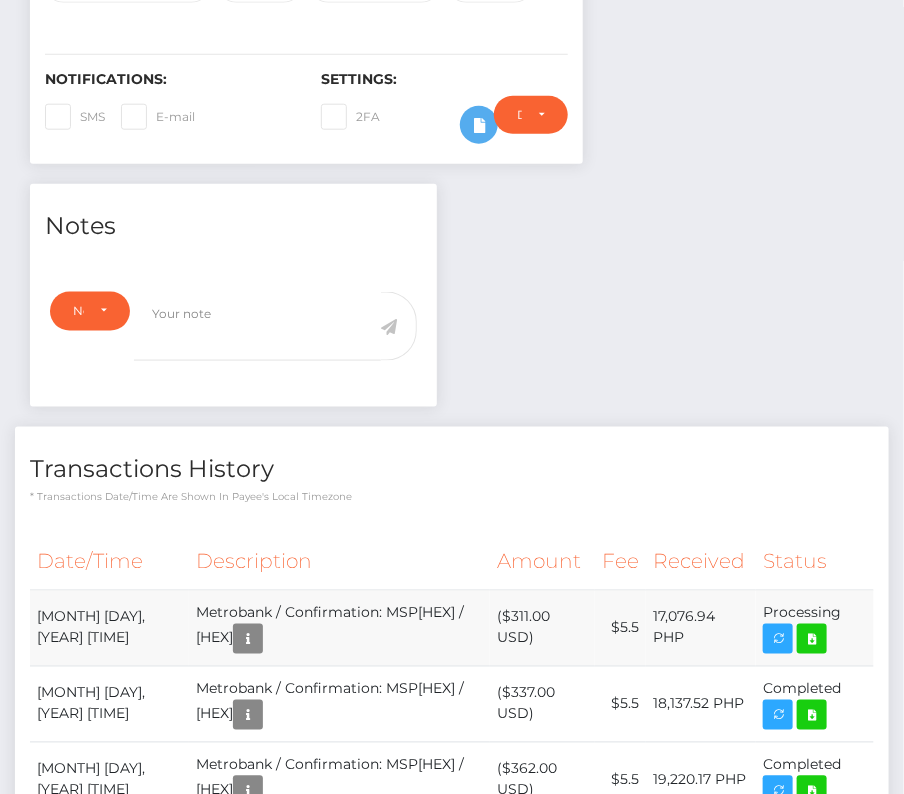 drag, startPoint x: 33, startPoint y: 606, endPoint x: 862, endPoint y: 618, distance: 829.08685 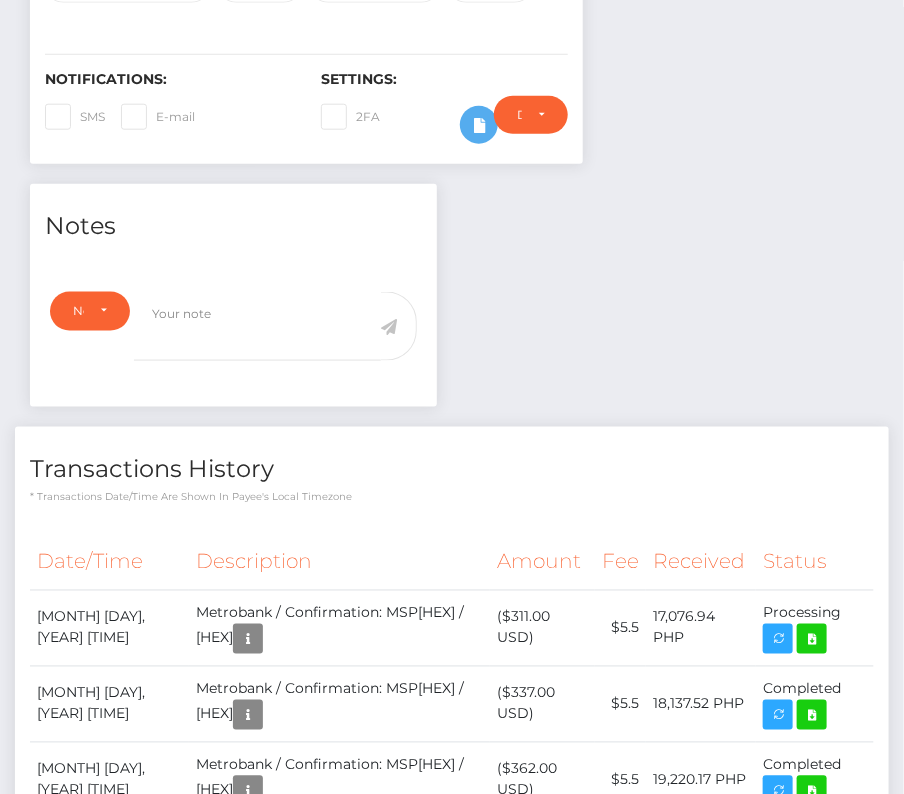 scroll, scrollTop: 0, scrollLeft: 0, axis: both 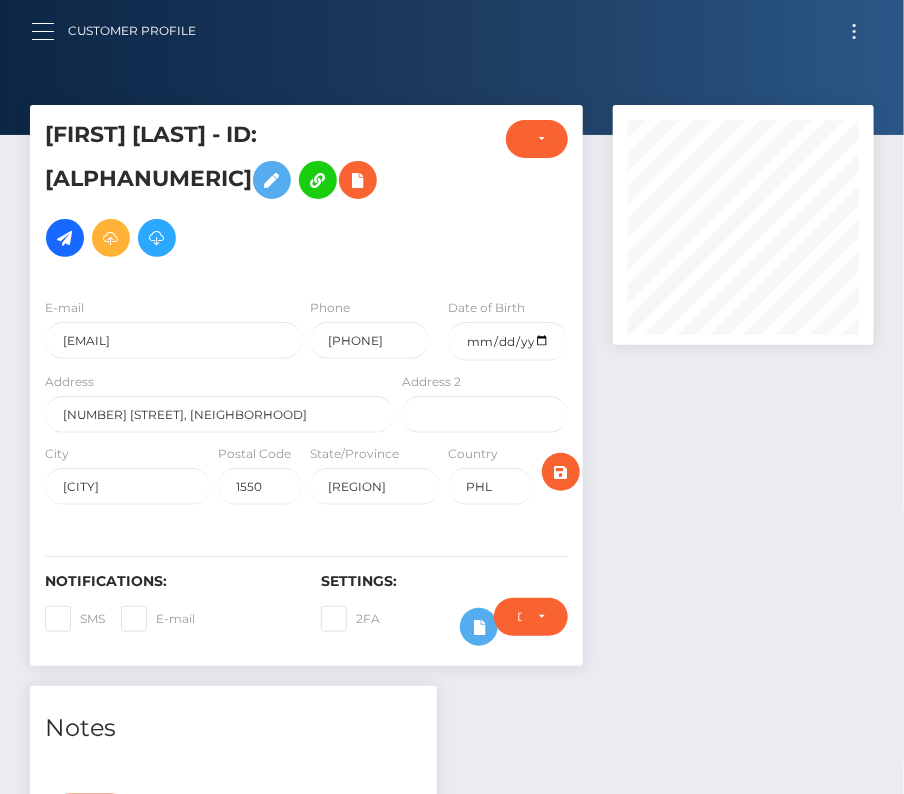 click at bounding box center [49, 31] 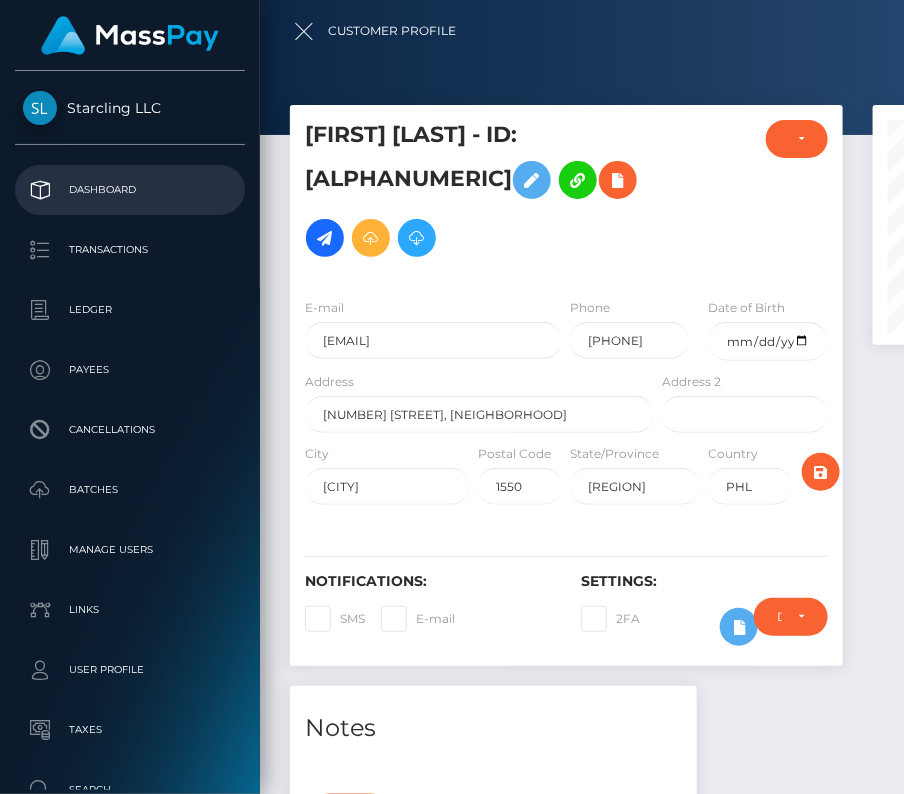 click on "Dashboard" at bounding box center [130, 190] 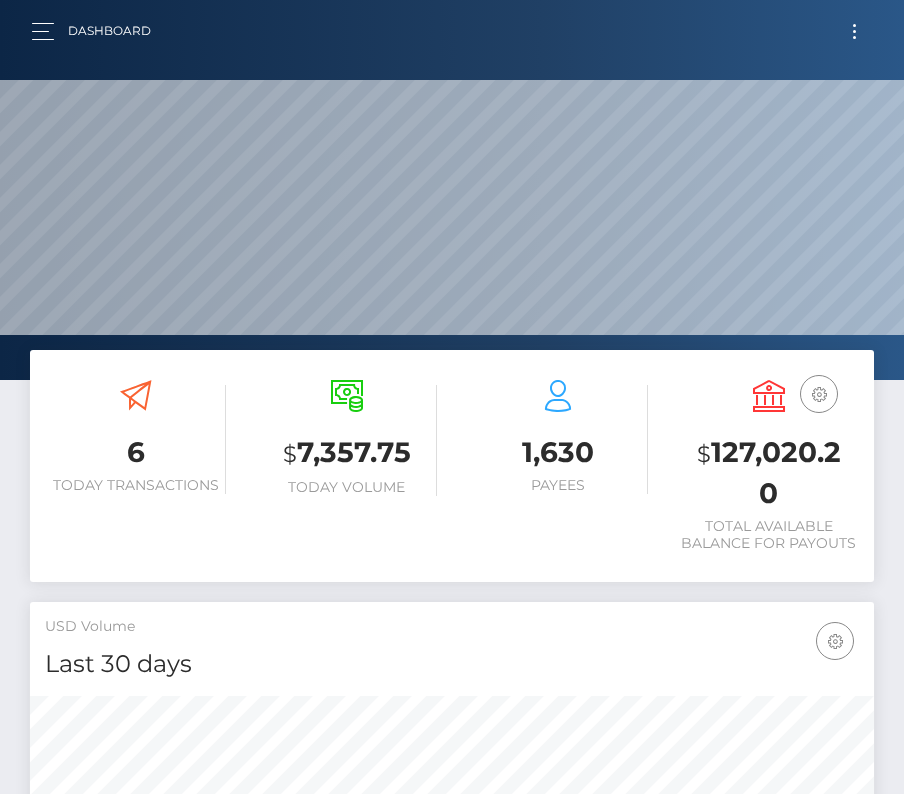 scroll, scrollTop: 0, scrollLeft: 0, axis: both 